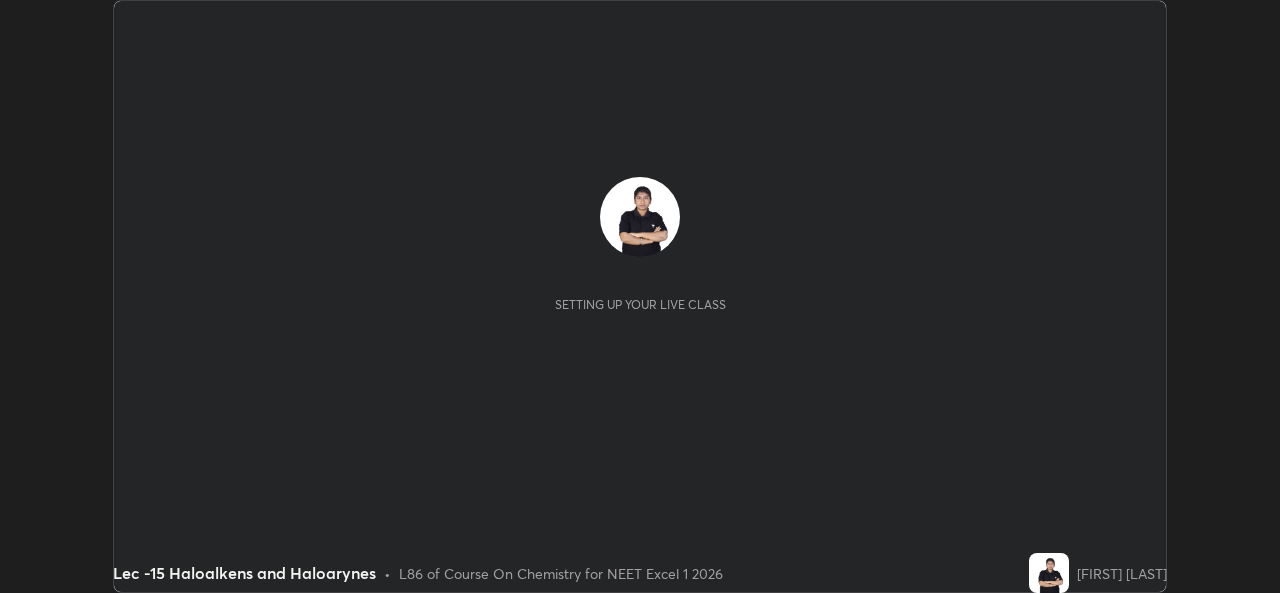 scroll, scrollTop: 0, scrollLeft: 0, axis: both 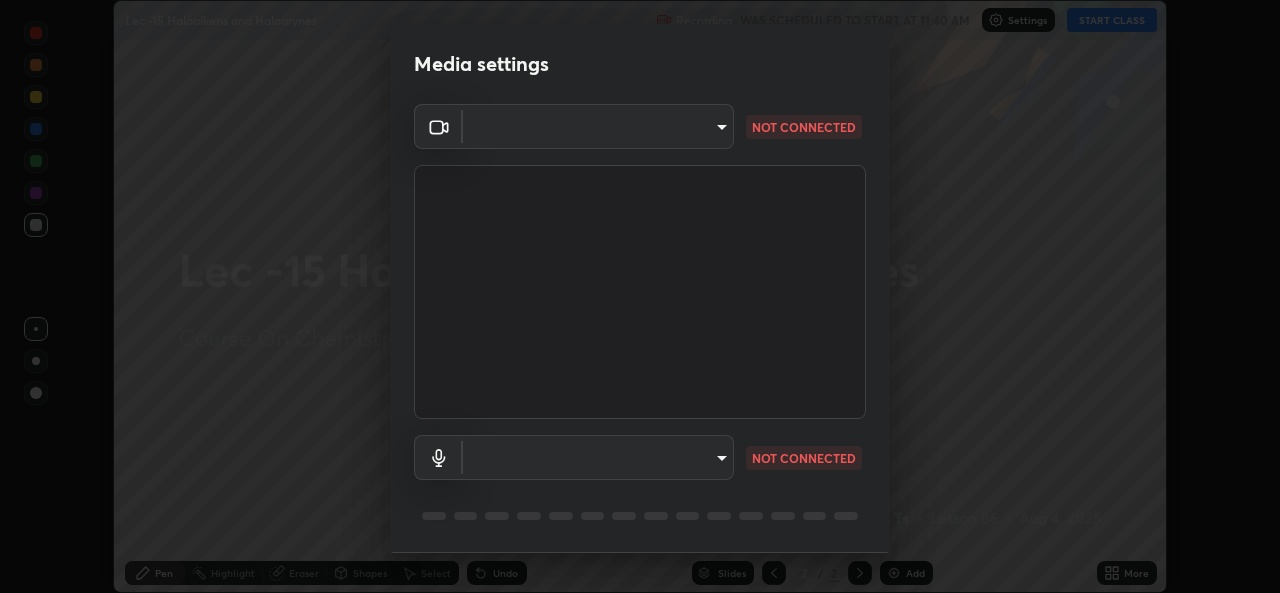 type on "78e73baf3d63bceb4c45423e3c658d9595c8caa1ee6d34b79bc6d5c79dc82097" 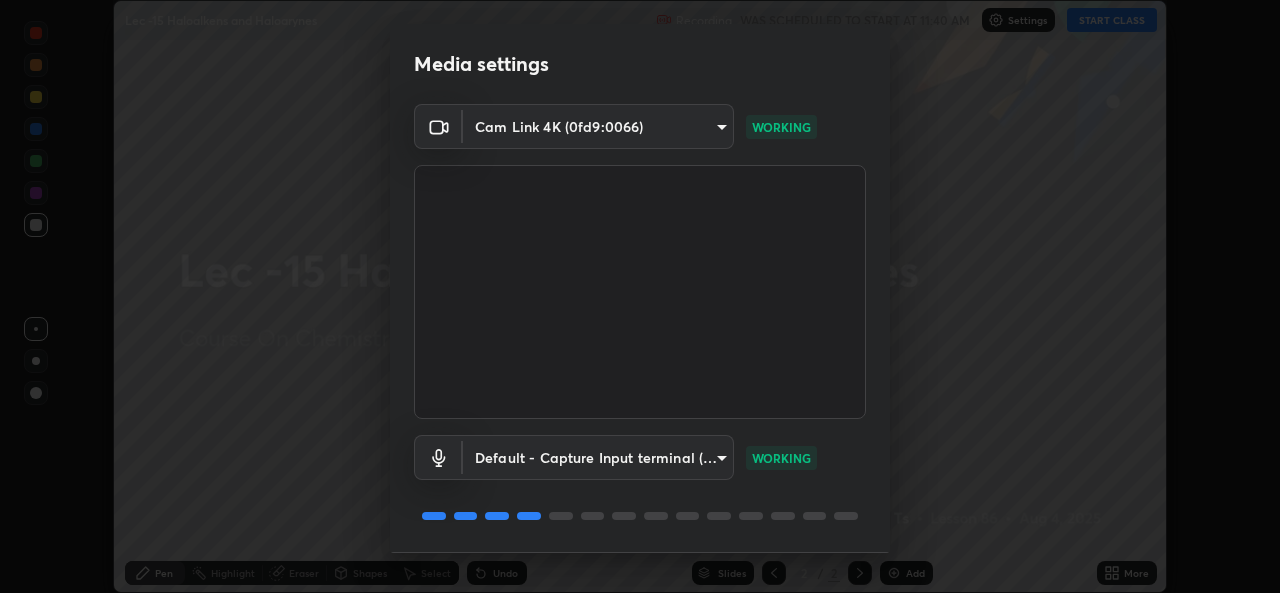 scroll, scrollTop: 63, scrollLeft: 0, axis: vertical 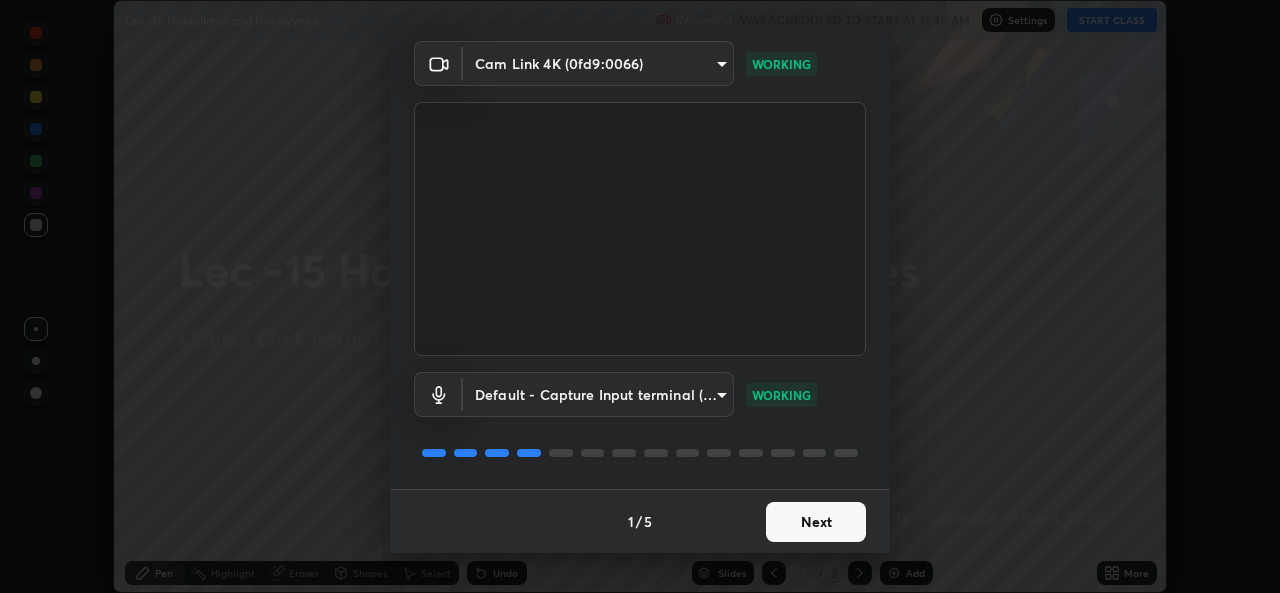 click on "Next" at bounding box center [816, 522] 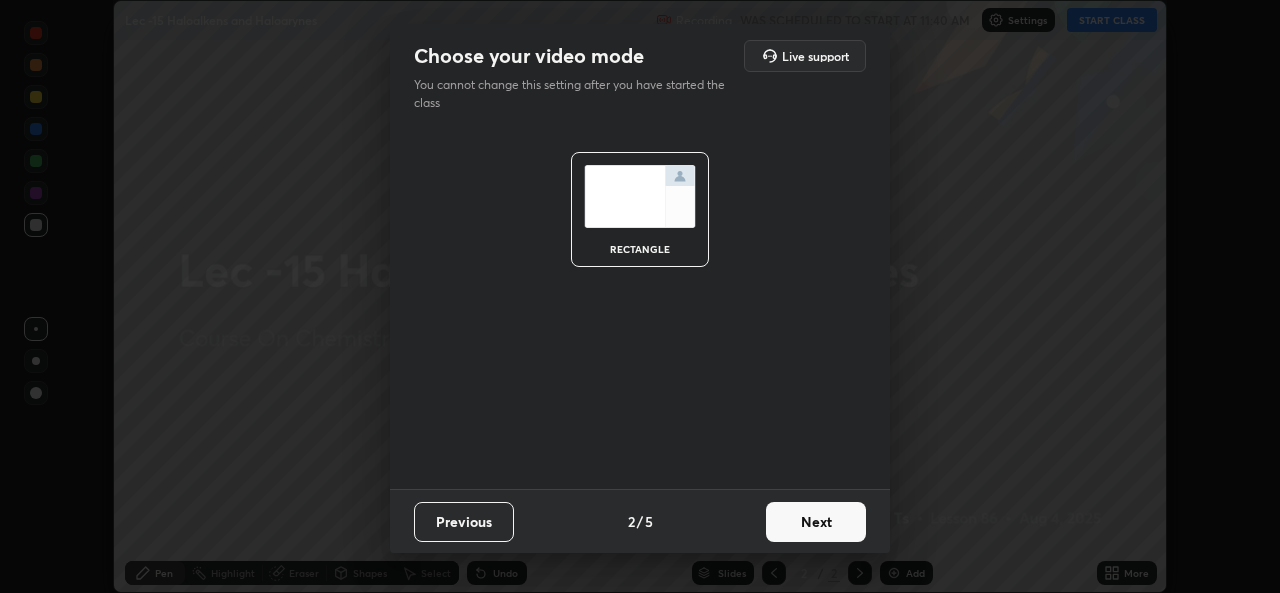 scroll, scrollTop: 0, scrollLeft: 0, axis: both 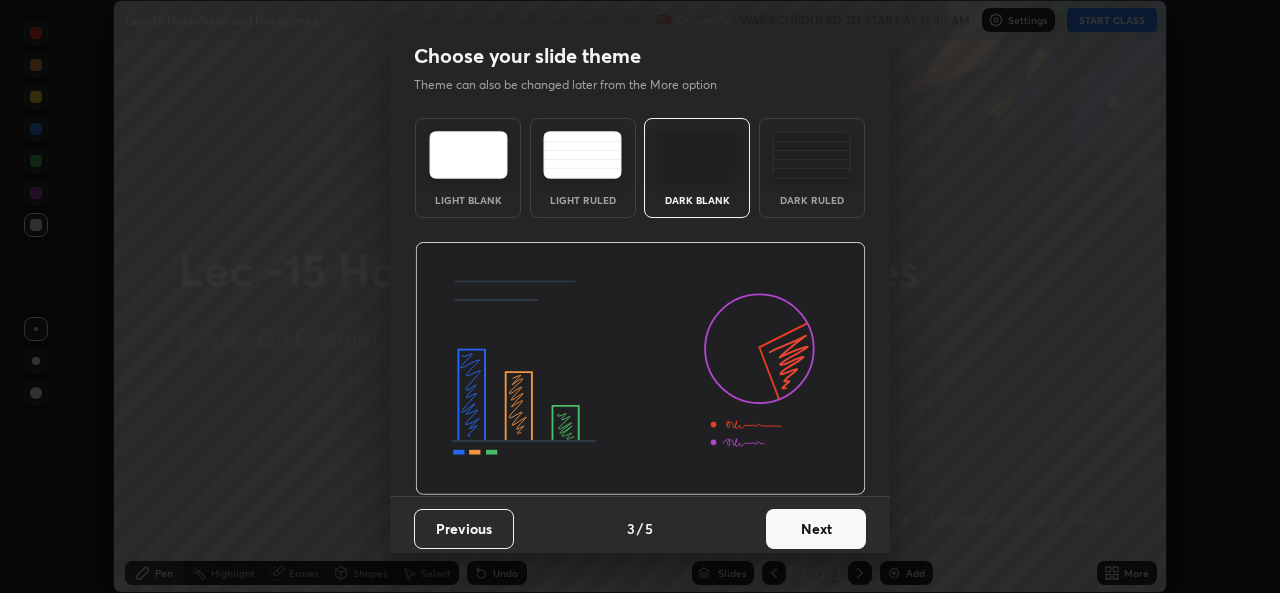 click on "Next" at bounding box center (816, 529) 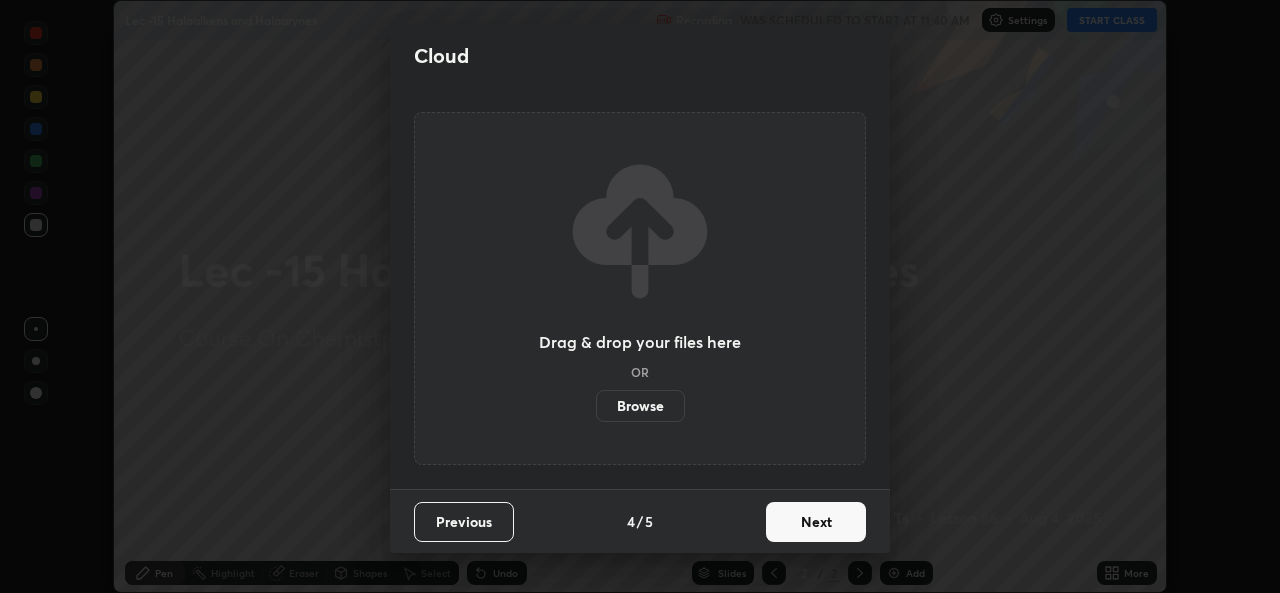 click on "Next" at bounding box center [816, 522] 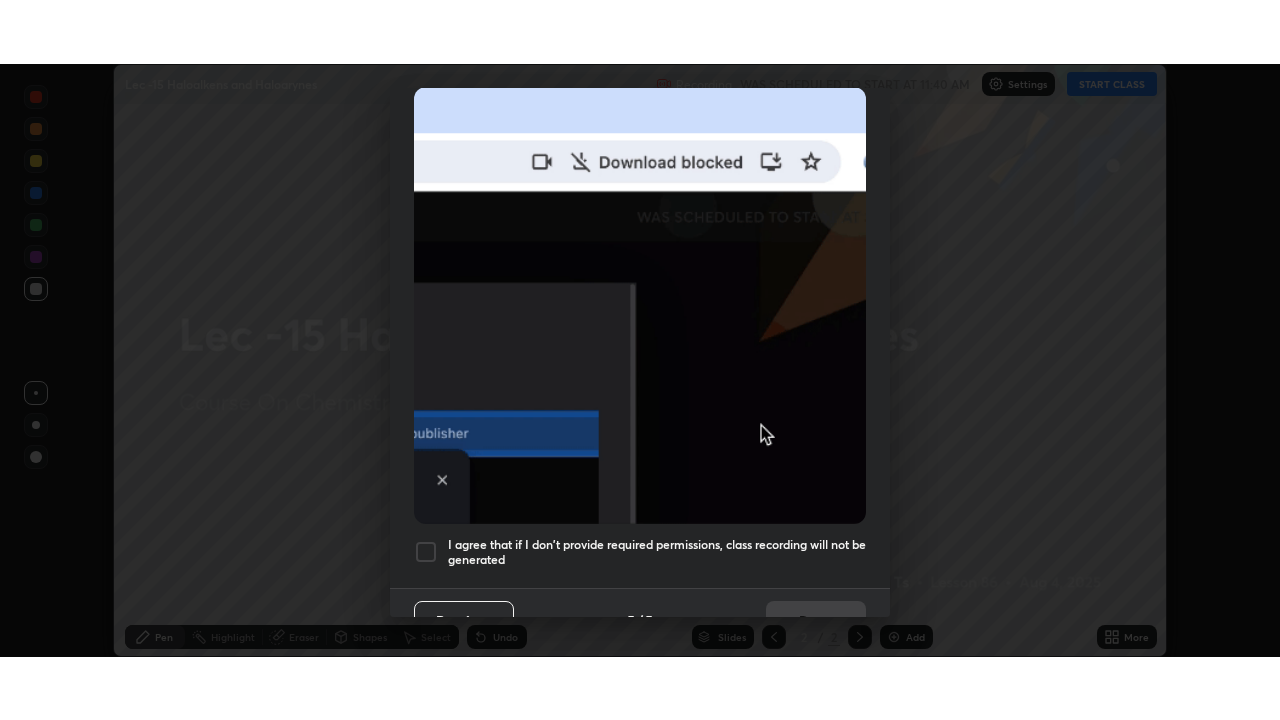 scroll, scrollTop: 471, scrollLeft: 0, axis: vertical 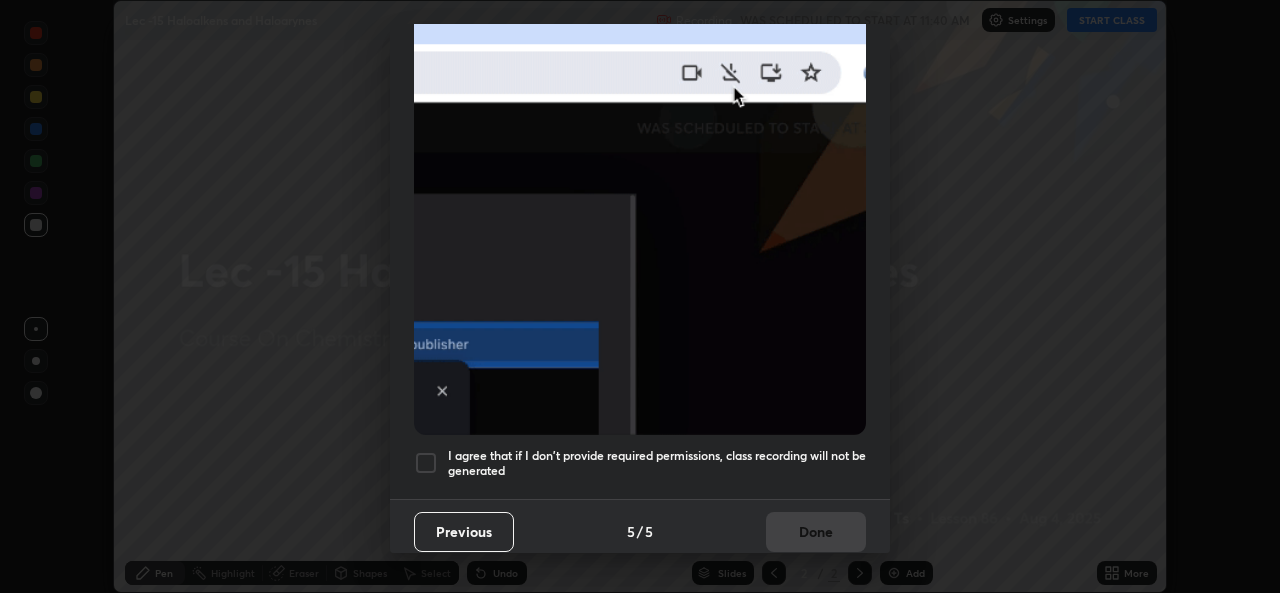 click at bounding box center (426, 463) 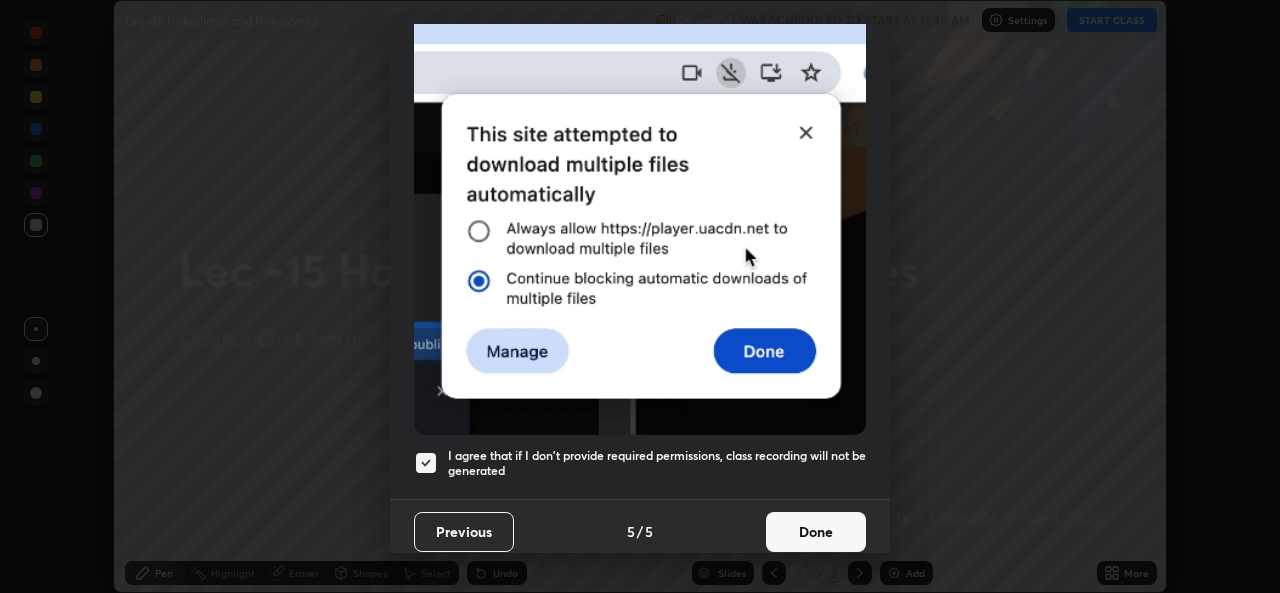 click on "Done" at bounding box center [816, 532] 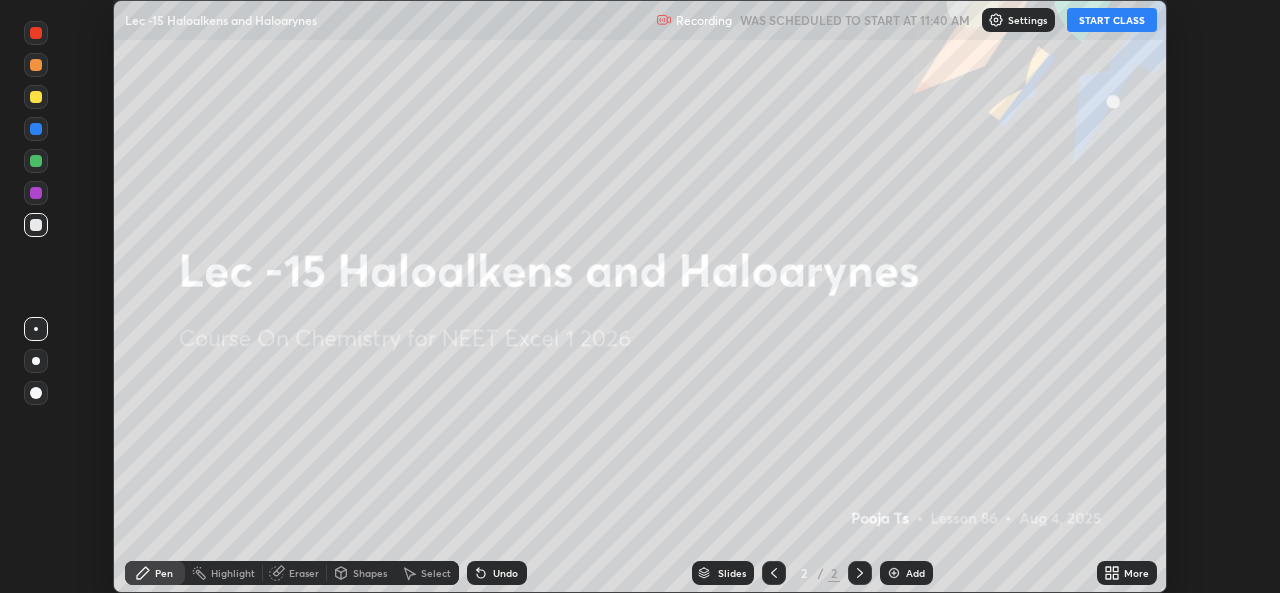 click on "START CLASS" at bounding box center (1112, 20) 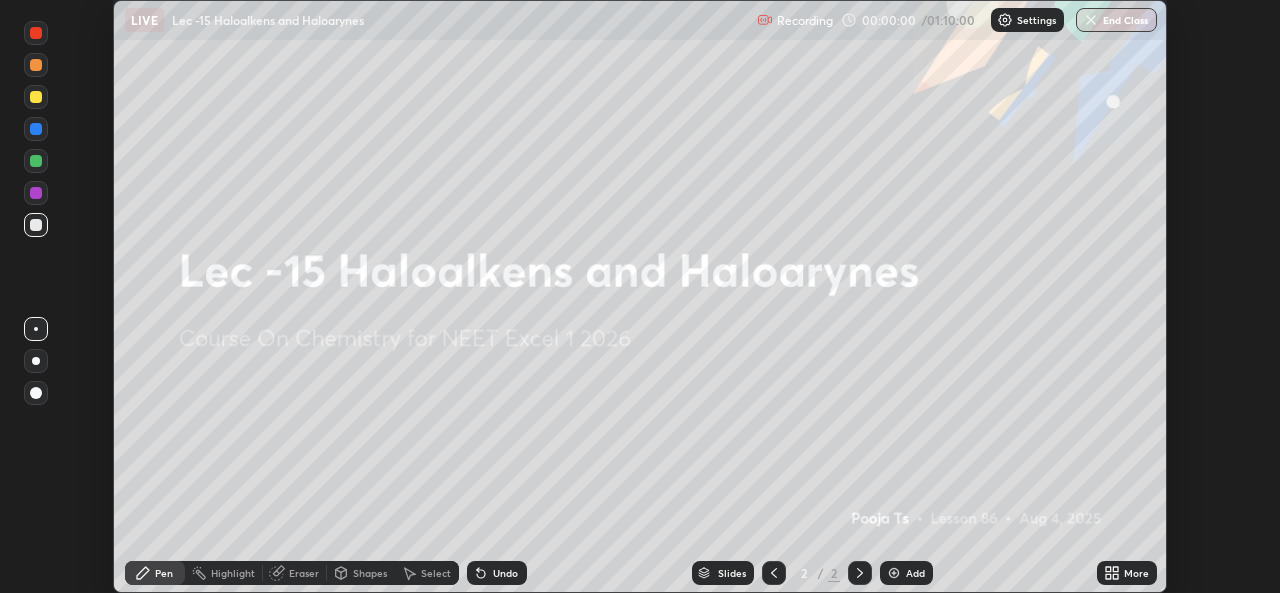 click on "More" at bounding box center [1127, 573] 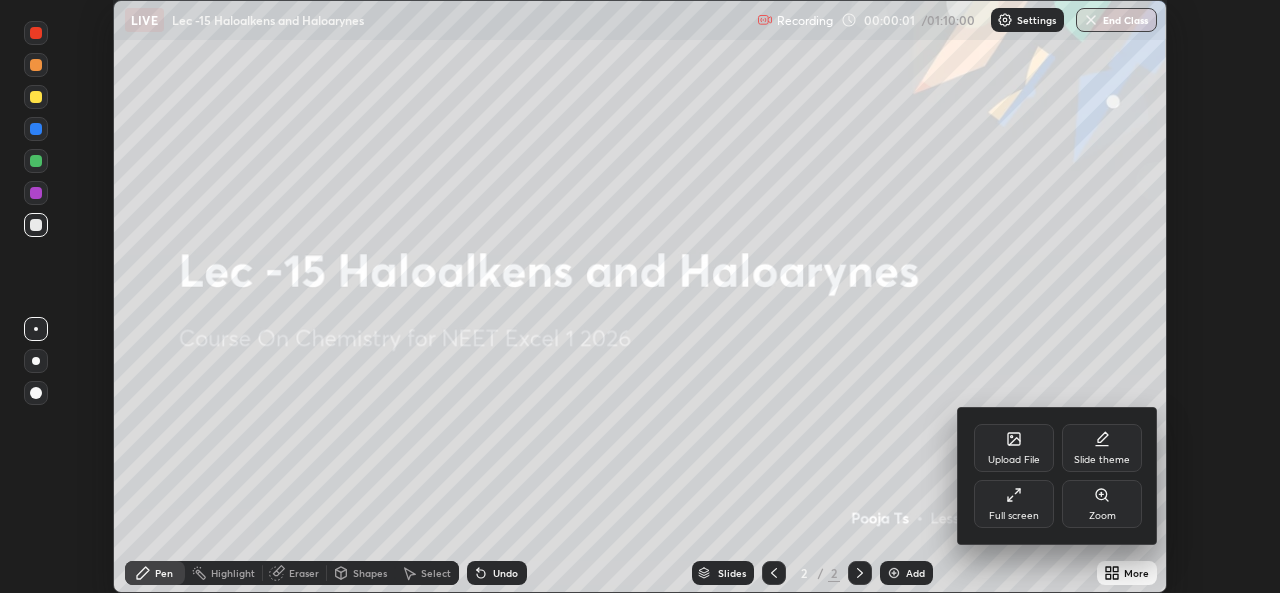 click on "Full screen" at bounding box center (1014, 504) 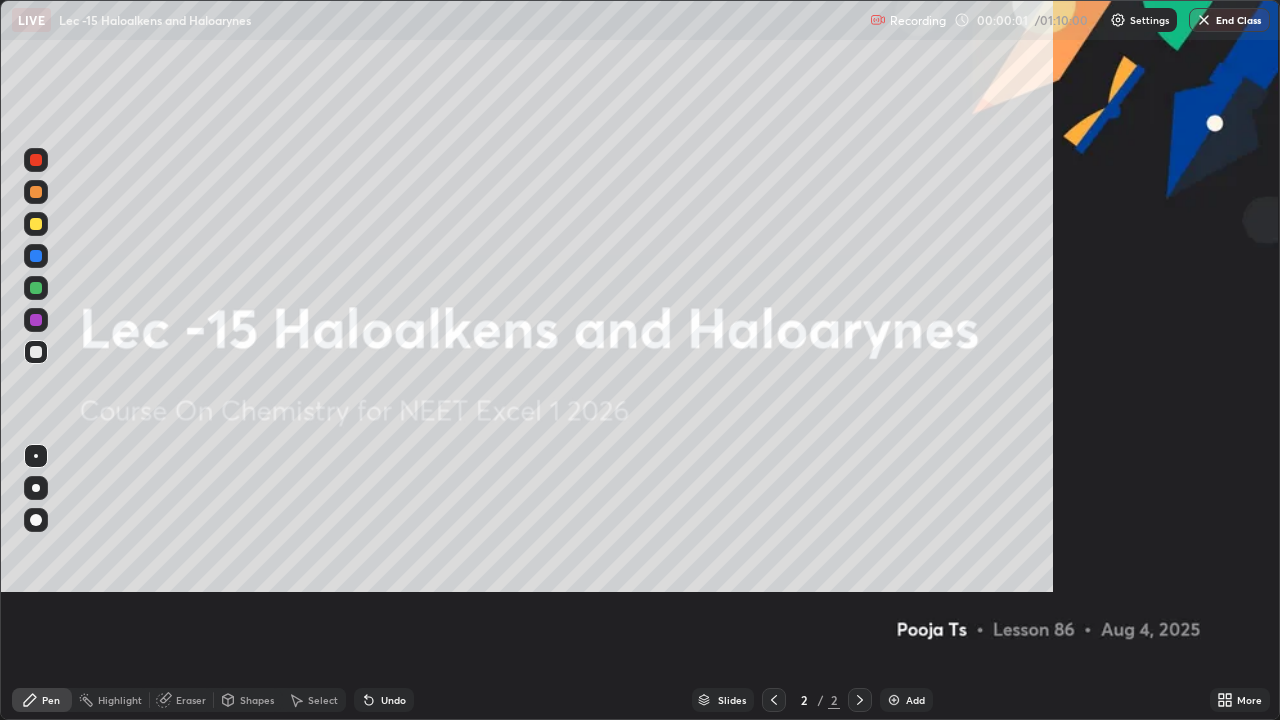 scroll, scrollTop: 99280, scrollLeft: 98720, axis: both 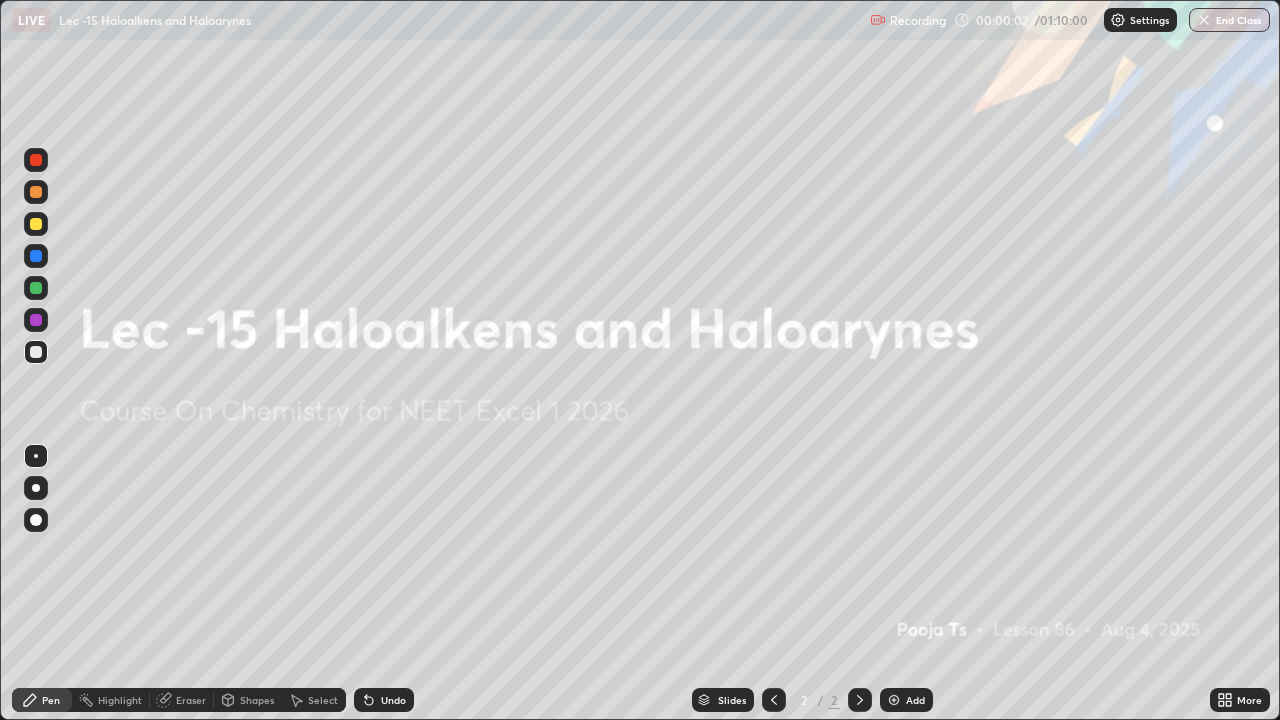 click on "Add" at bounding box center (906, 700) 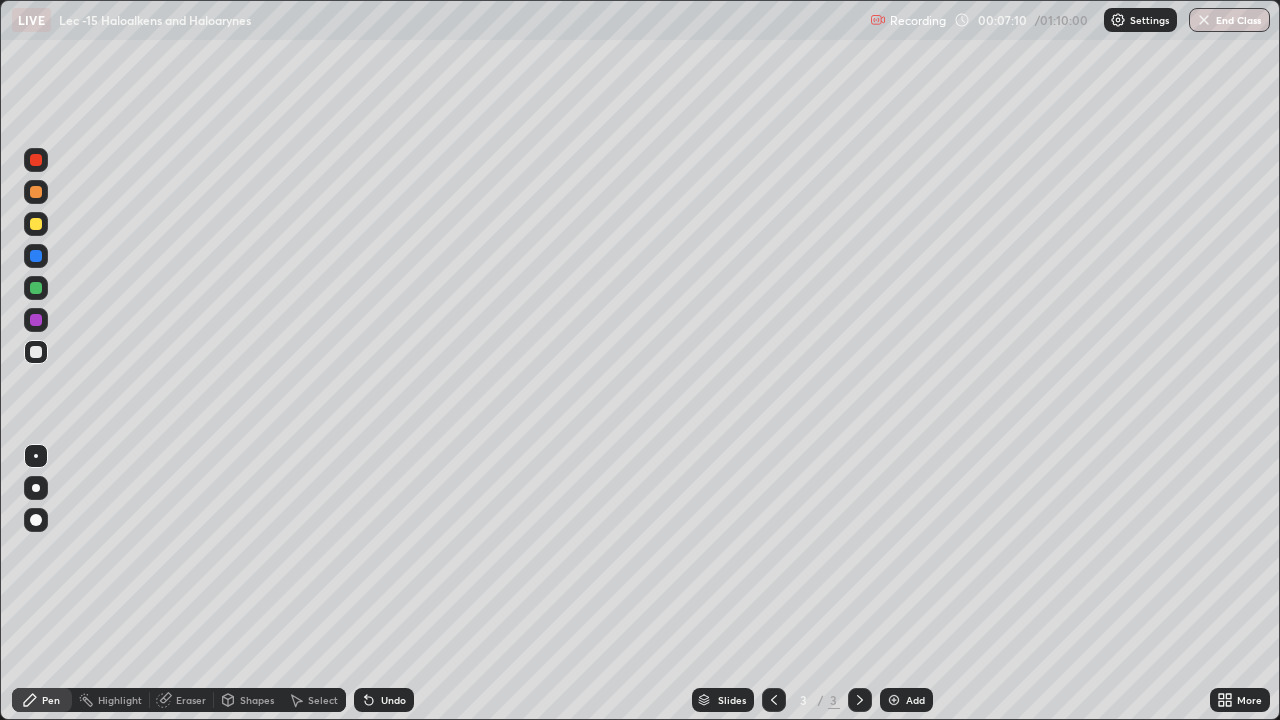 click at bounding box center (894, 700) 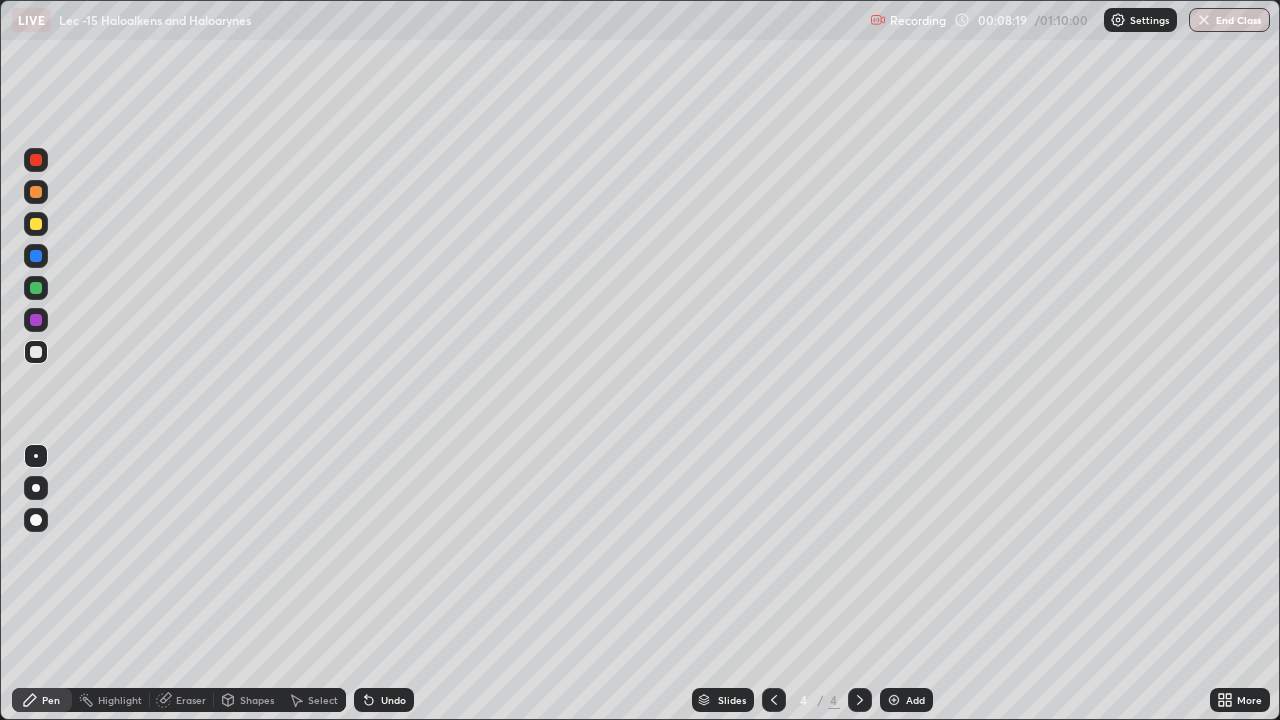 click on "Select" at bounding box center (314, 700) 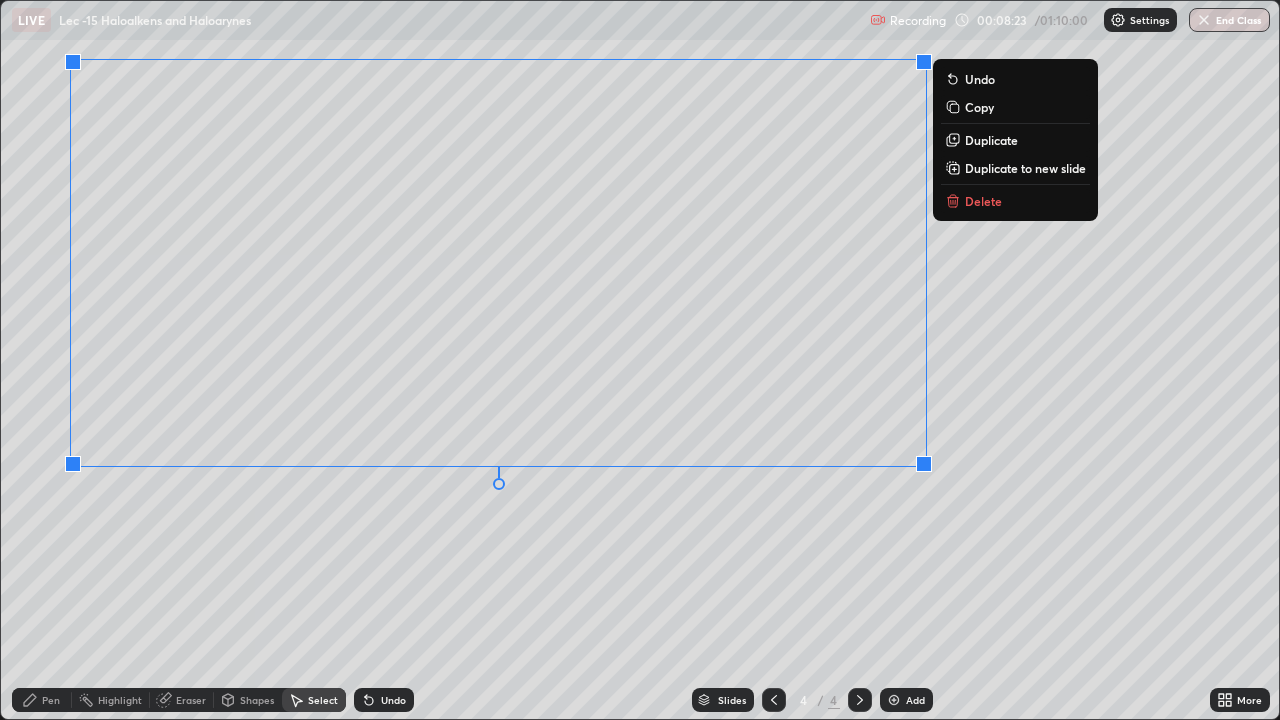 click on "Pen" at bounding box center (51, 700) 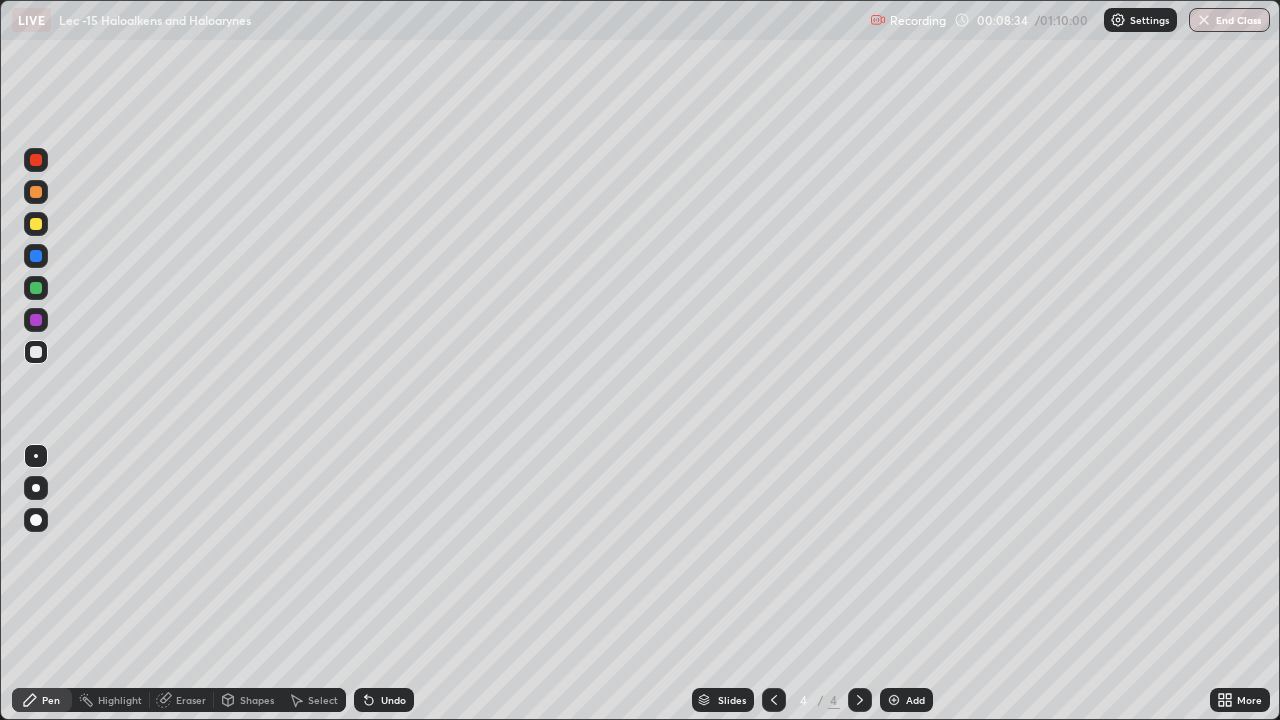 click on "Select" at bounding box center (314, 700) 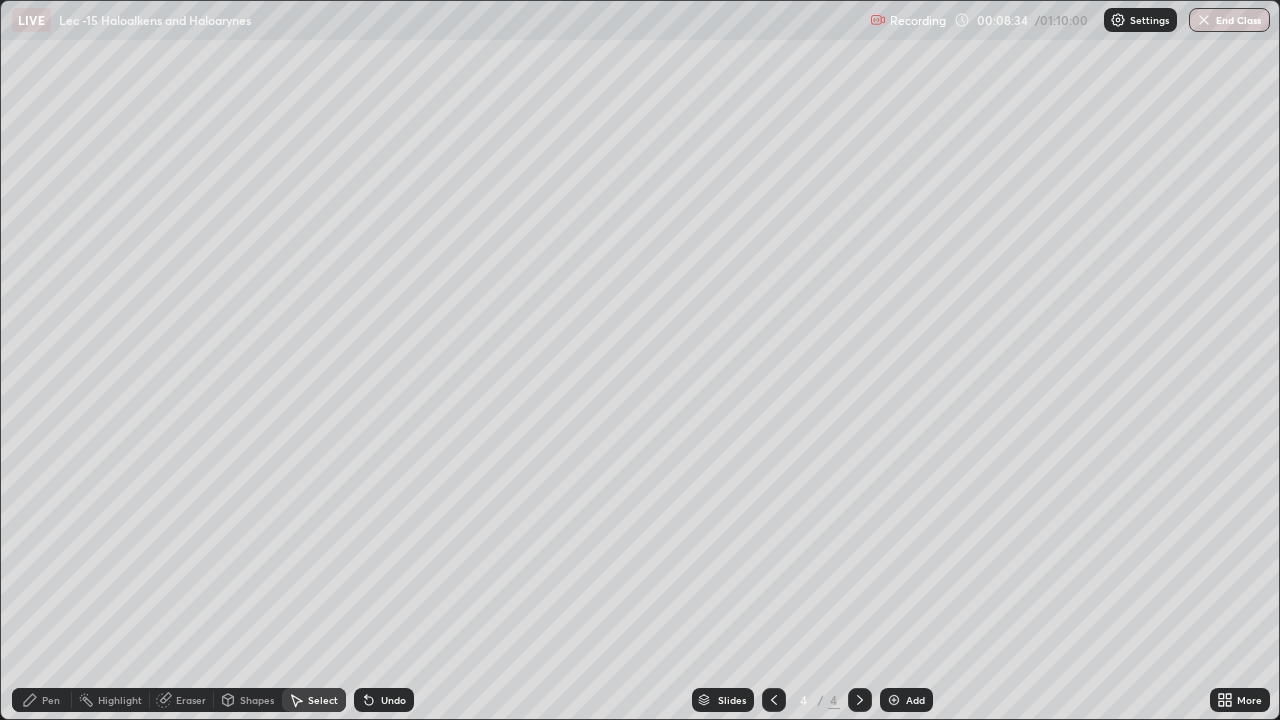 click on "Select" at bounding box center [314, 700] 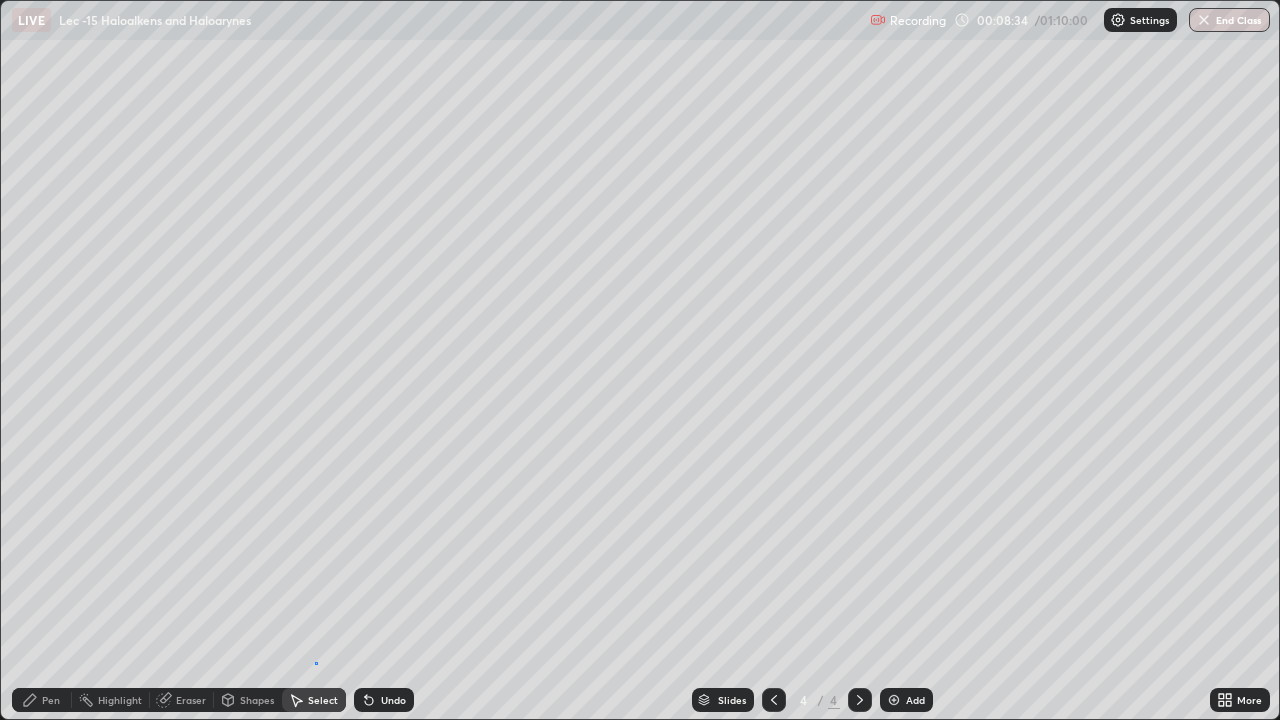 click at bounding box center [0, 0] 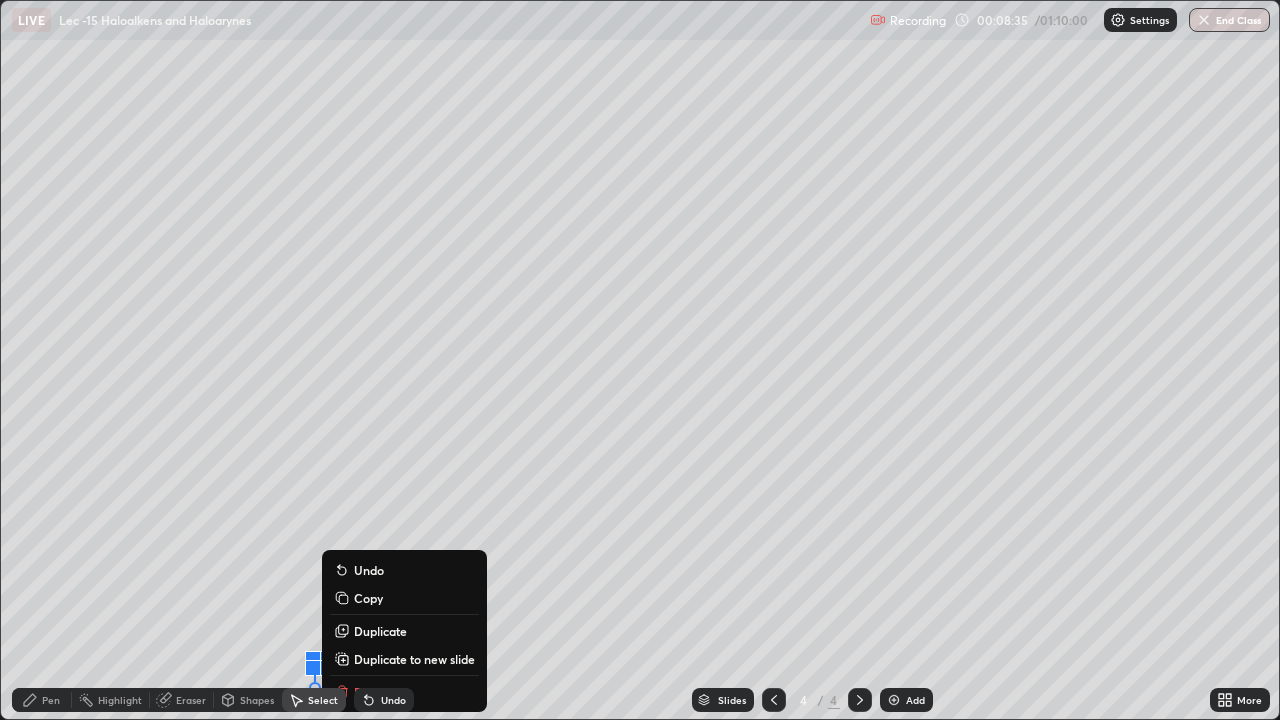 click on "Duplicate to new slide" at bounding box center (404, 659) 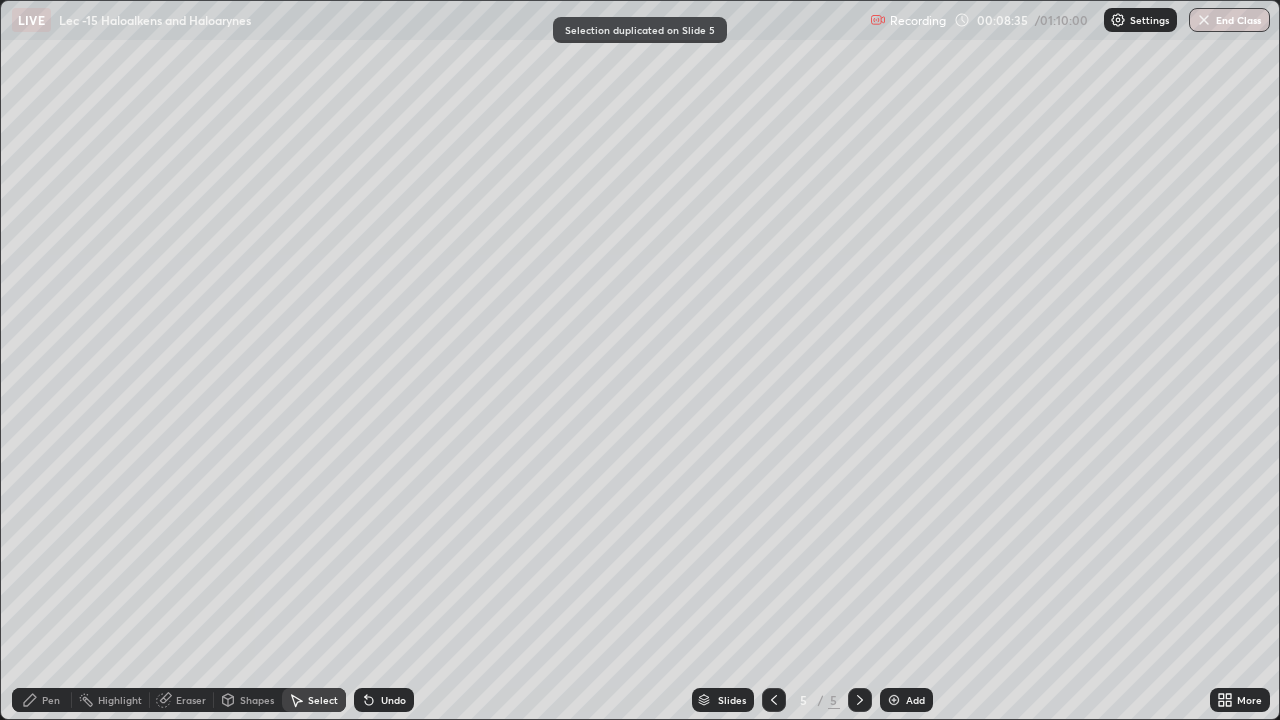 click on "Pen" at bounding box center (51, 700) 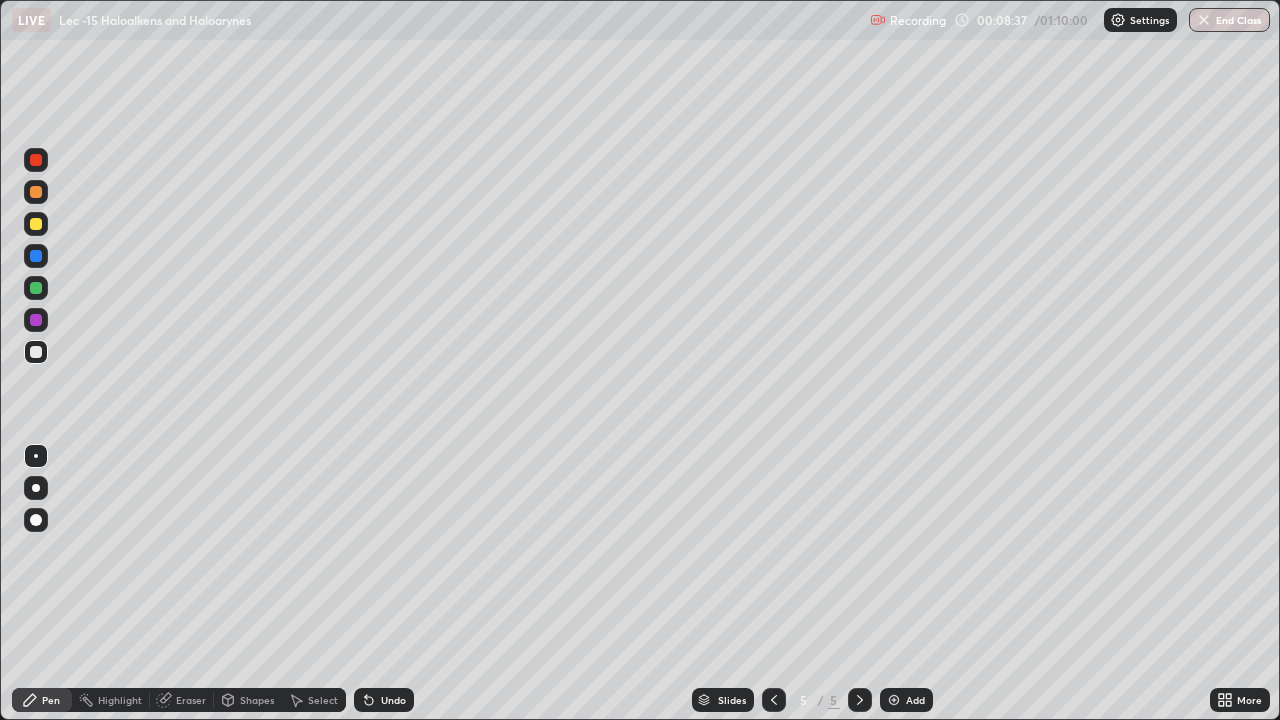 click on "Slides" at bounding box center [723, 700] 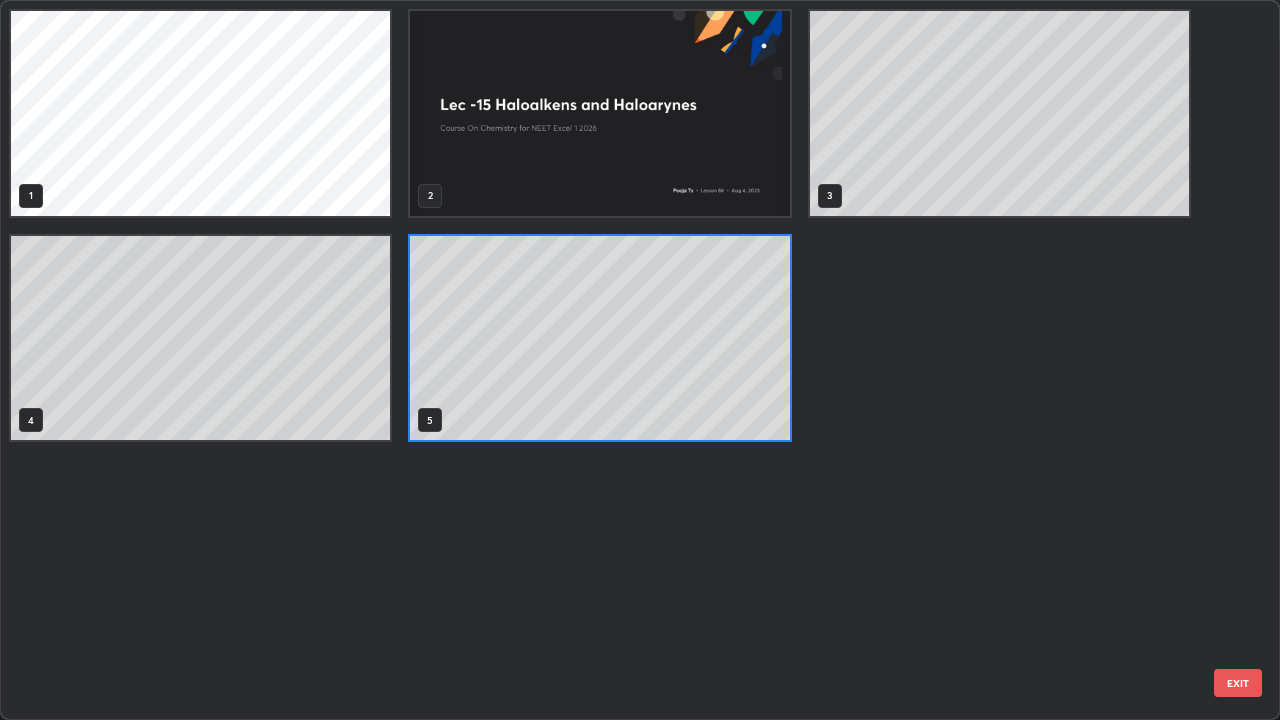 scroll, scrollTop: 7, scrollLeft: 11, axis: both 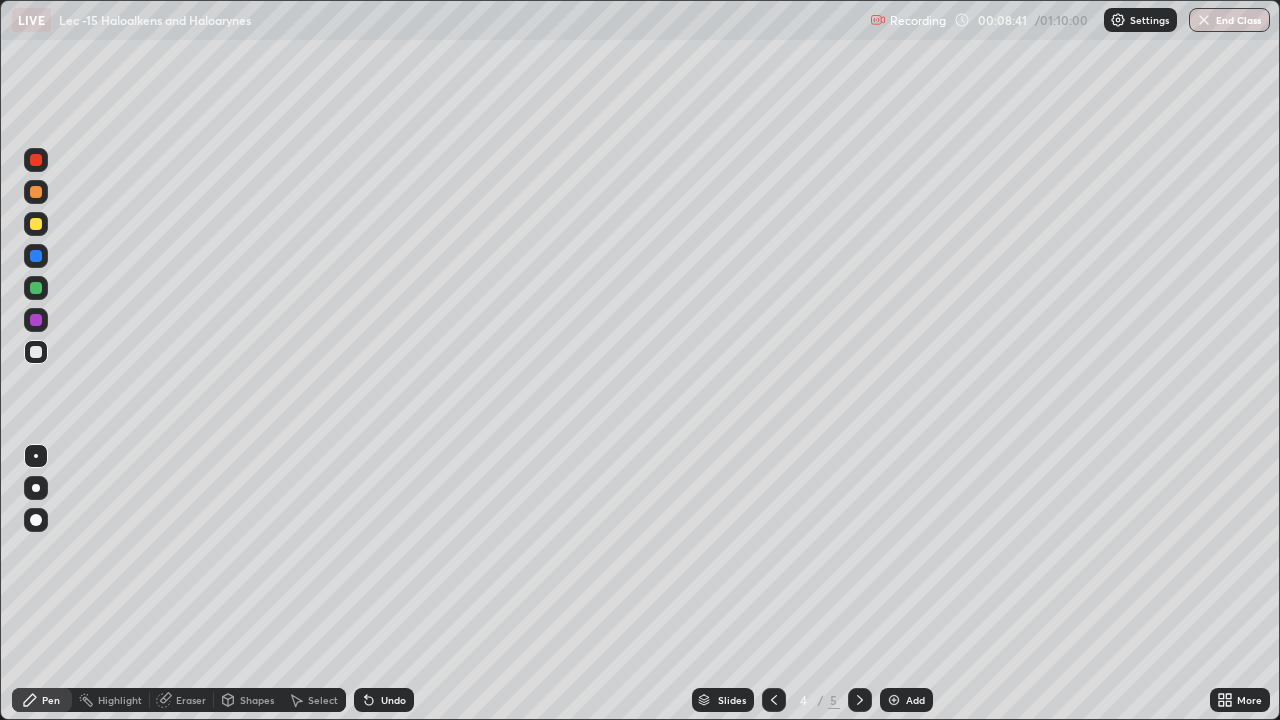 click on "Pen" at bounding box center (42, 700) 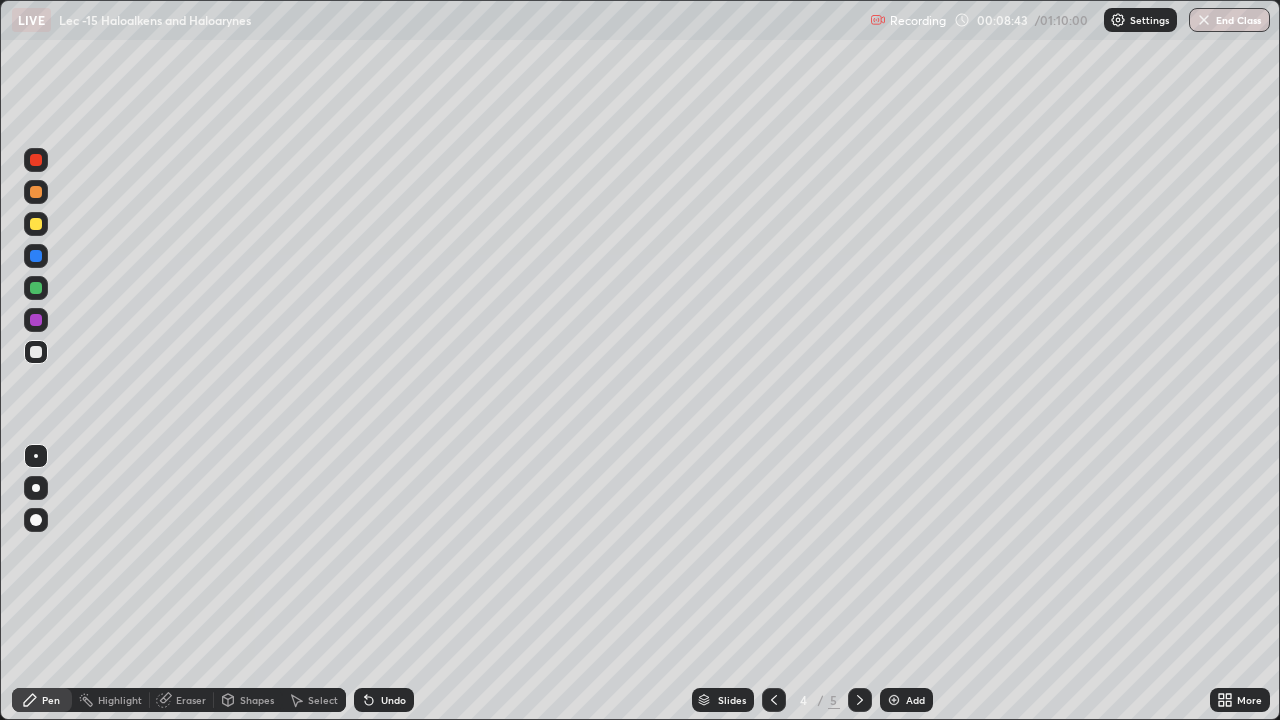 click on "Undo" at bounding box center [380, 700] 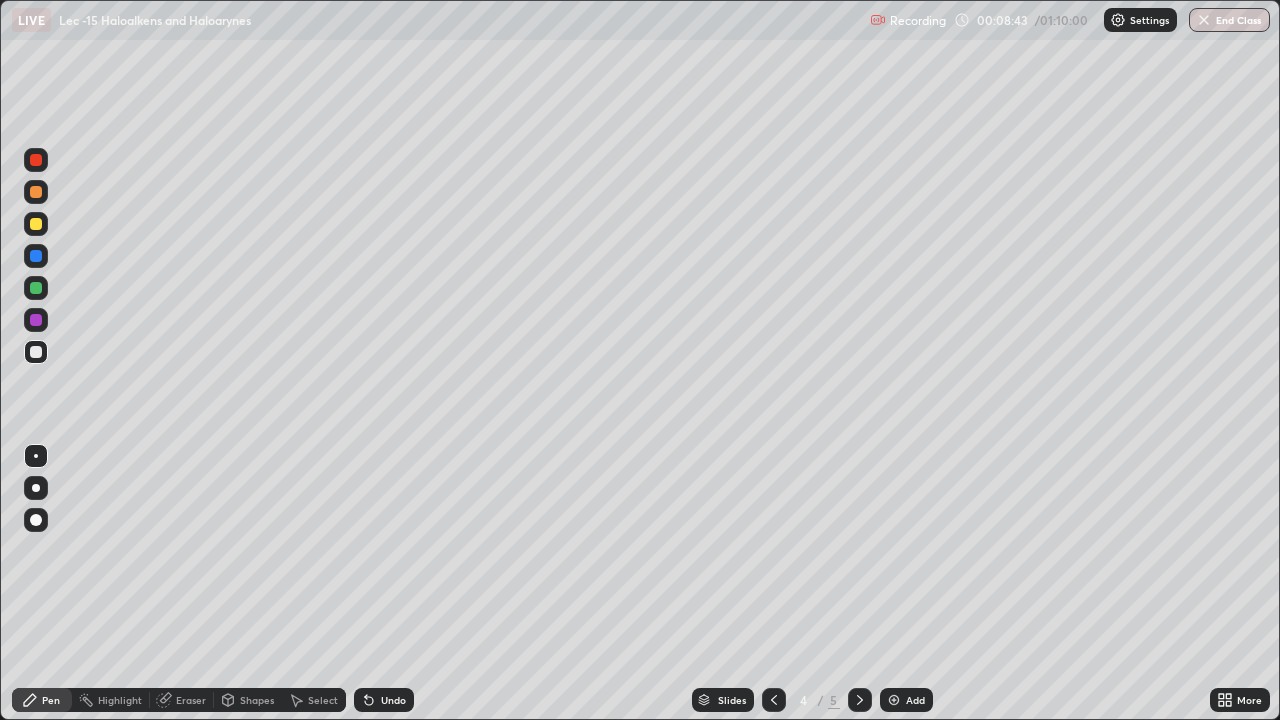 click on "Undo" at bounding box center (380, 700) 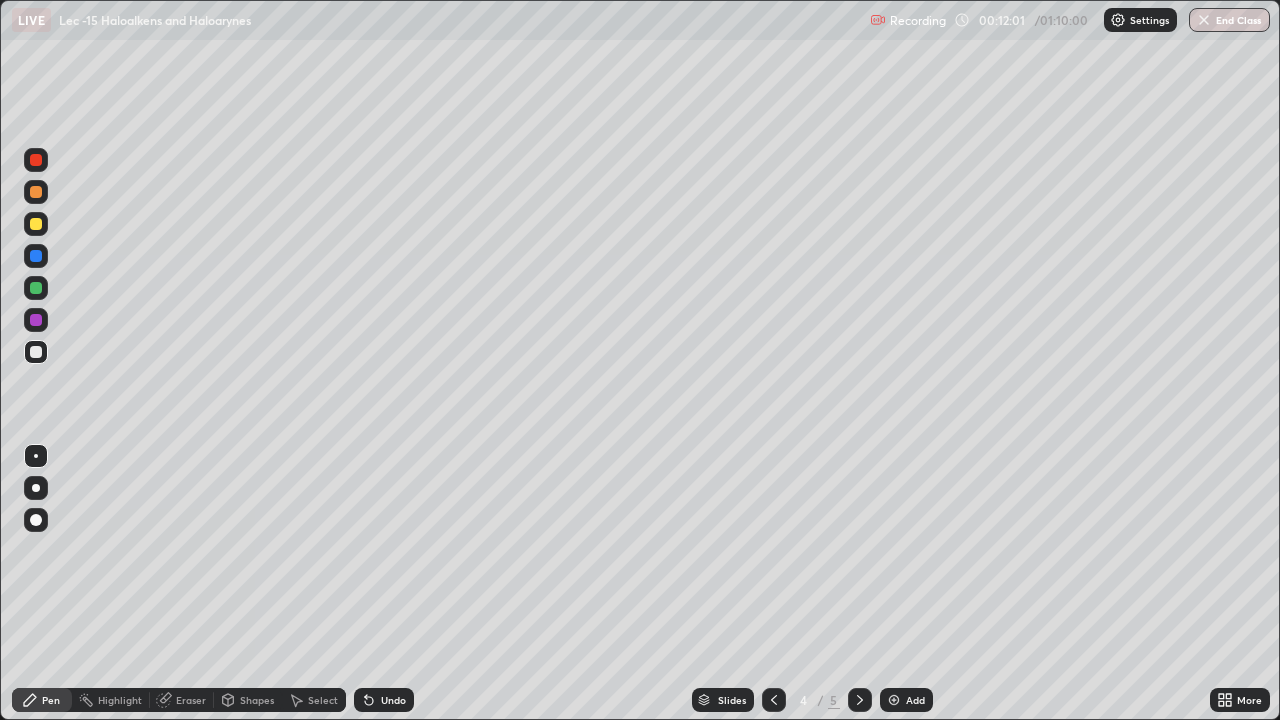 click on "Add" at bounding box center [906, 700] 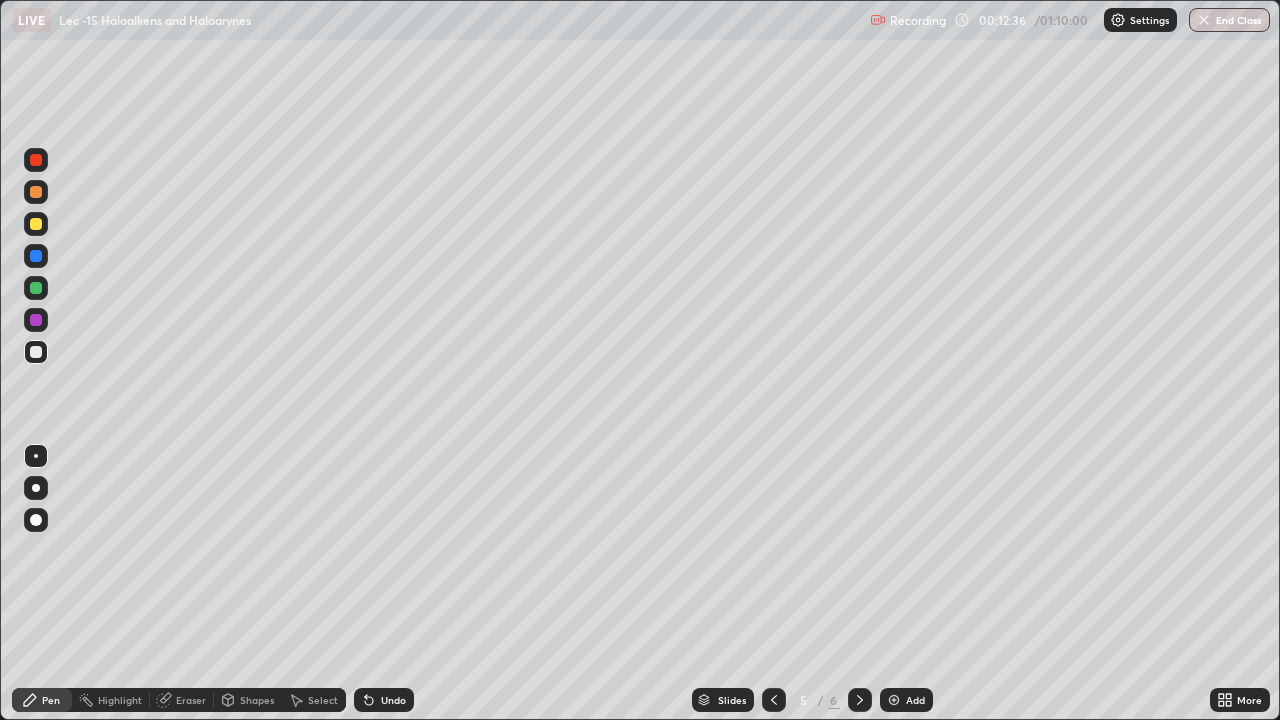 click on "5" at bounding box center (804, 700) 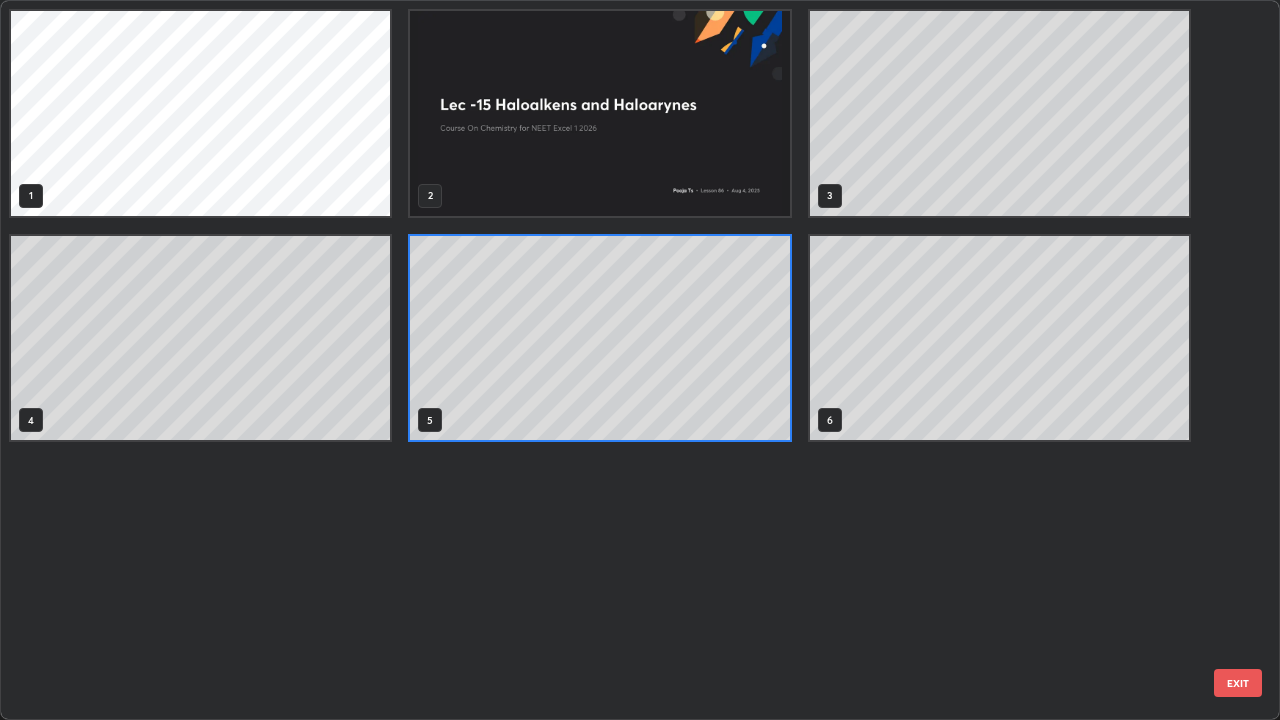 scroll, scrollTop: 7, scrollLeft: 11, axis: both 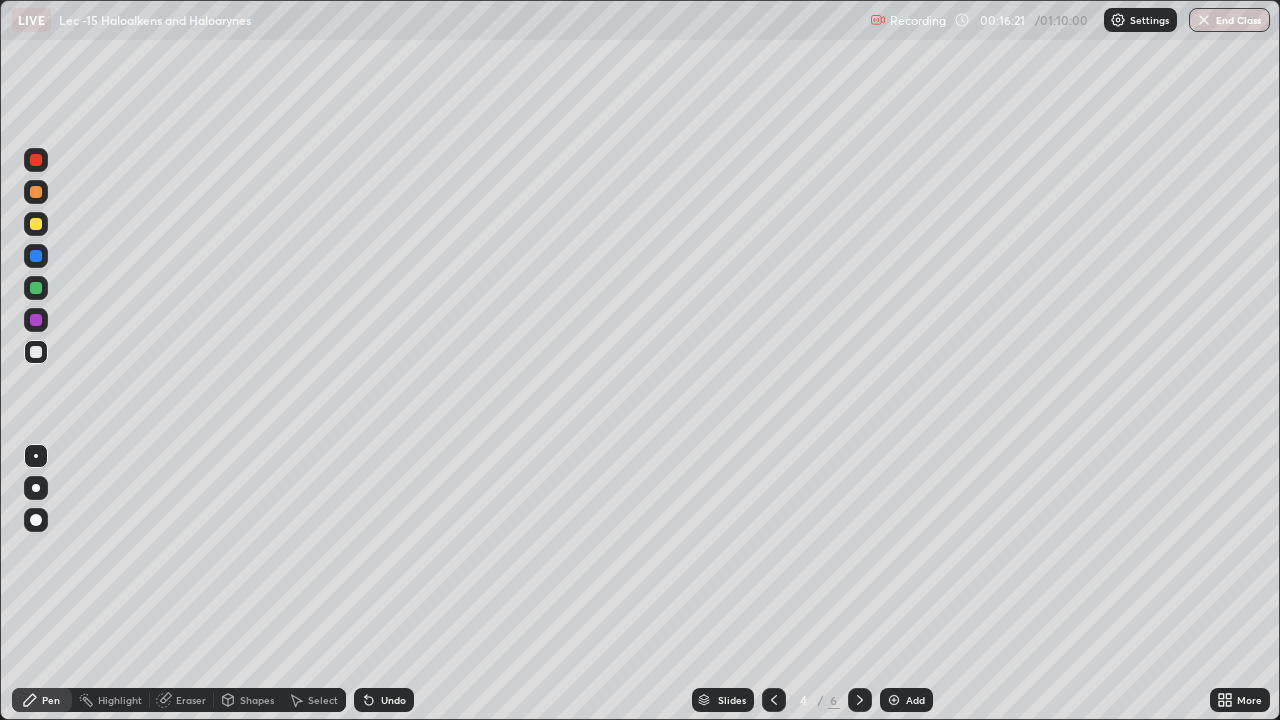 click at bounding box center [894, 700] 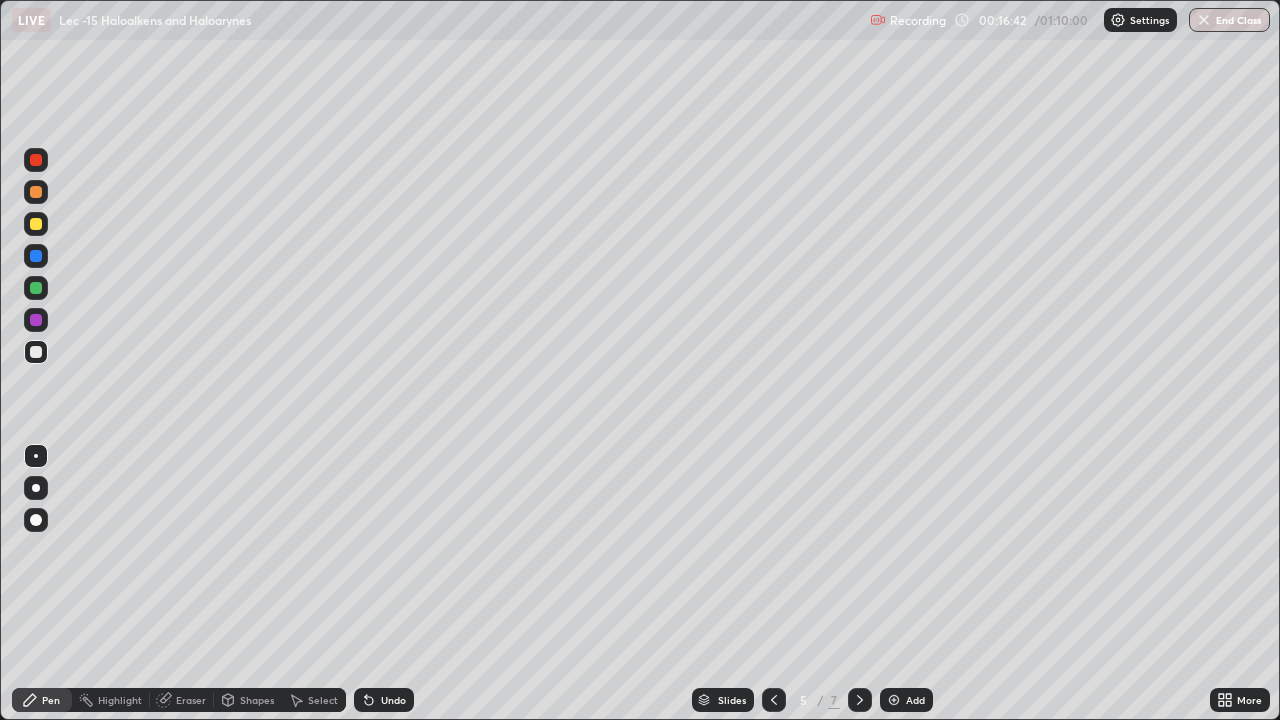 click at bounding box center [36, 224] 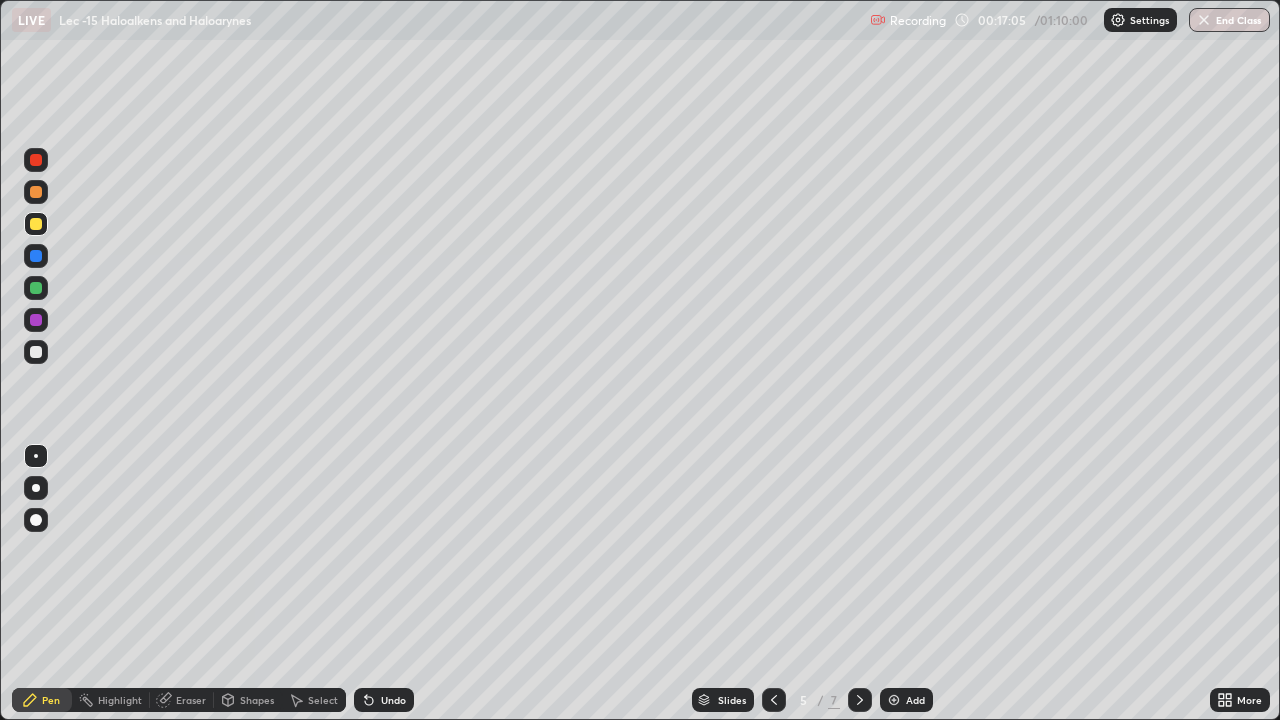 click at bounding box center [36, 352] 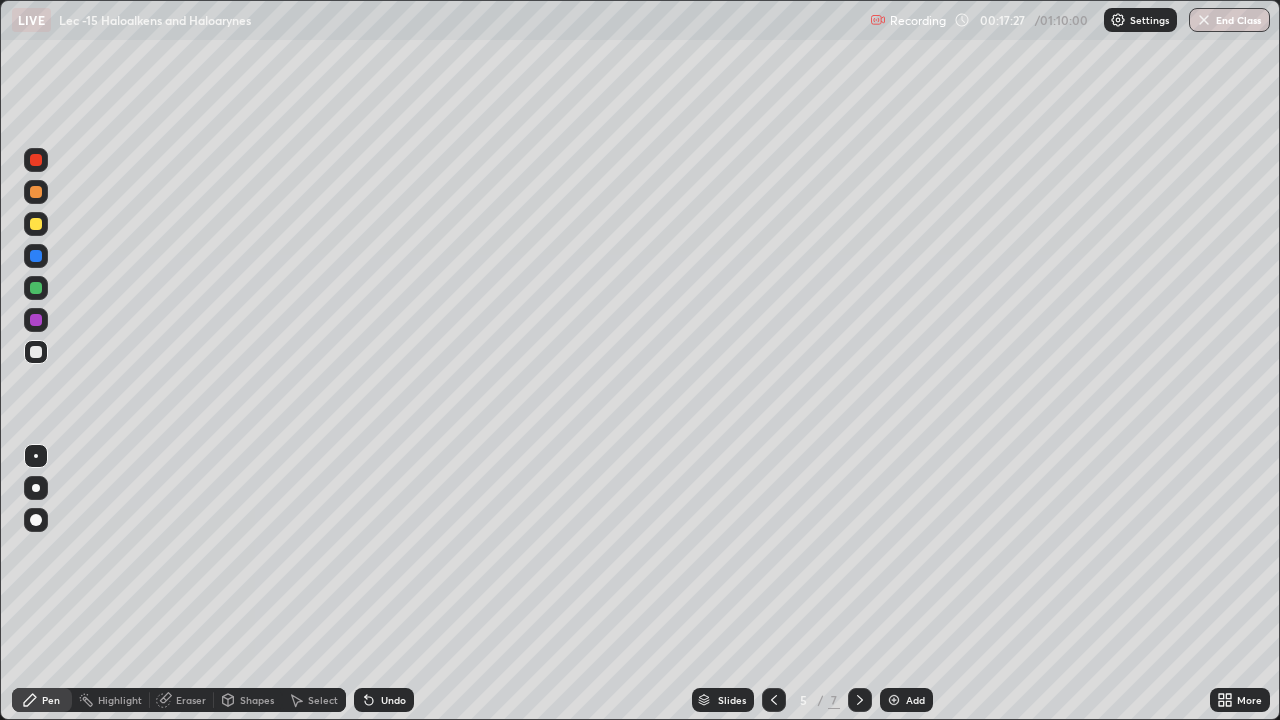 click at bounding box center (36, 288) 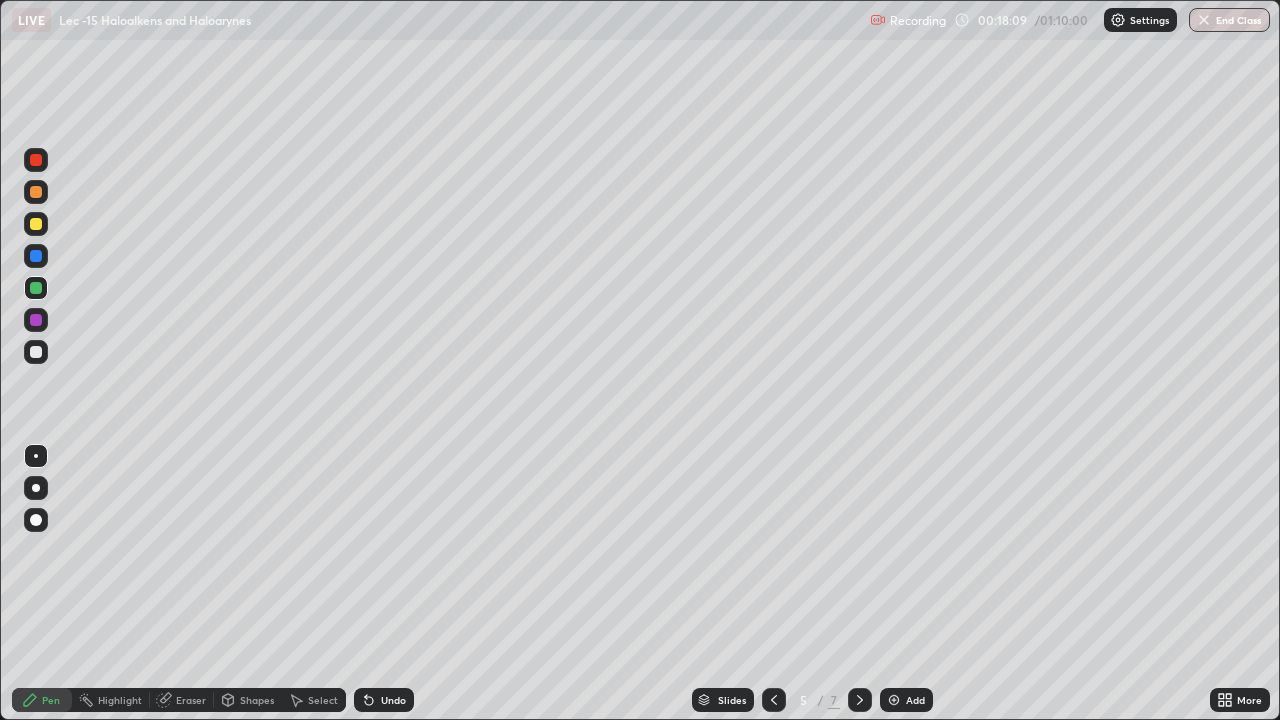 click 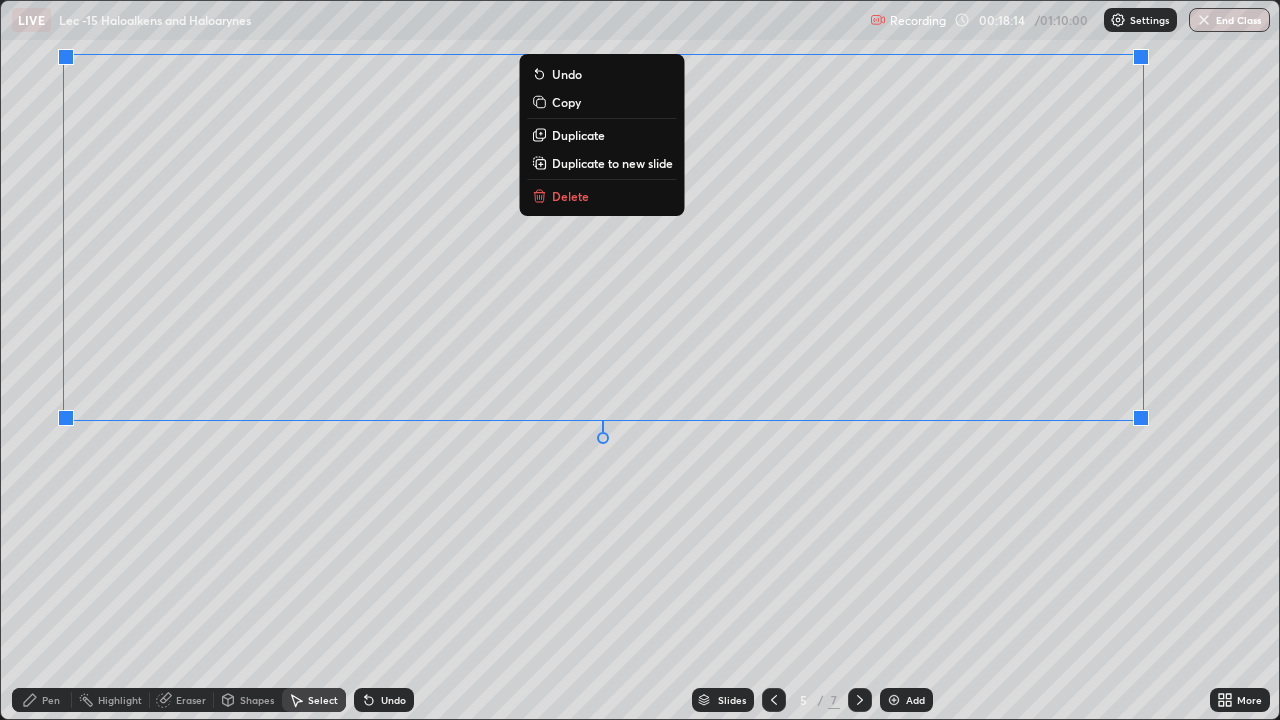 click on "0 ° Undo Copy Duplicate Duplicate to new slide Delete" at bounding box center (640, 360) 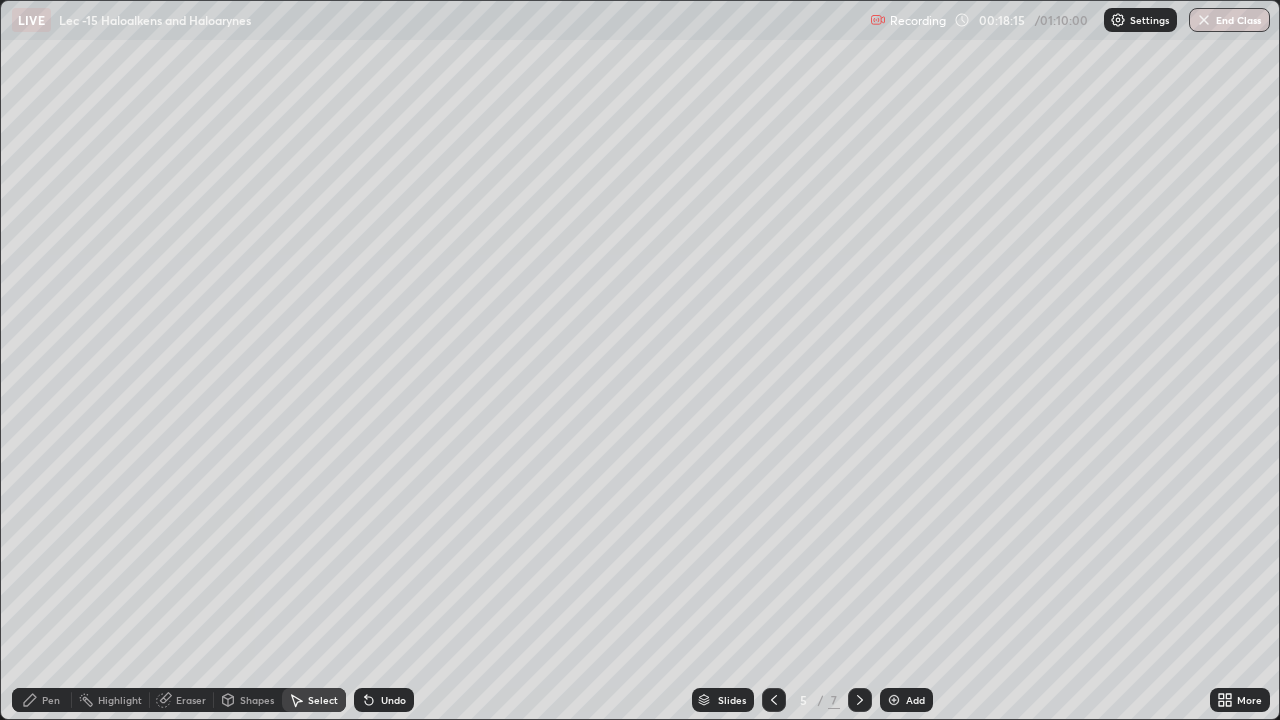 click on "Pen" at bounding box center (42, 700) 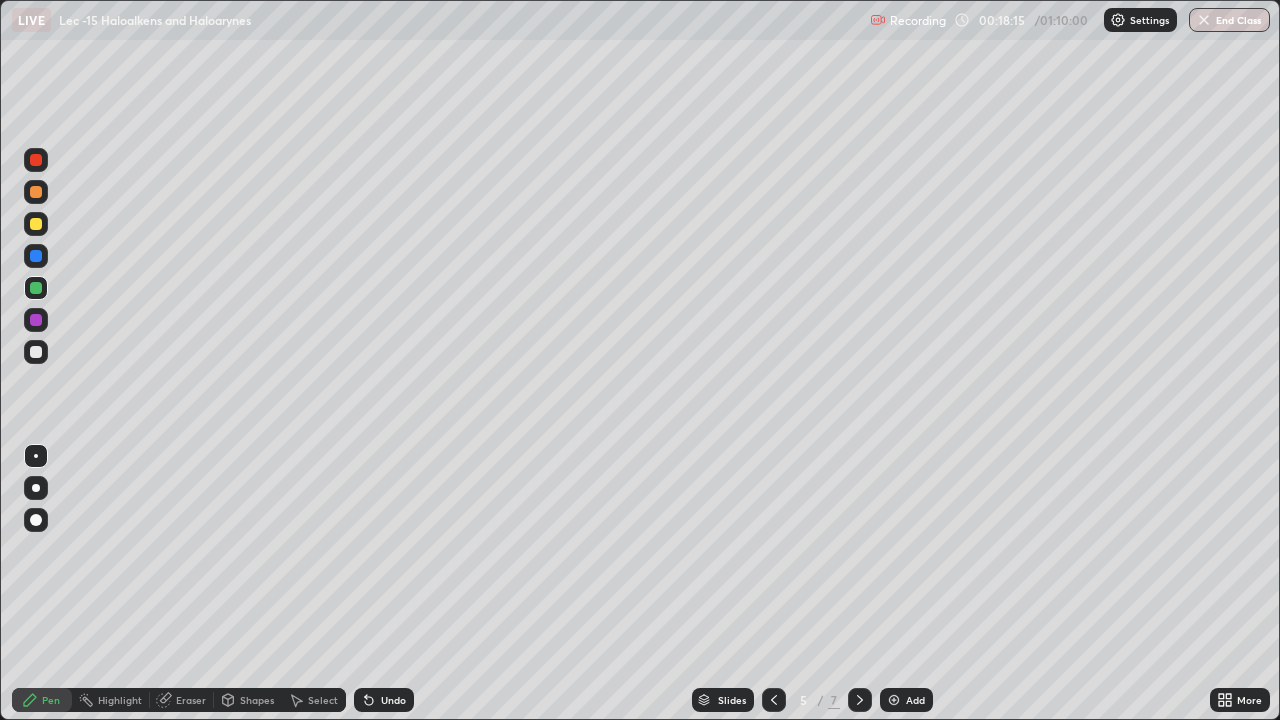 click at bounding box center (36, 352) 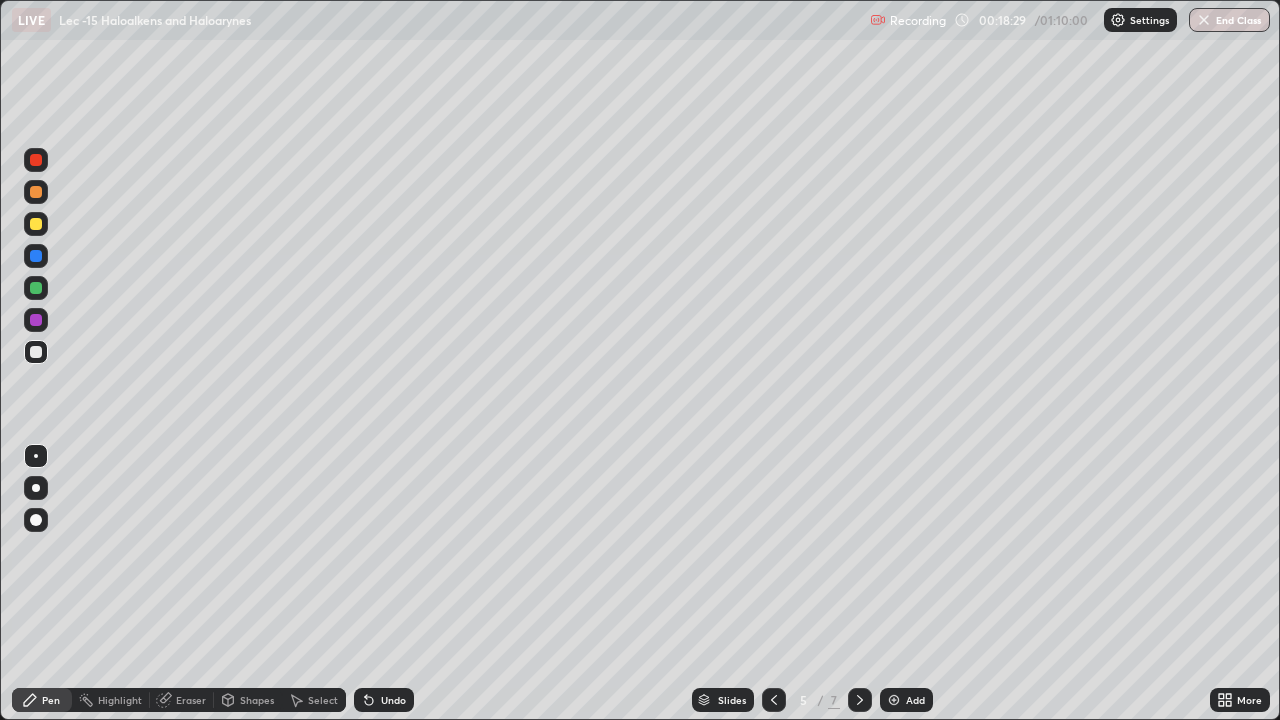 click 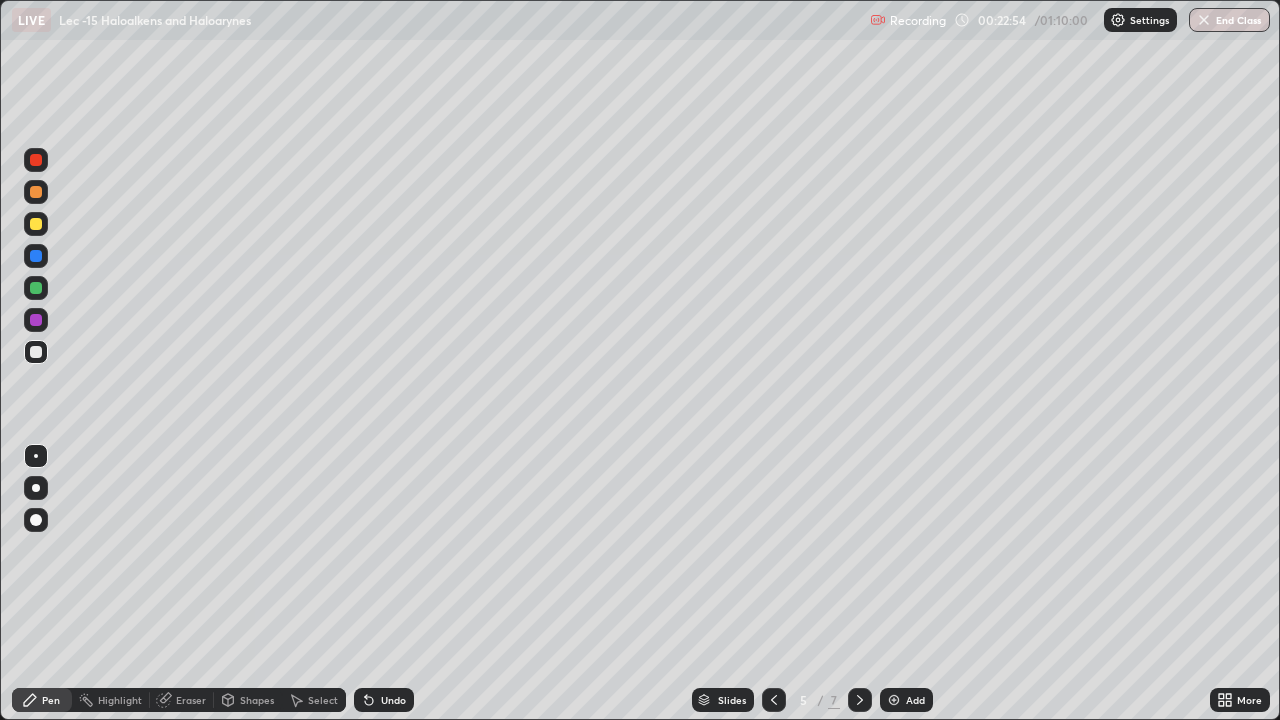 click at bounding box center (894, 700) 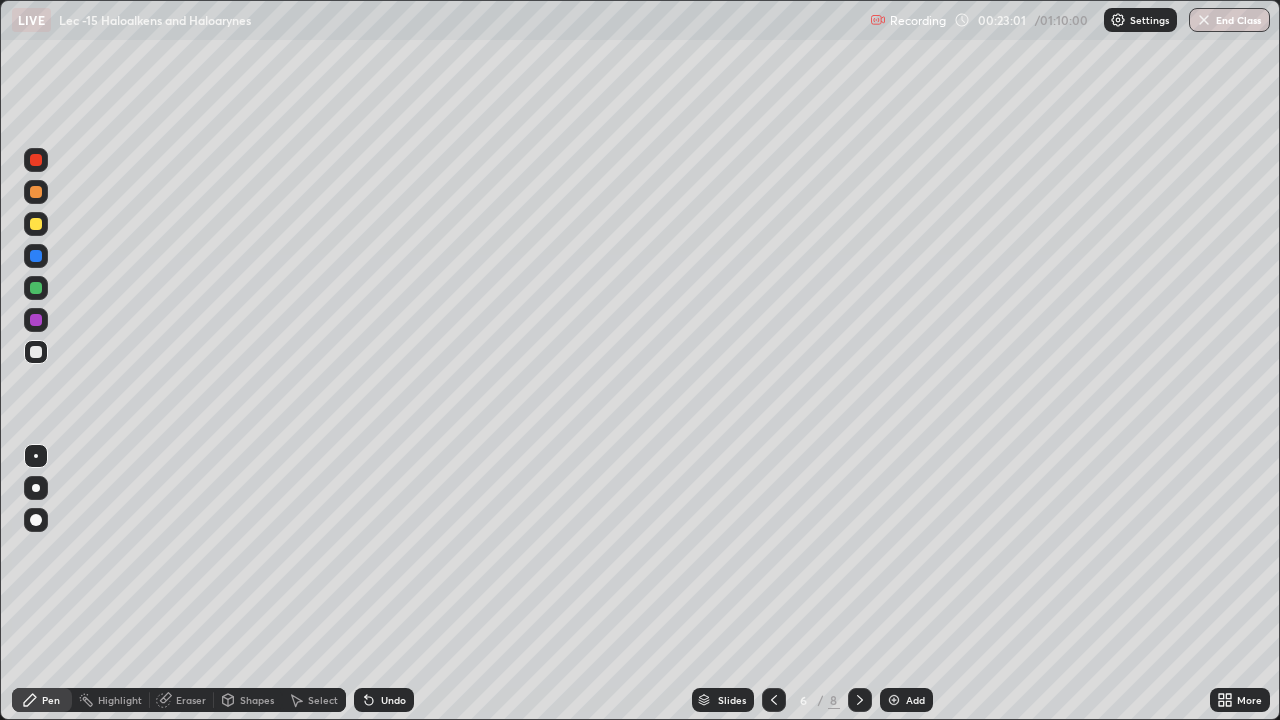 click on "Undo" at bounding box center [384, 700] 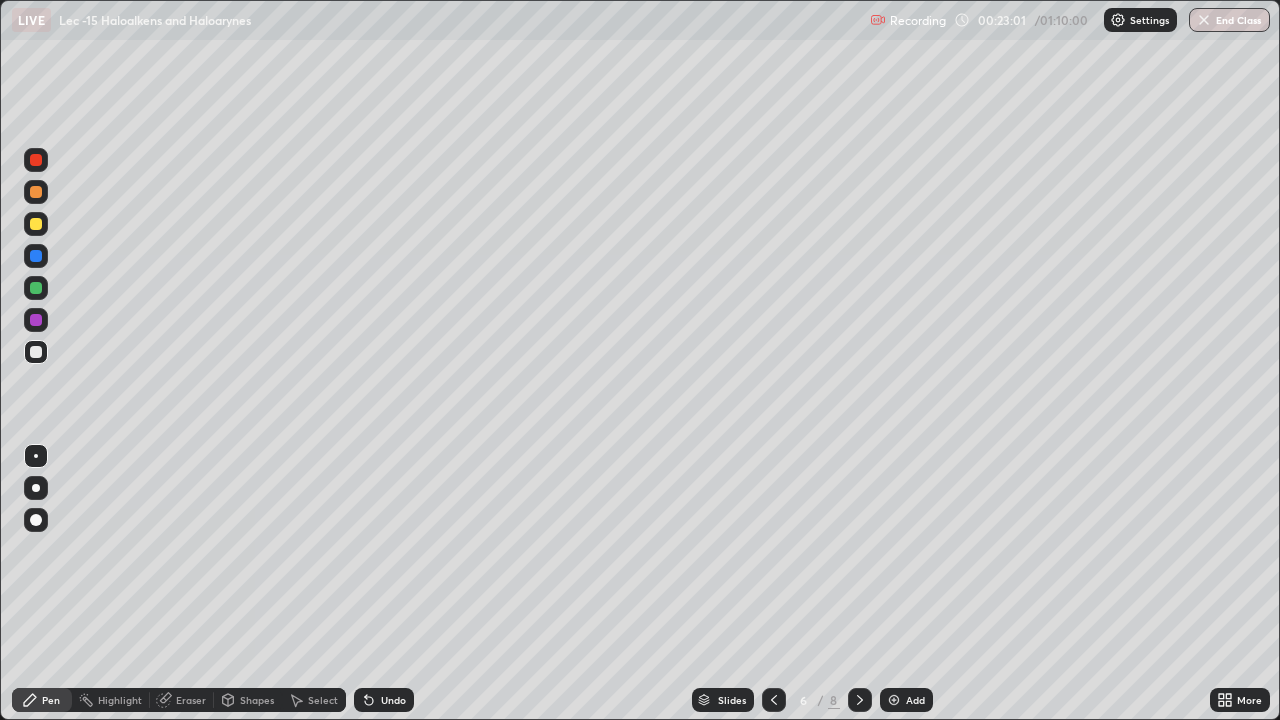 click 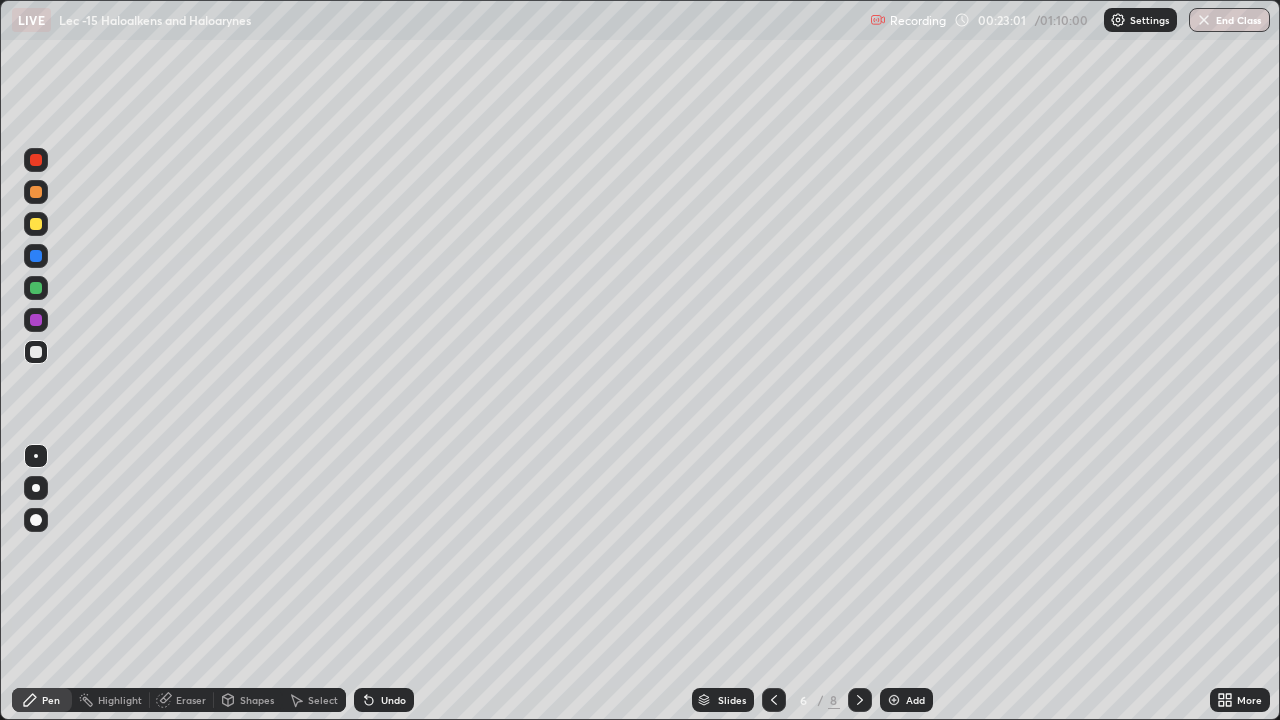 click 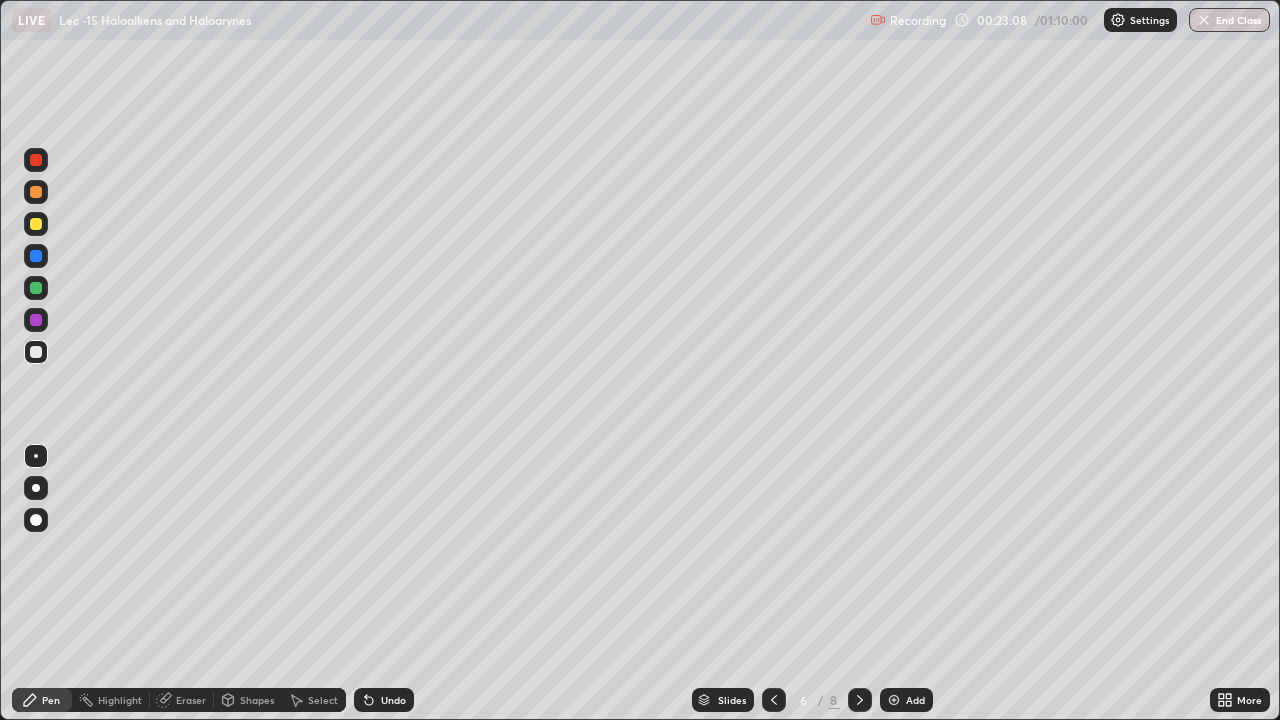 click at bounding box center [36, 224] 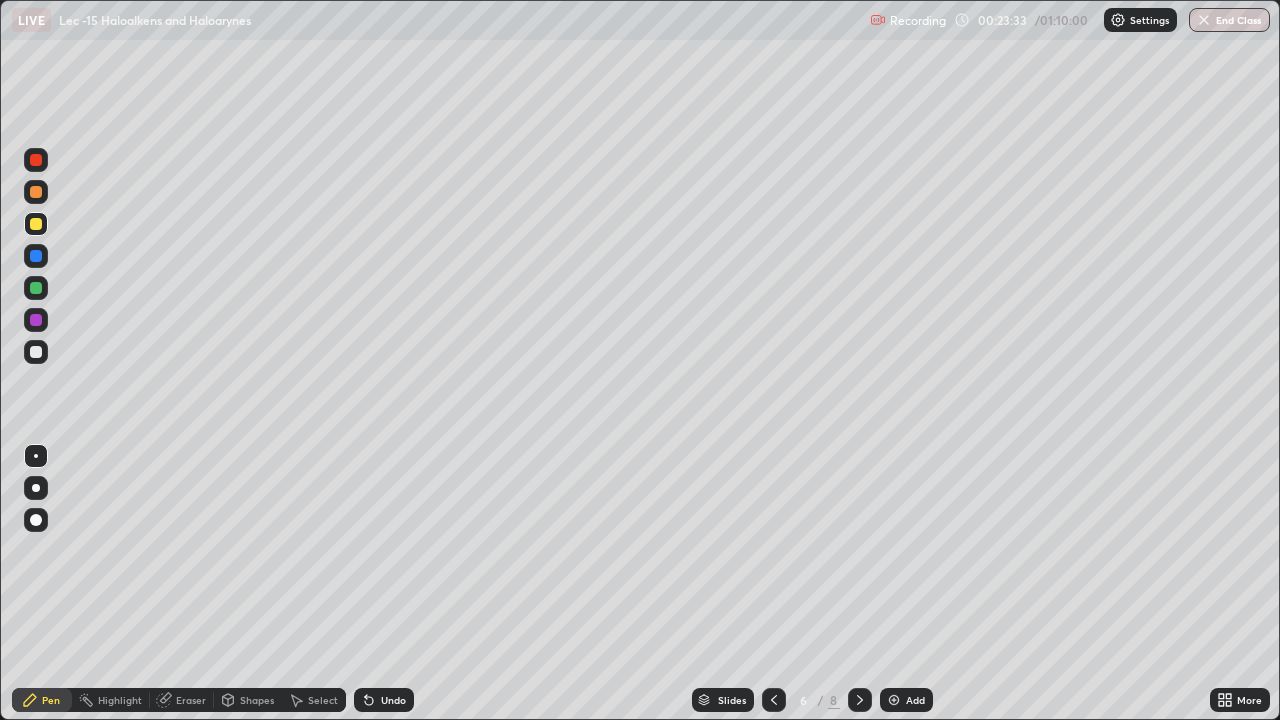 click 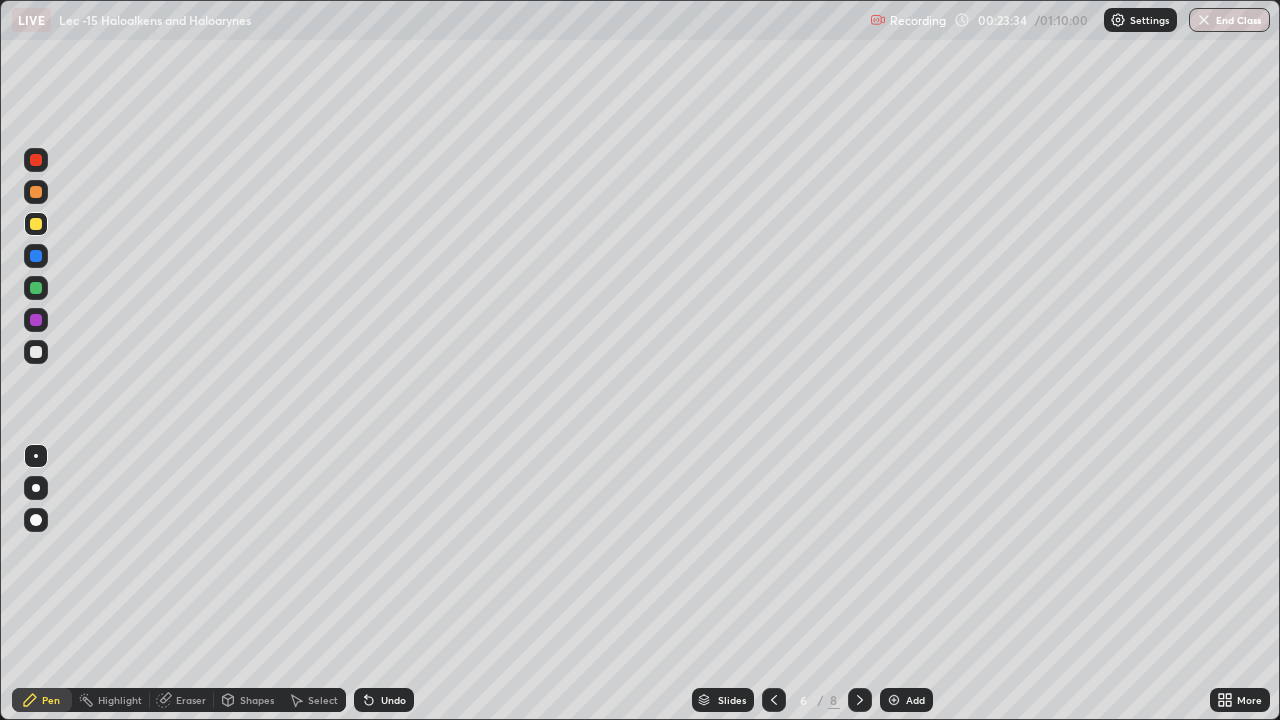 click 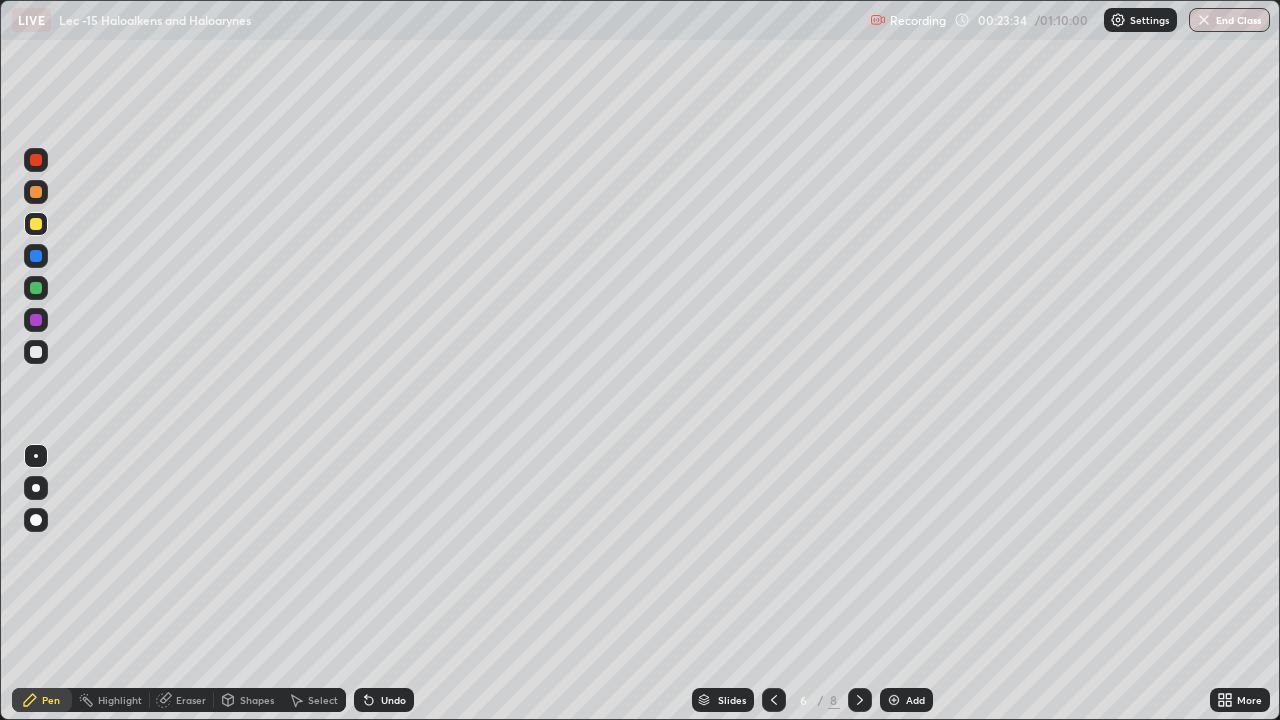 click 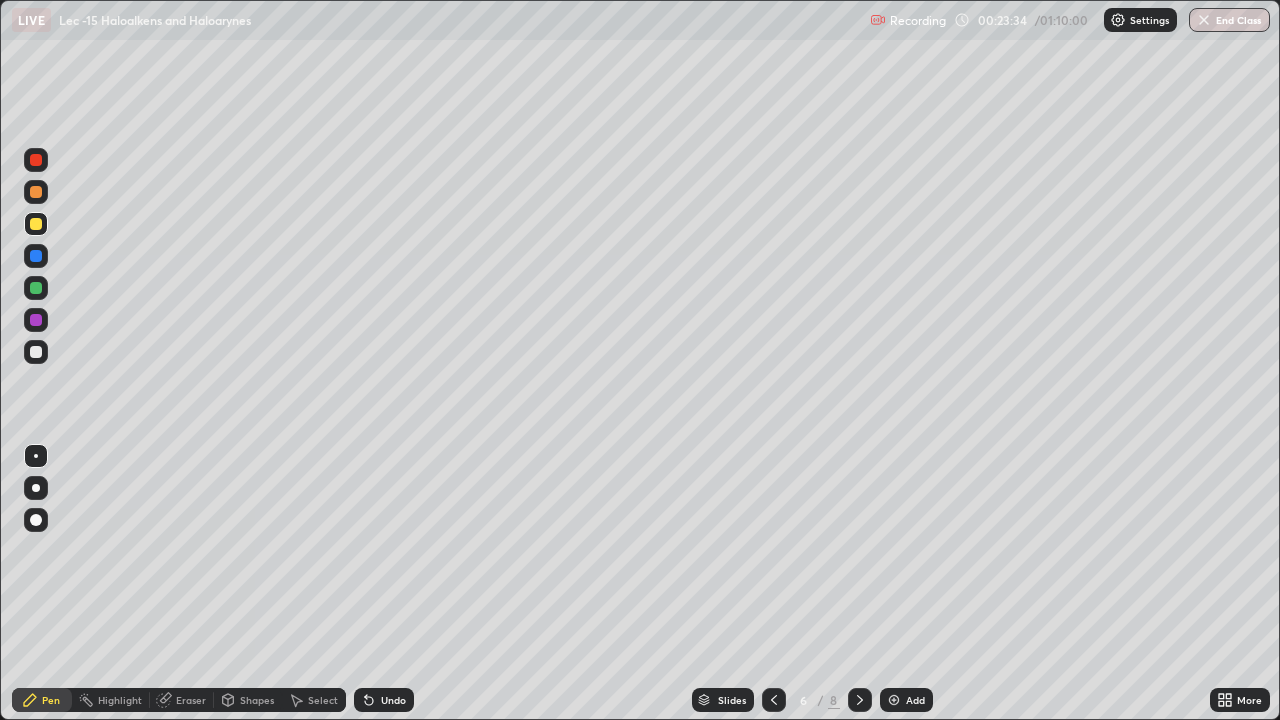 click 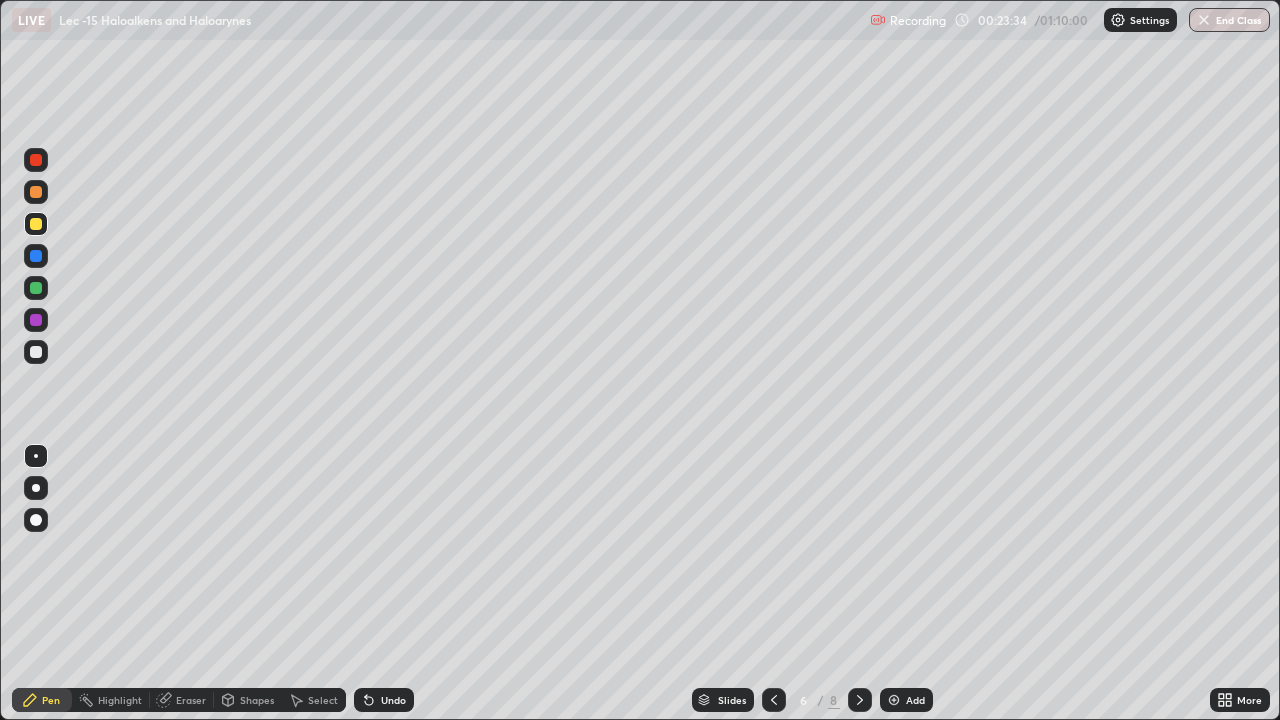 click 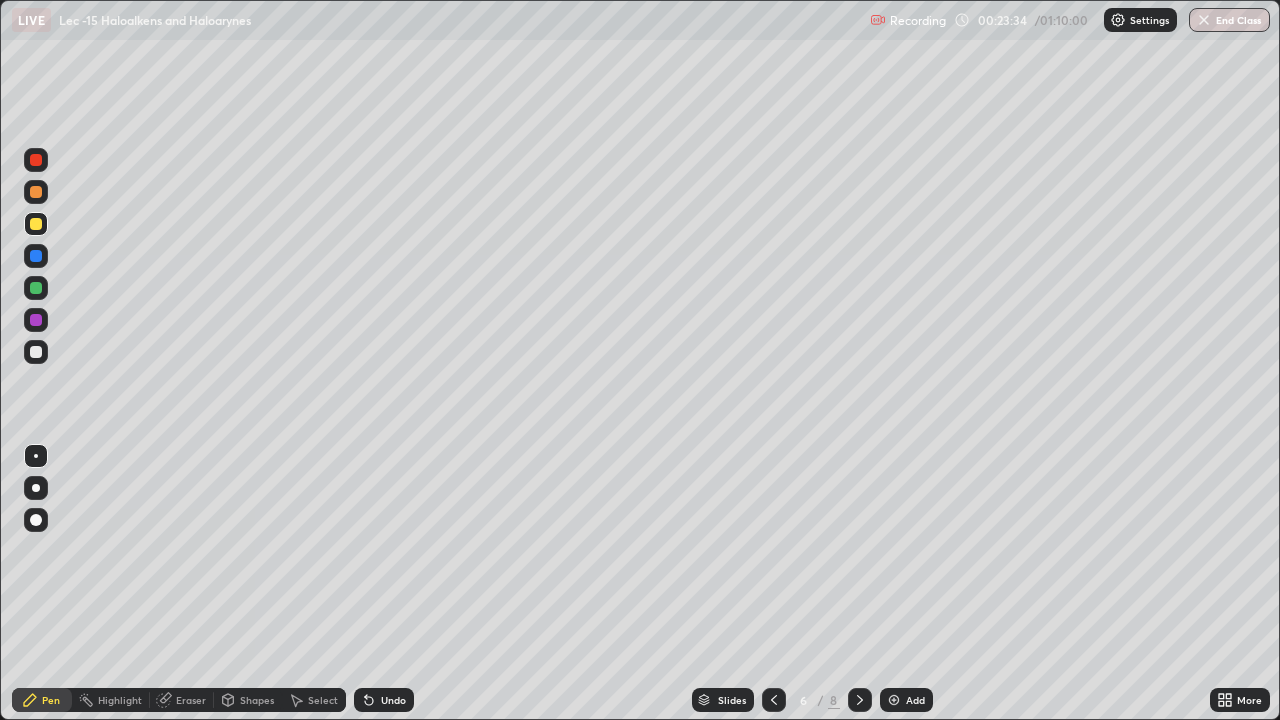 click 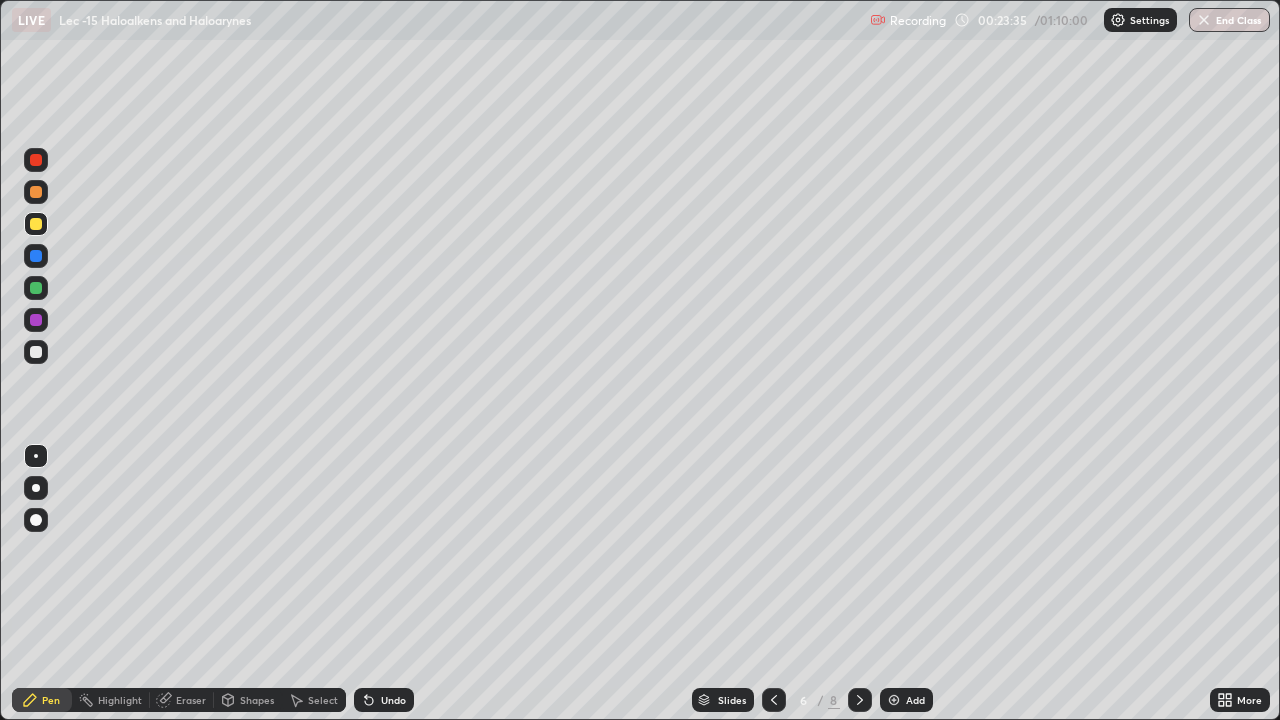 click 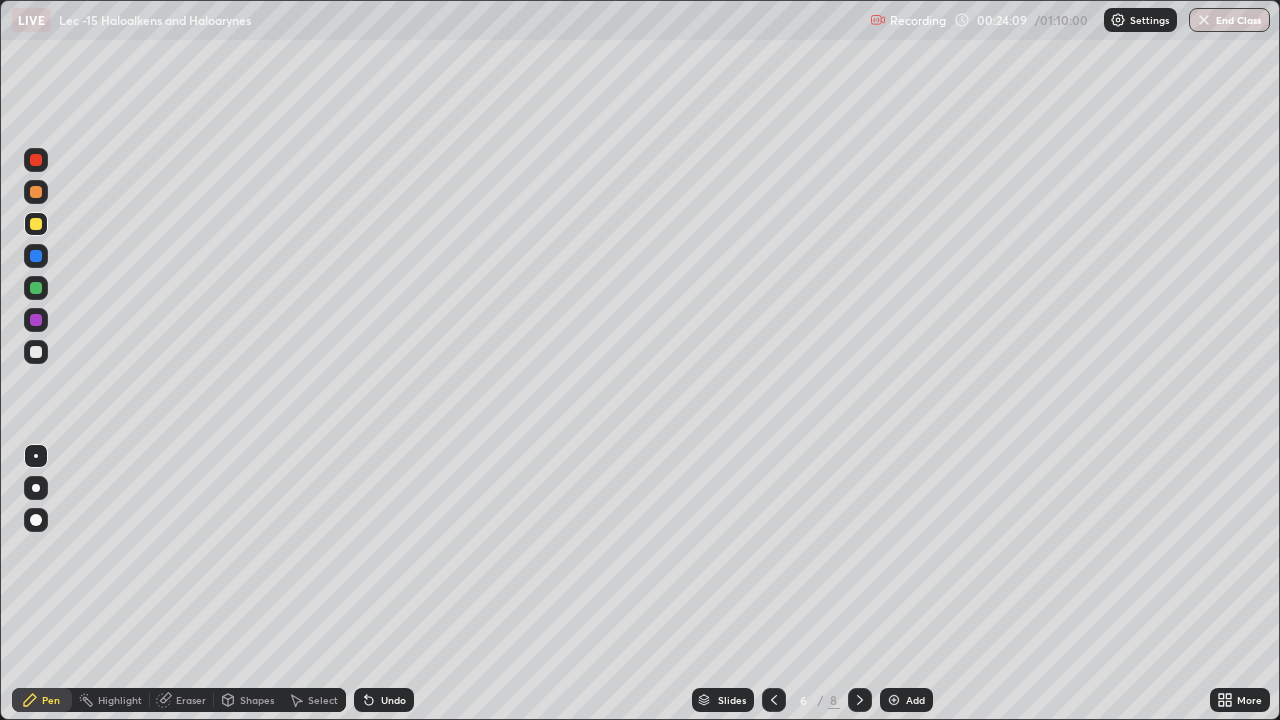 click 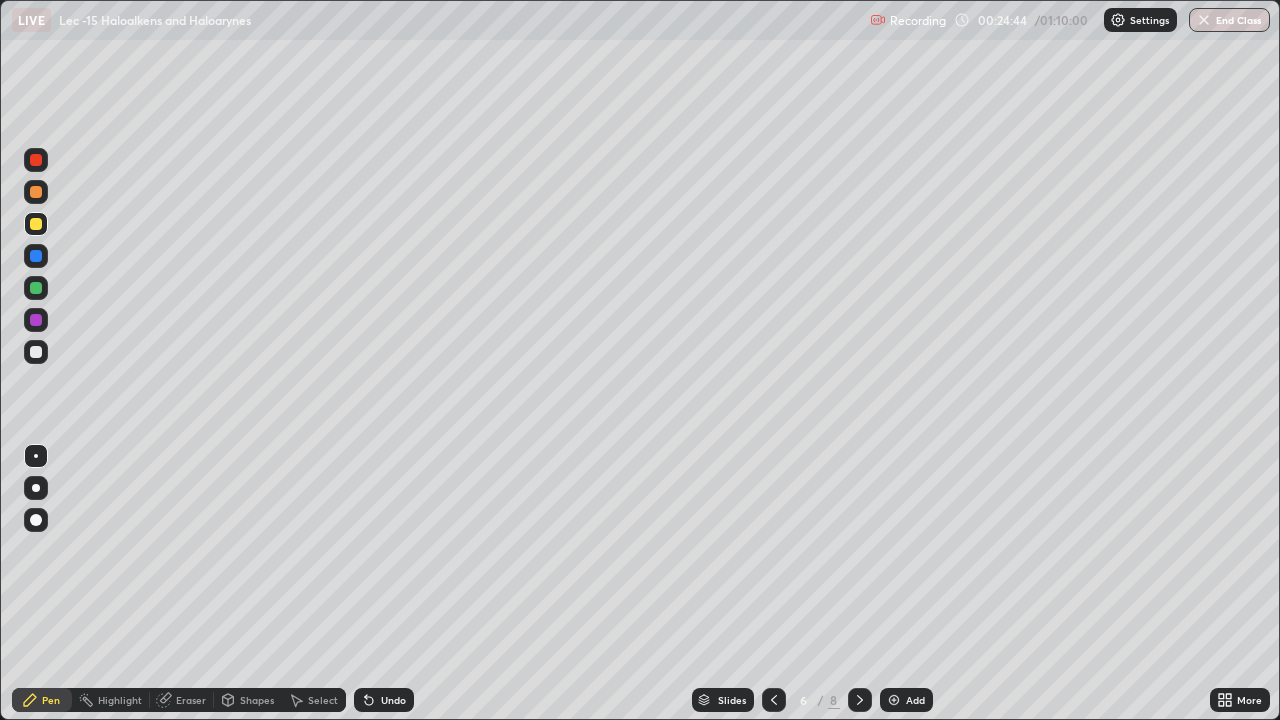 click on "Select" at bounding box center (314, 700) 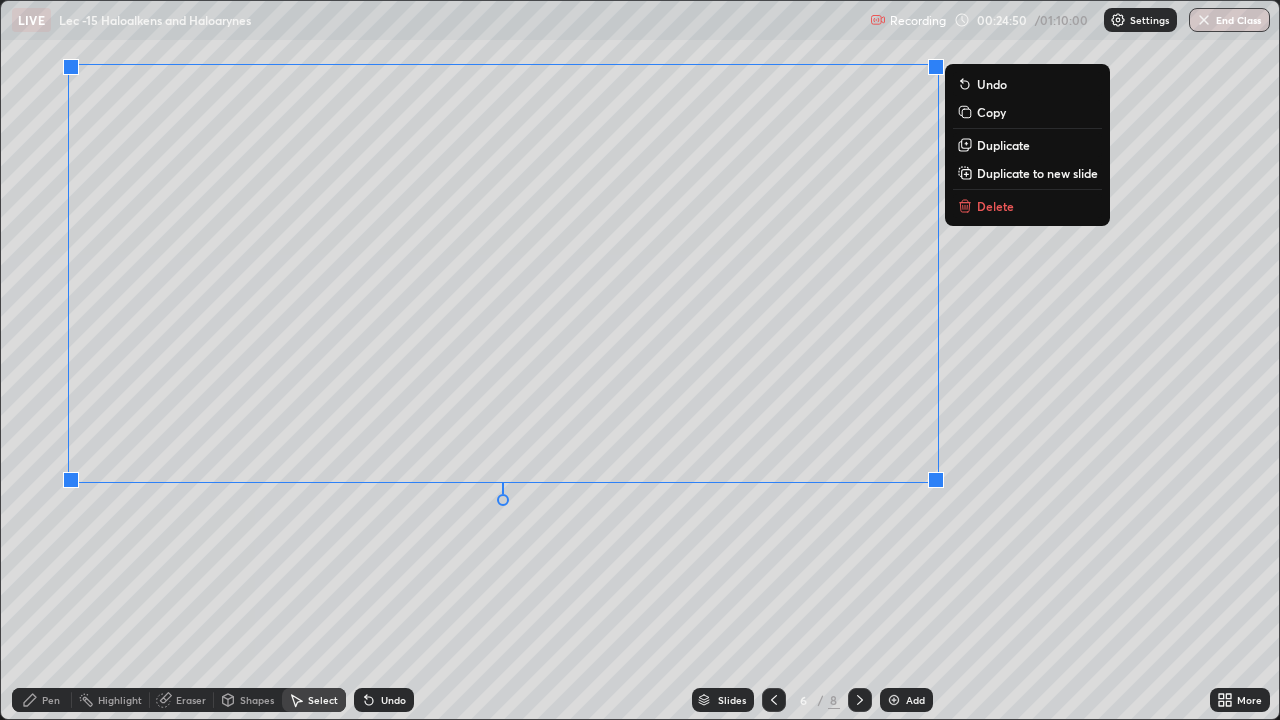 click on "Pen" at bounding box center [42, 700] 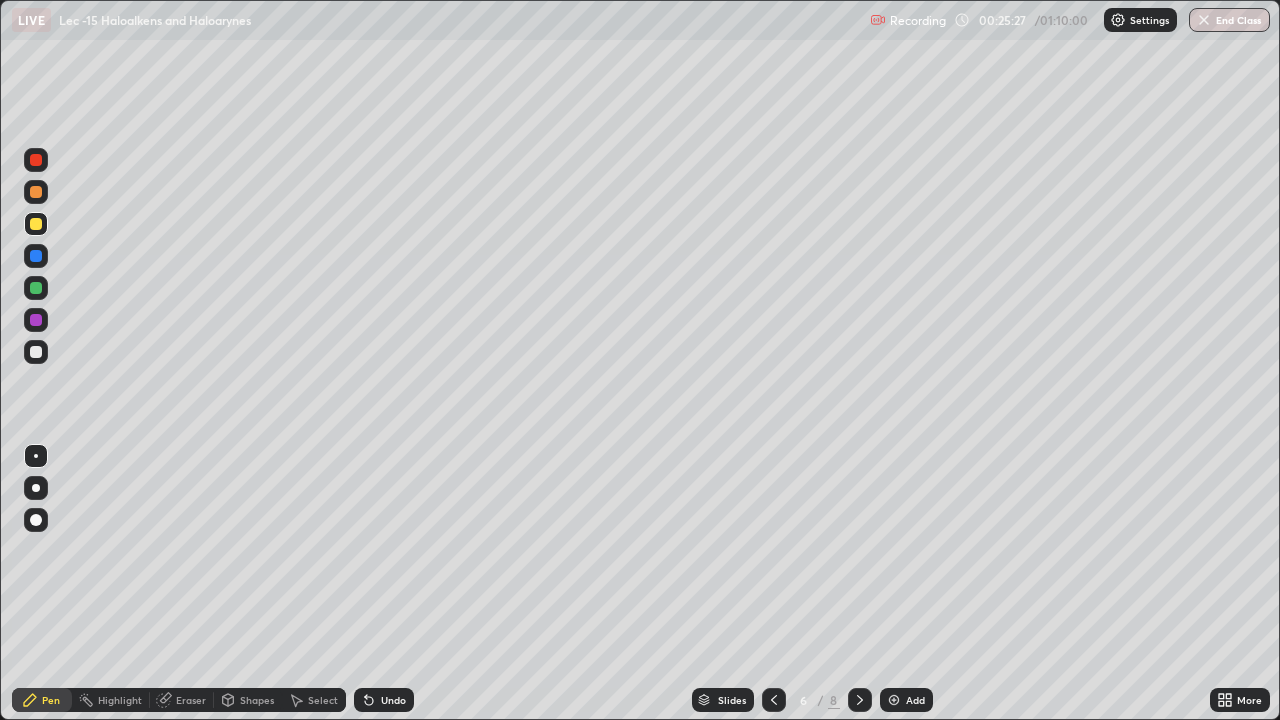 click 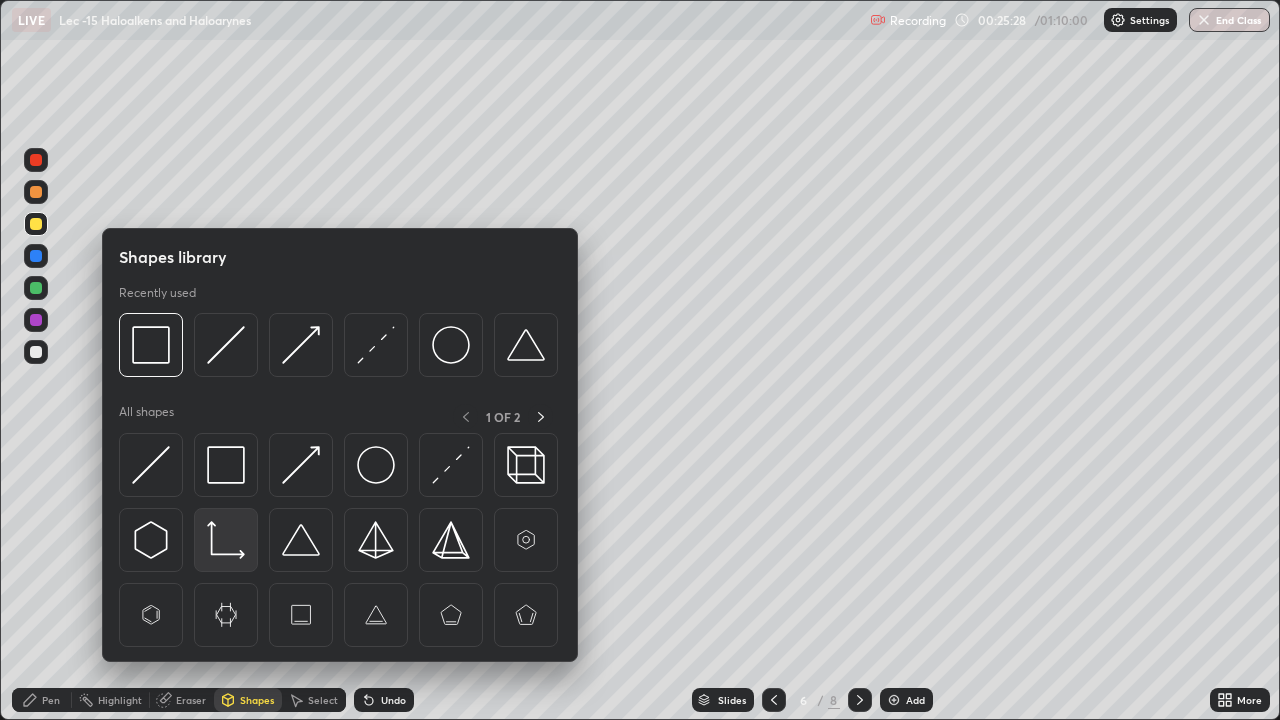 click at bounding box center (226, 540) 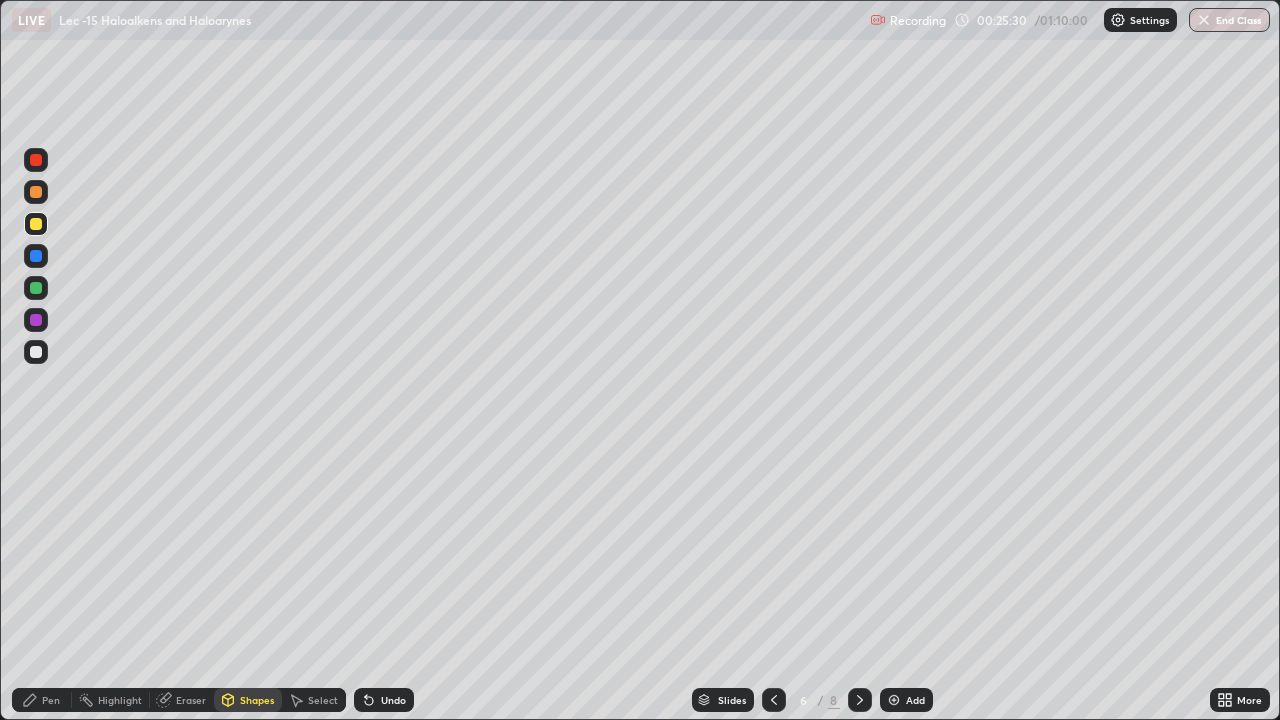 click at bounding box center (36, 352) 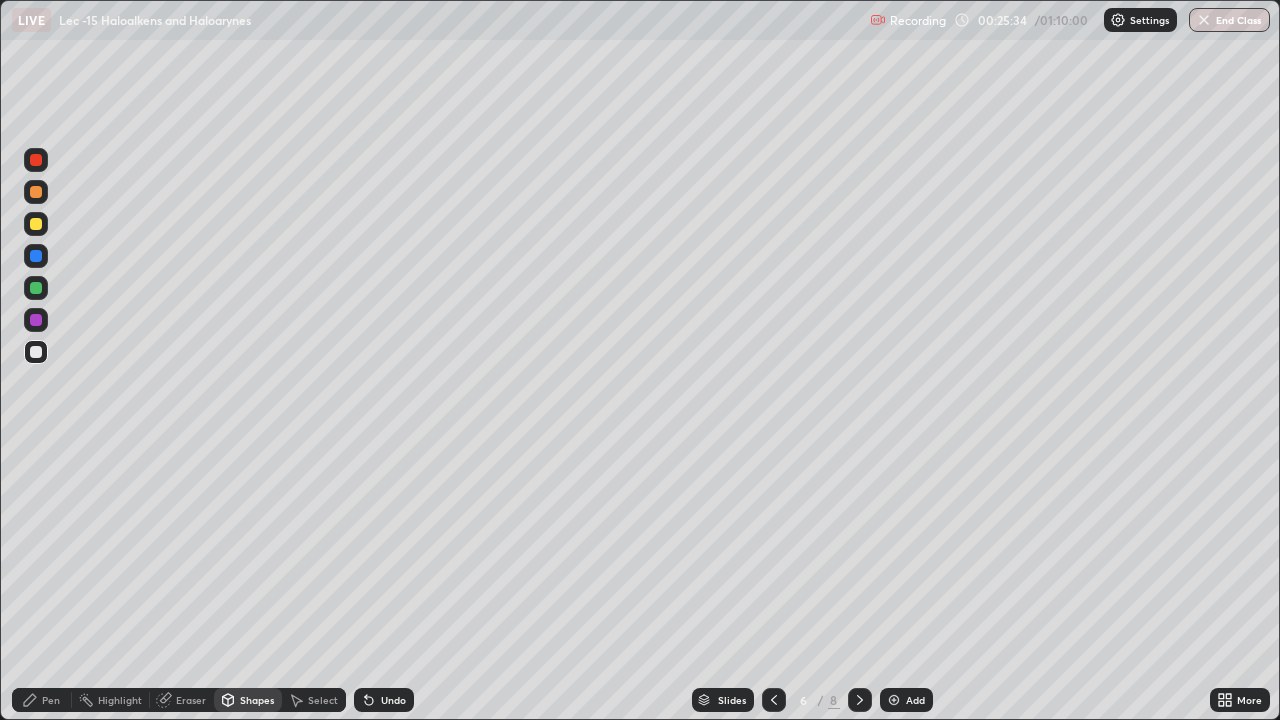 click on "Pen" at bounding box center [51, 700] 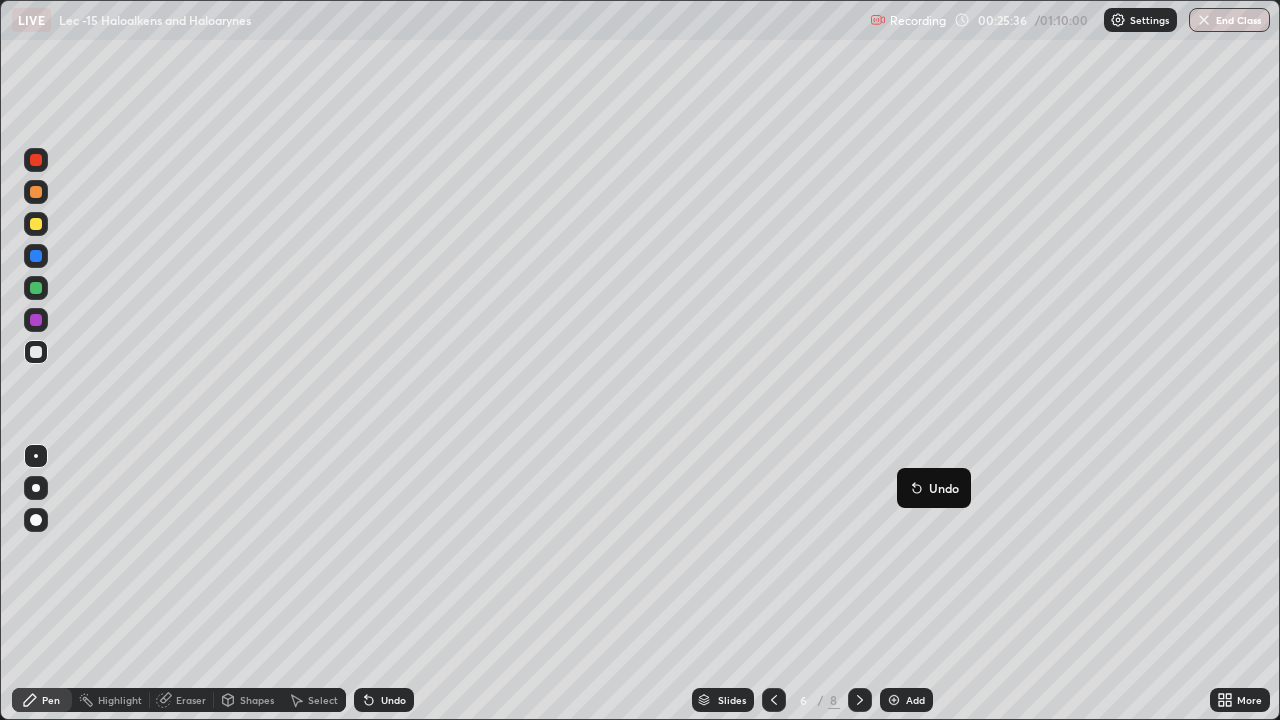 click on "Undo" at bounding box center (934, 488) 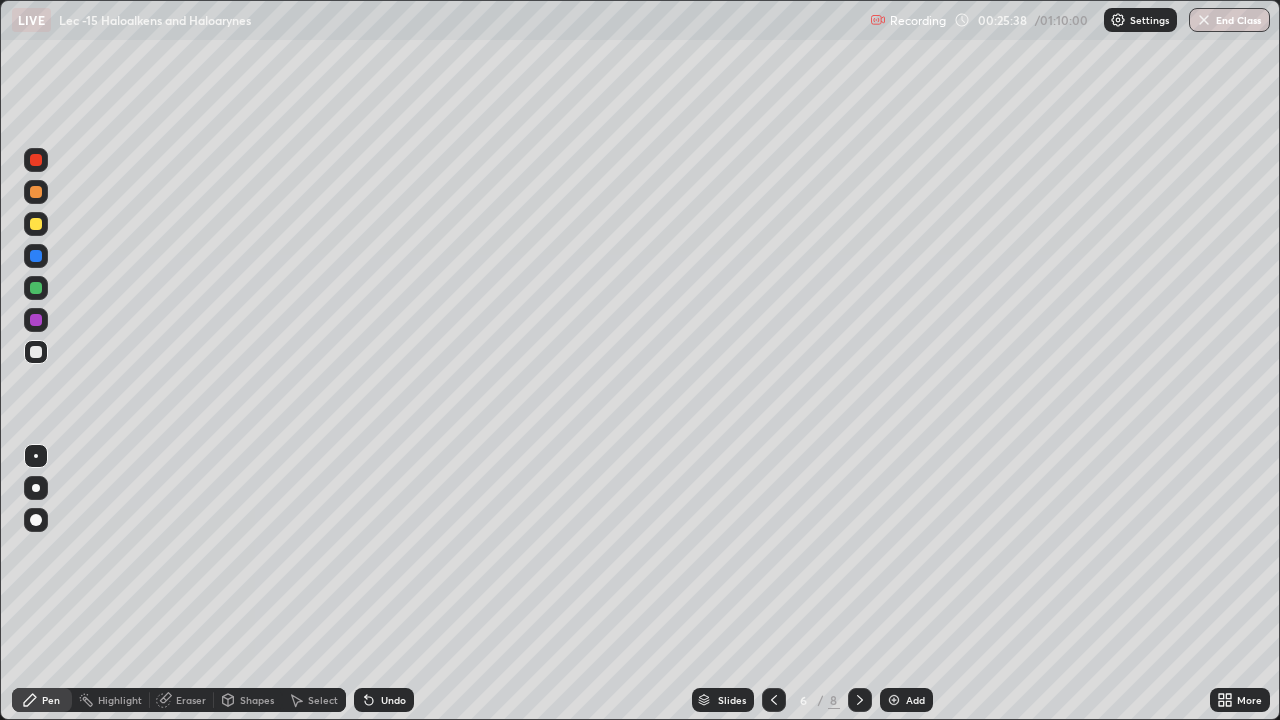 click on "Undo" at bounding box center [393, 700] 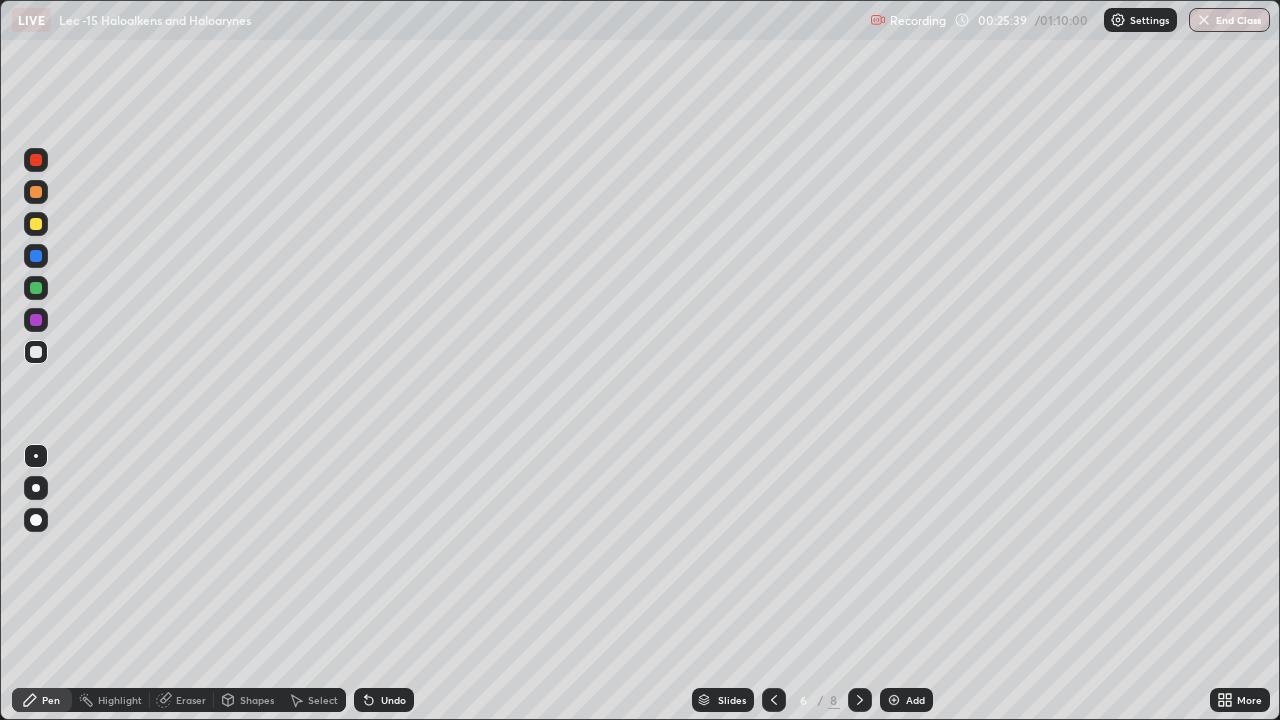 click on "Shapes" at bounding box center (257, 700) 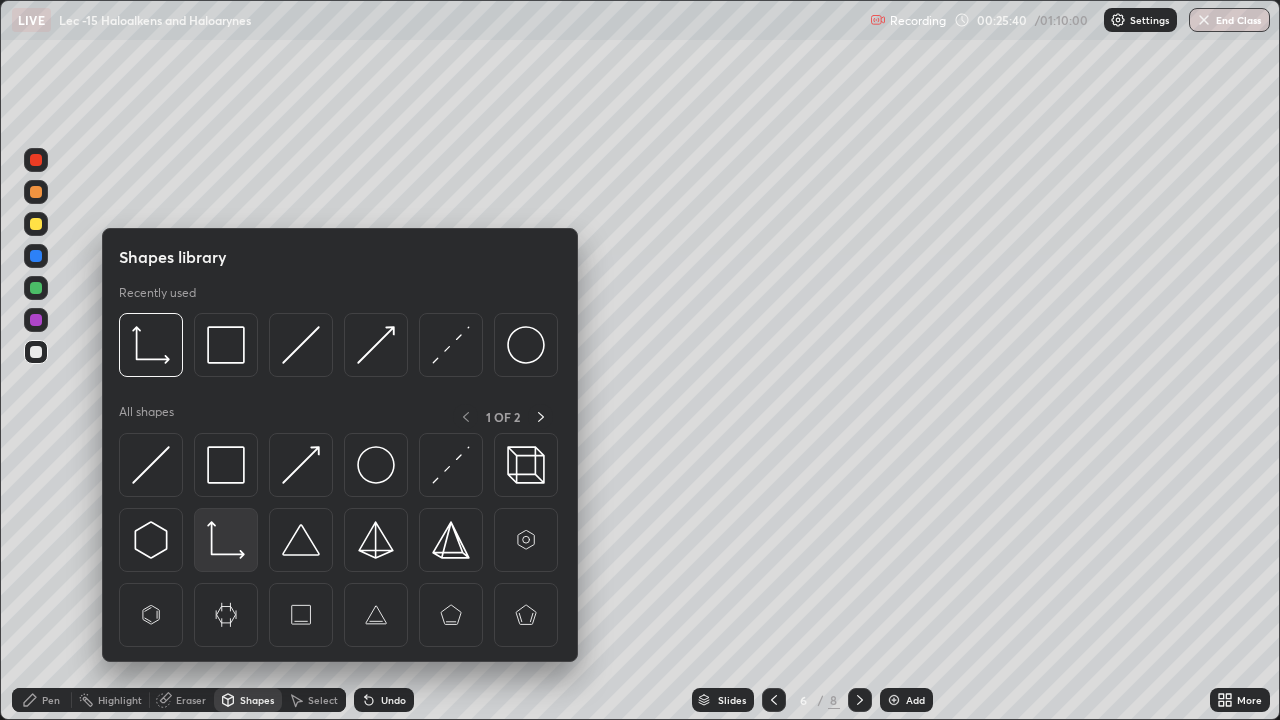 click at bounding box center (226, 540) 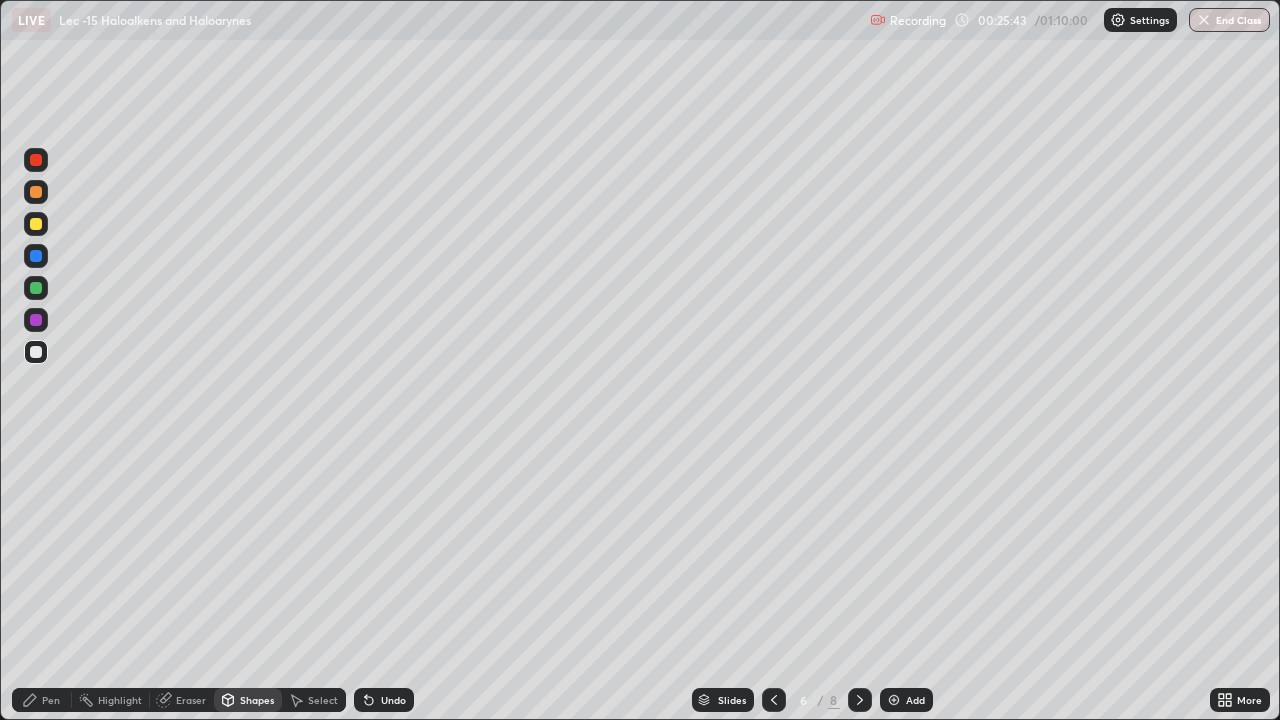 click on "Pen" at bounding box center [42, 700] 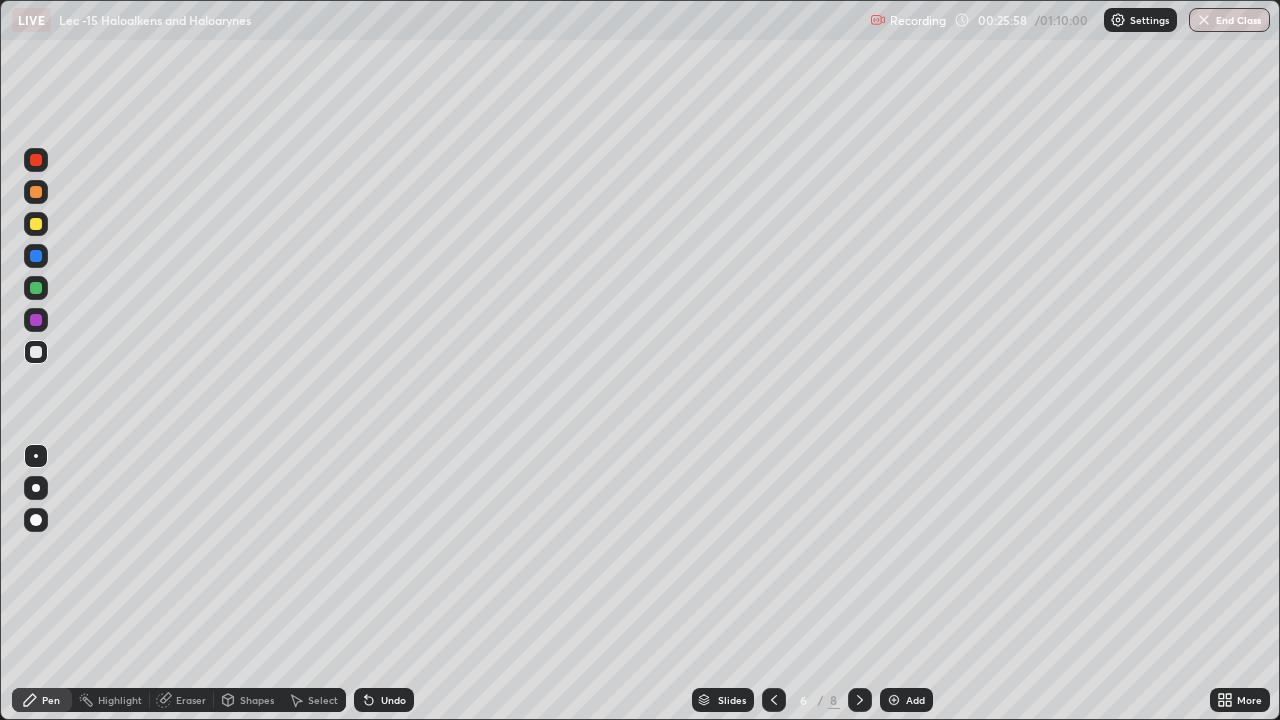 click on "Undo" at bounding box center (393, 700) 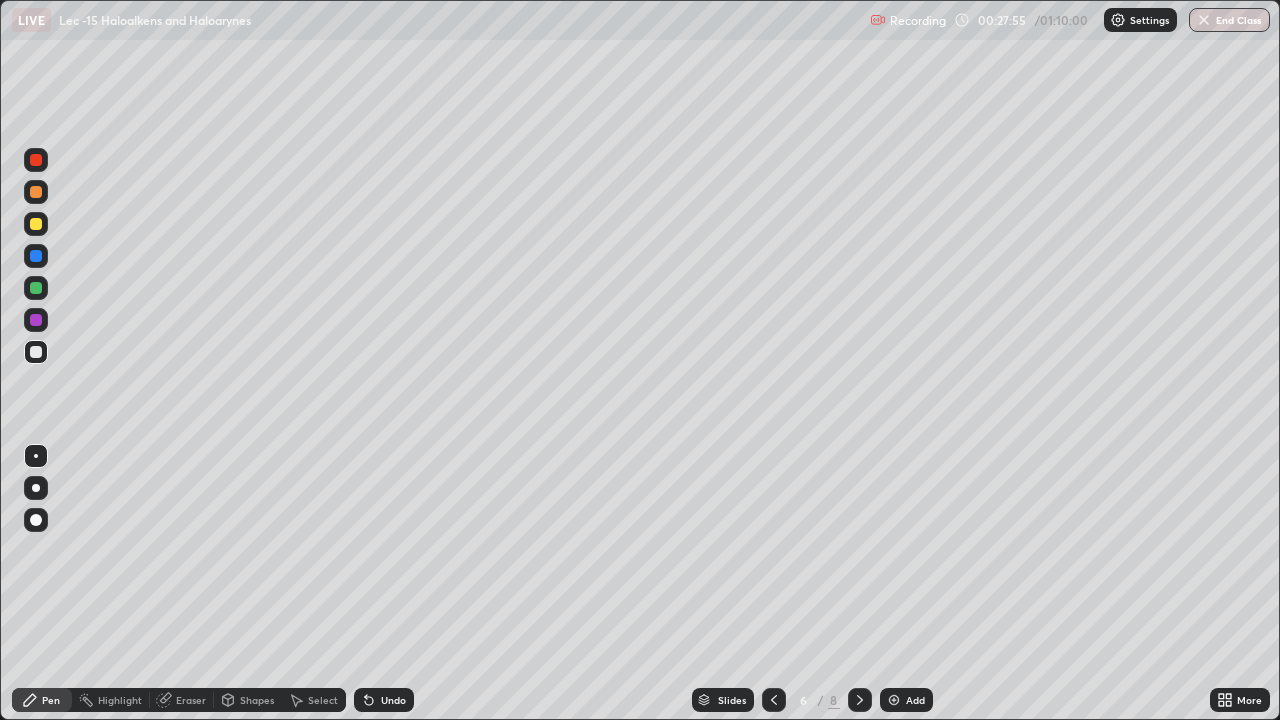 click on "Add" at bounding box center [906, 700] 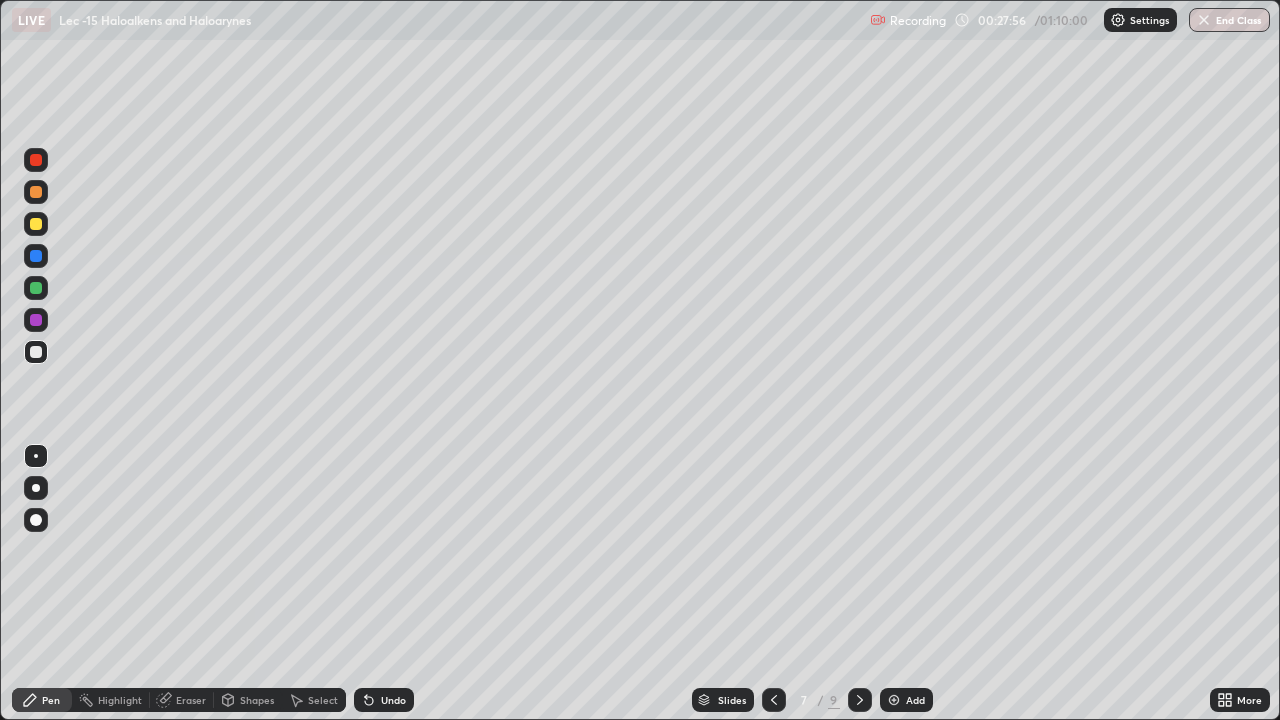 click on "Pen" at bounding box center (42, 700) 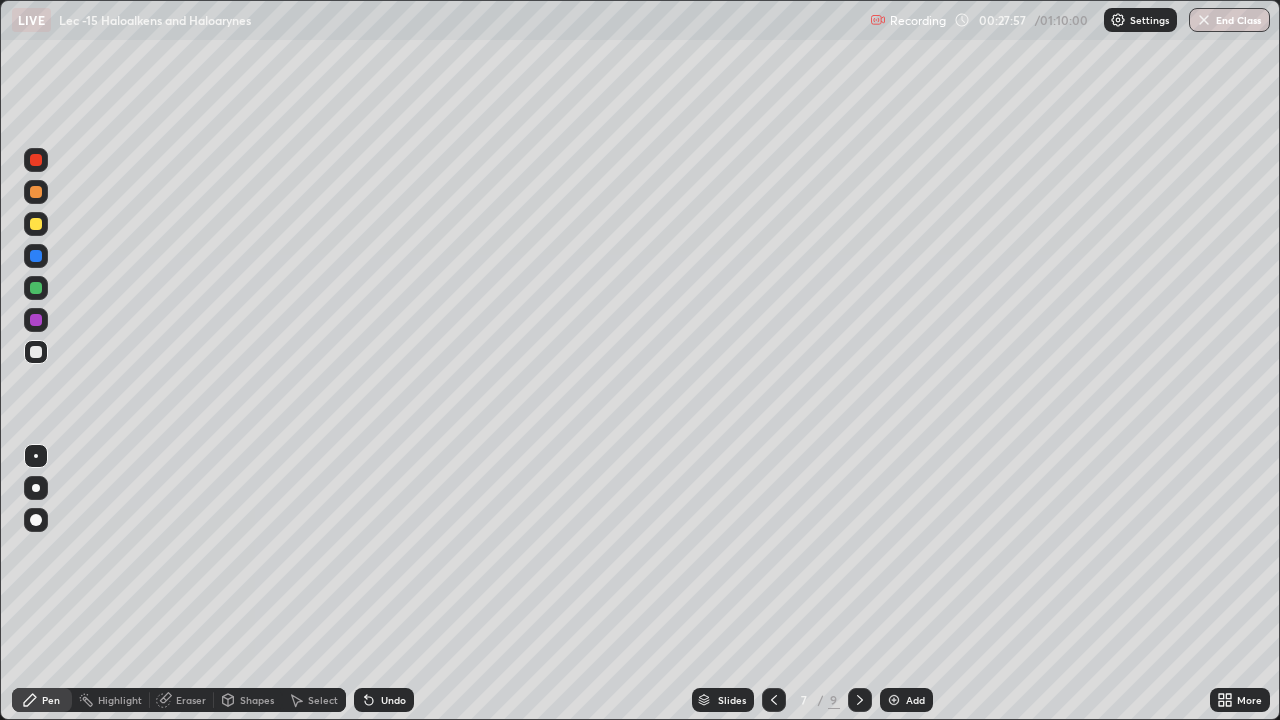 click at bounding box center (36, 256) 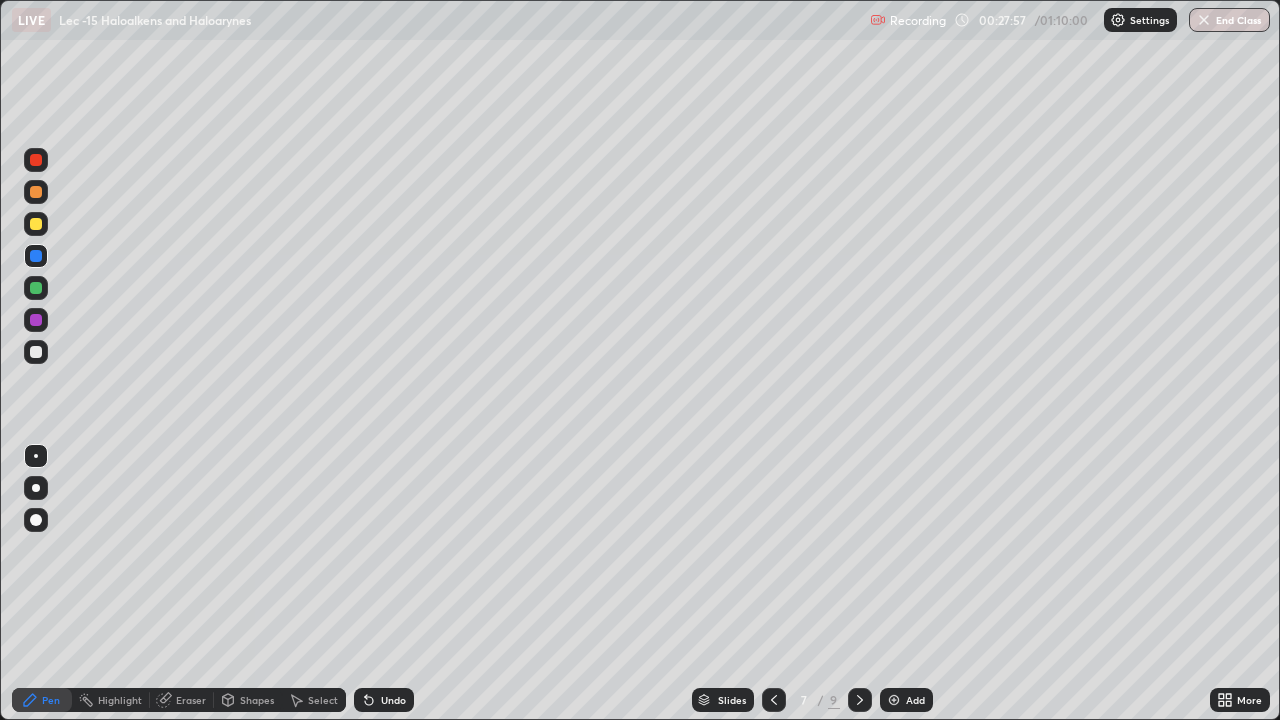 click at bounding box center (36, 288) 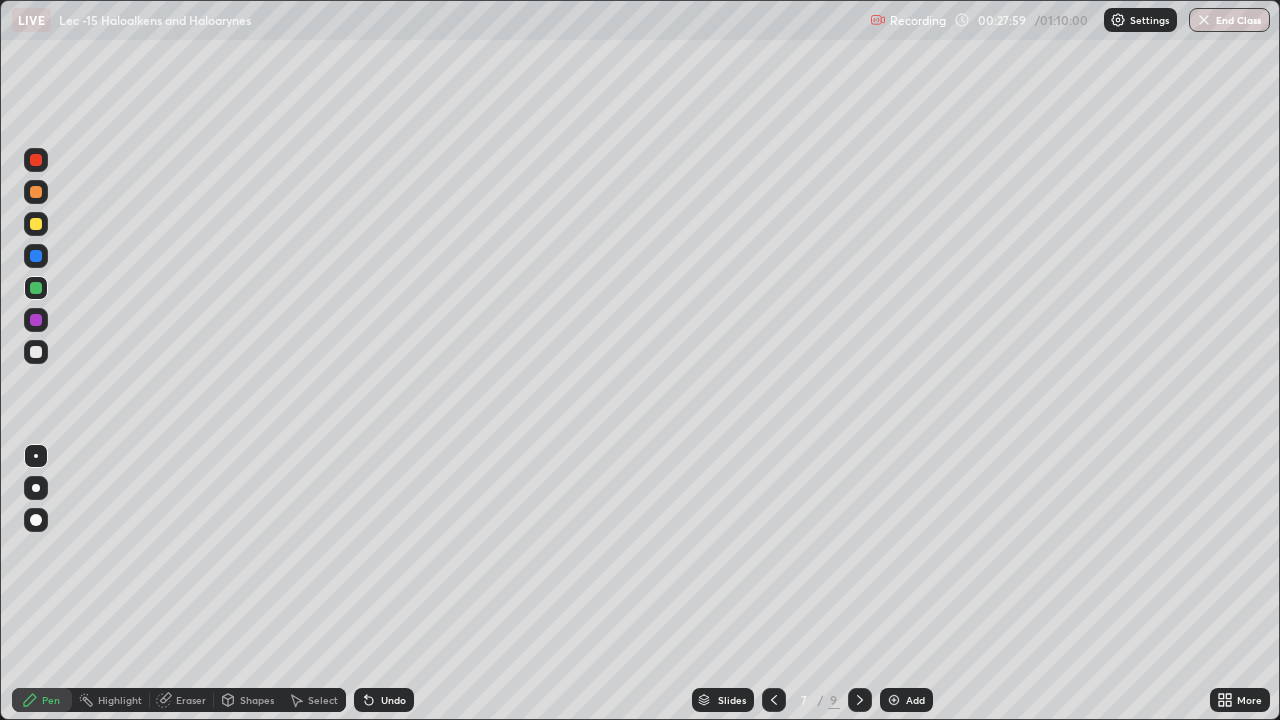 click 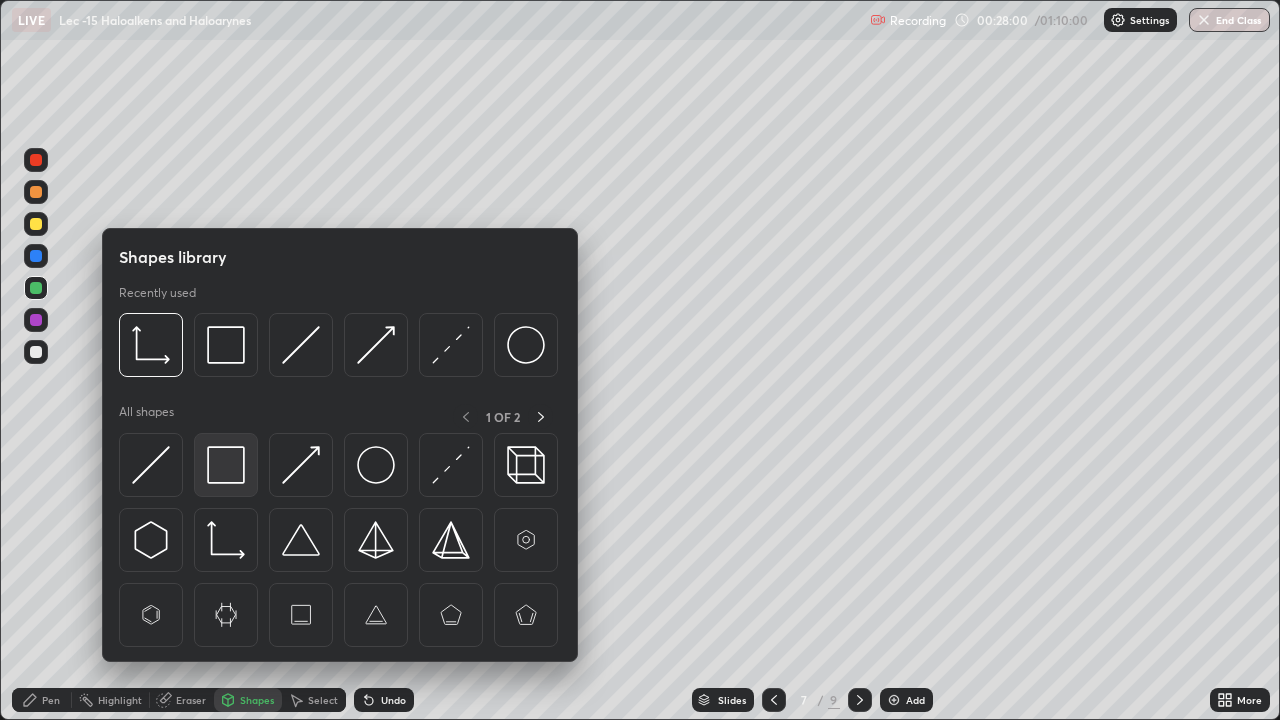click at bounding box center (226, 465) 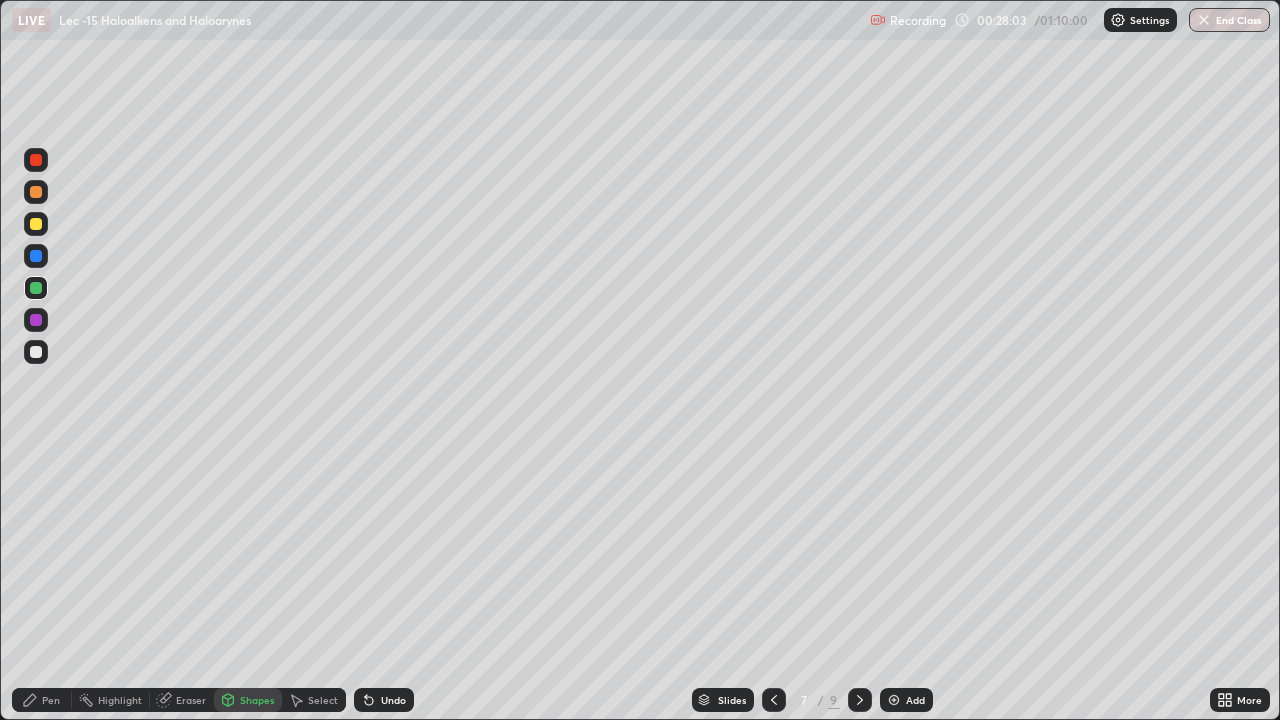 click on "Shapes" at bounding box center (257, 700) 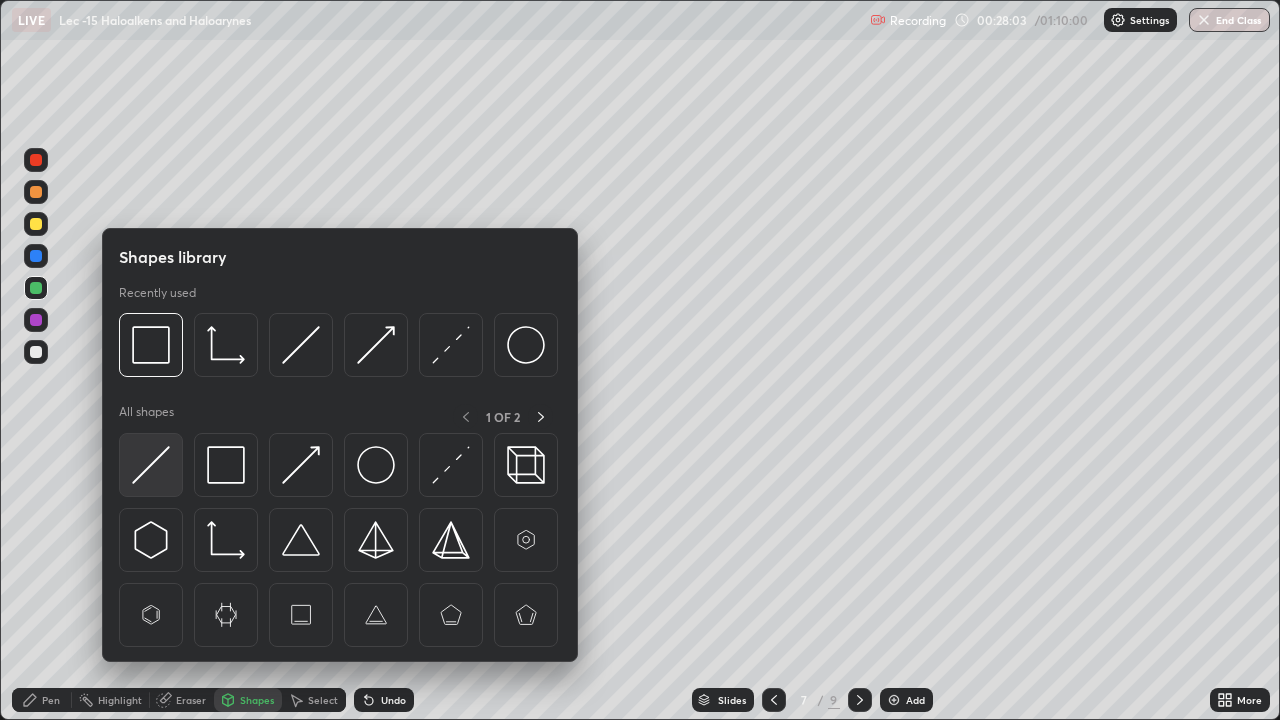 click at bounding box center (151, 465) 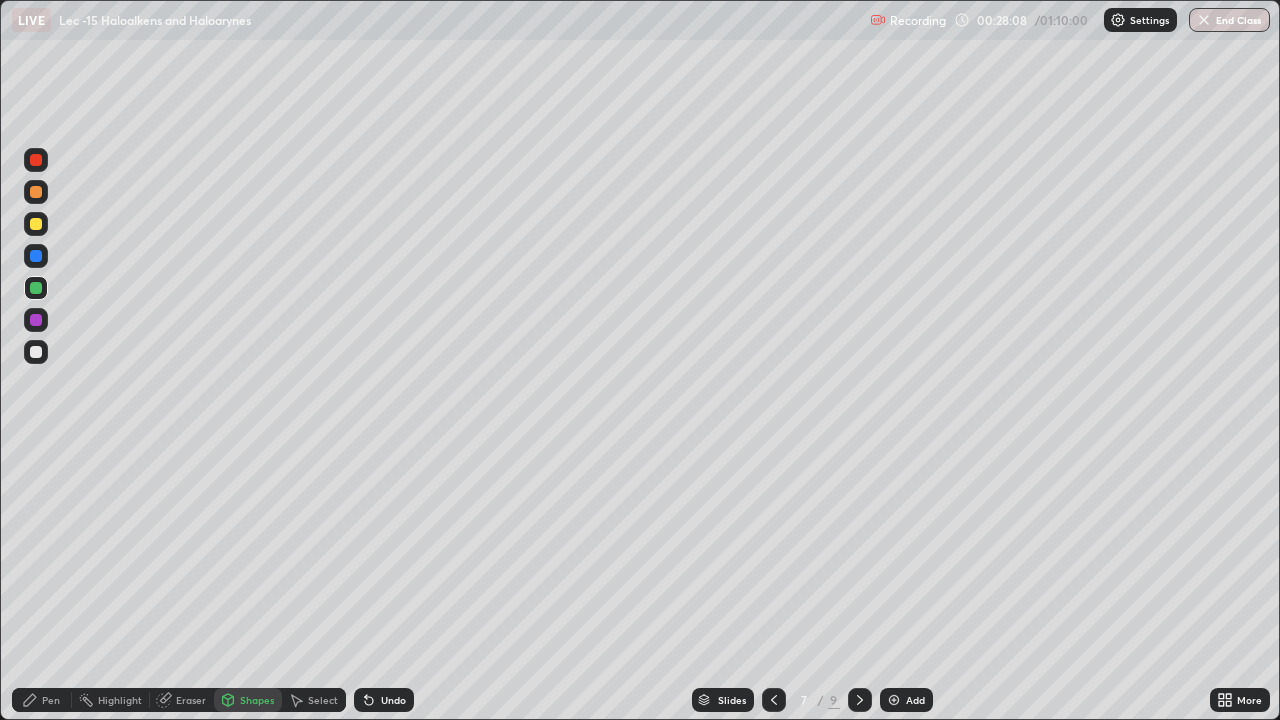 click 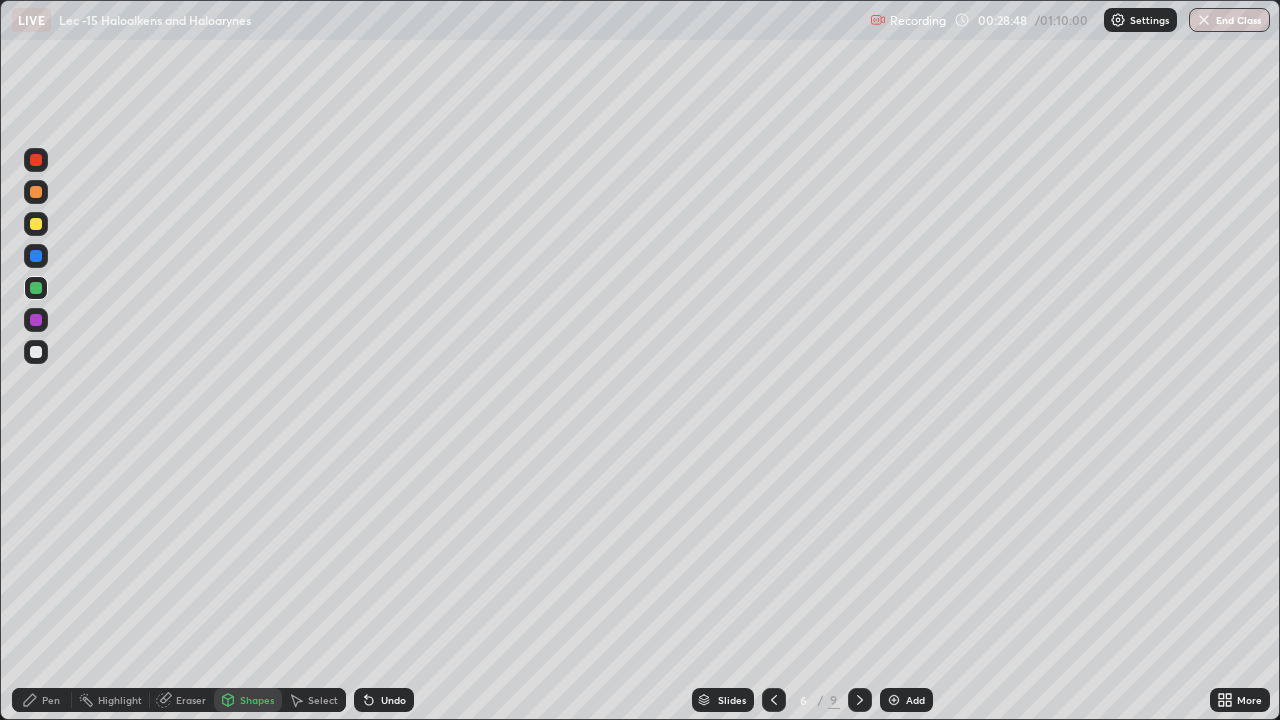 click 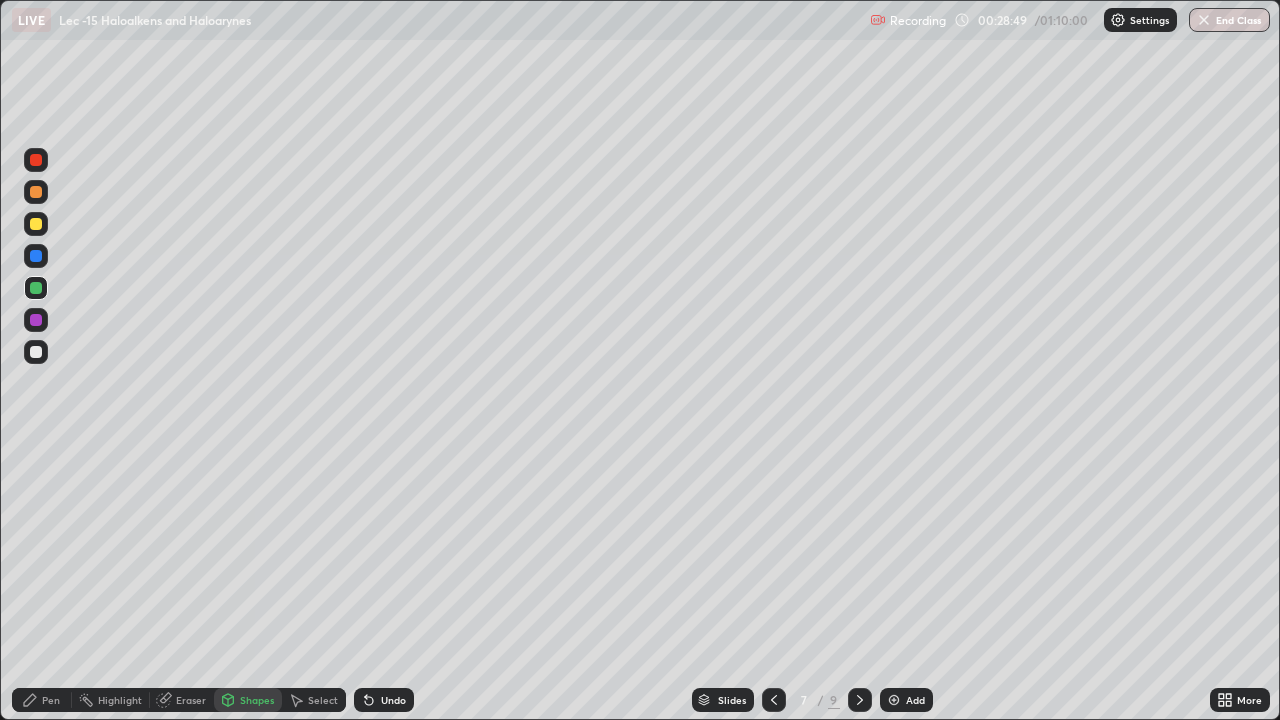 click at bounding box center [36, 352] 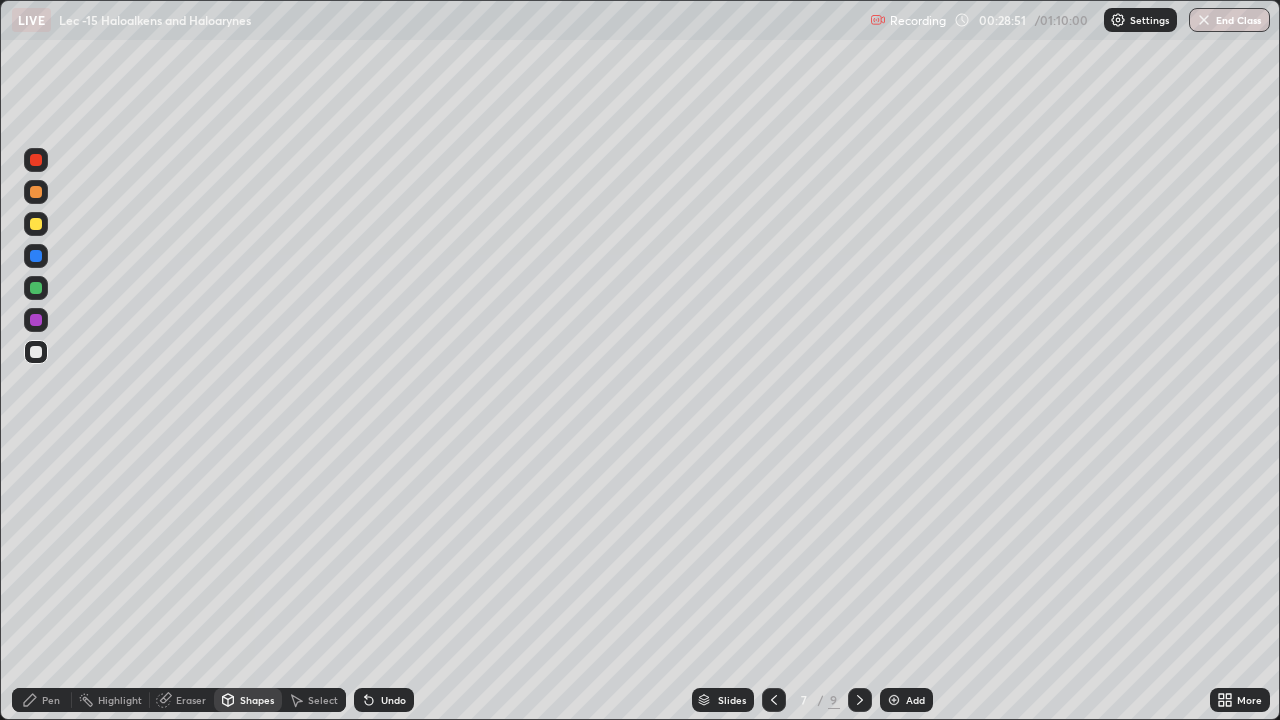 click 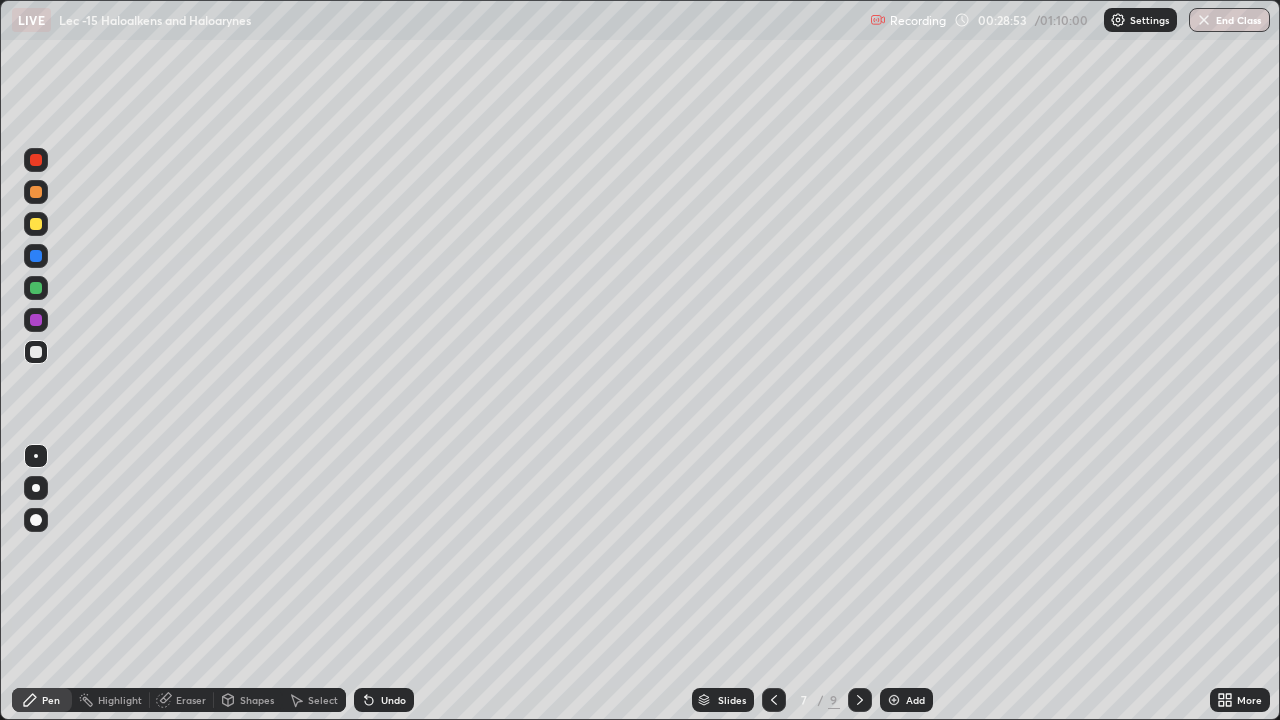 click 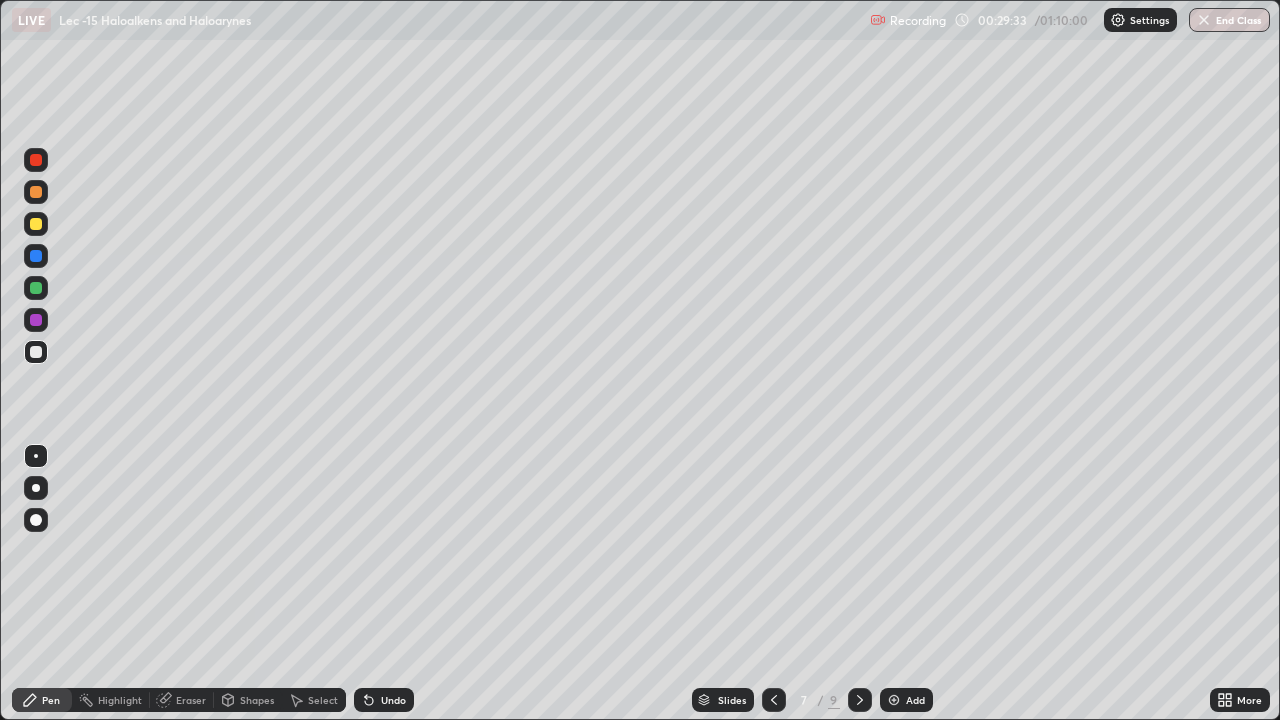 click on "Undo" at bounding box center [384, 700] 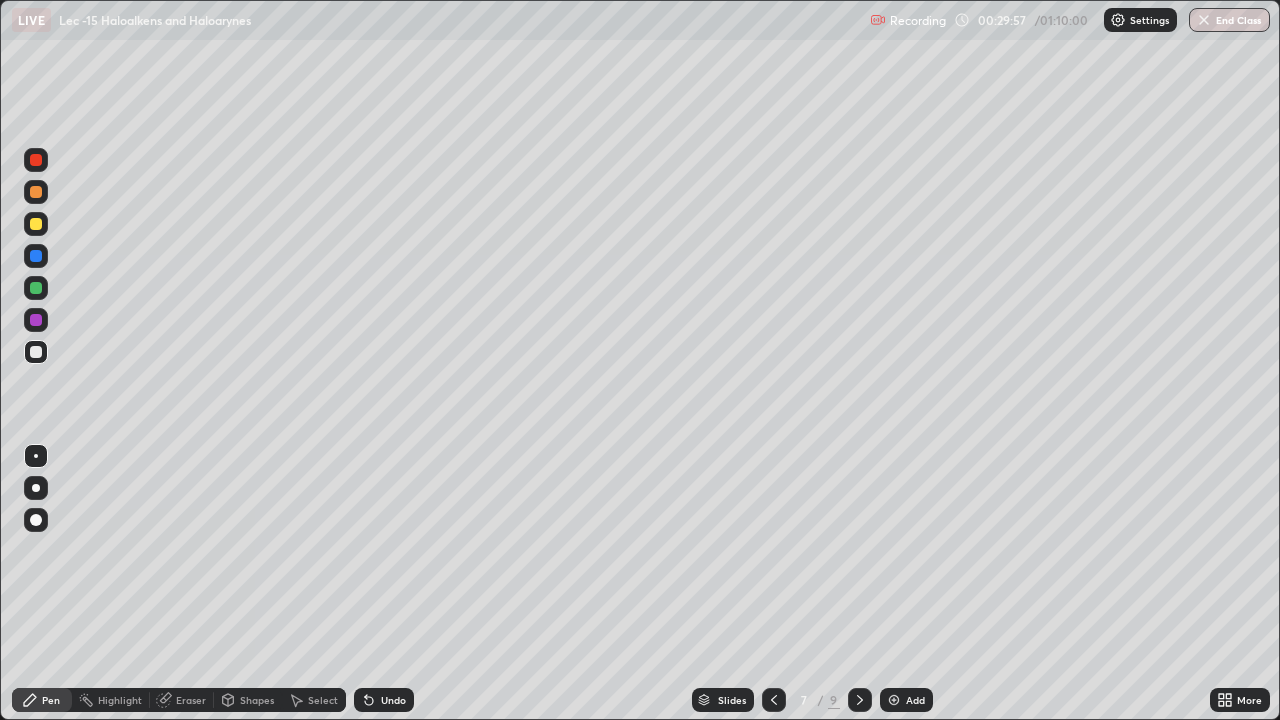 click on "Undo" at bounding box center (384, 700) 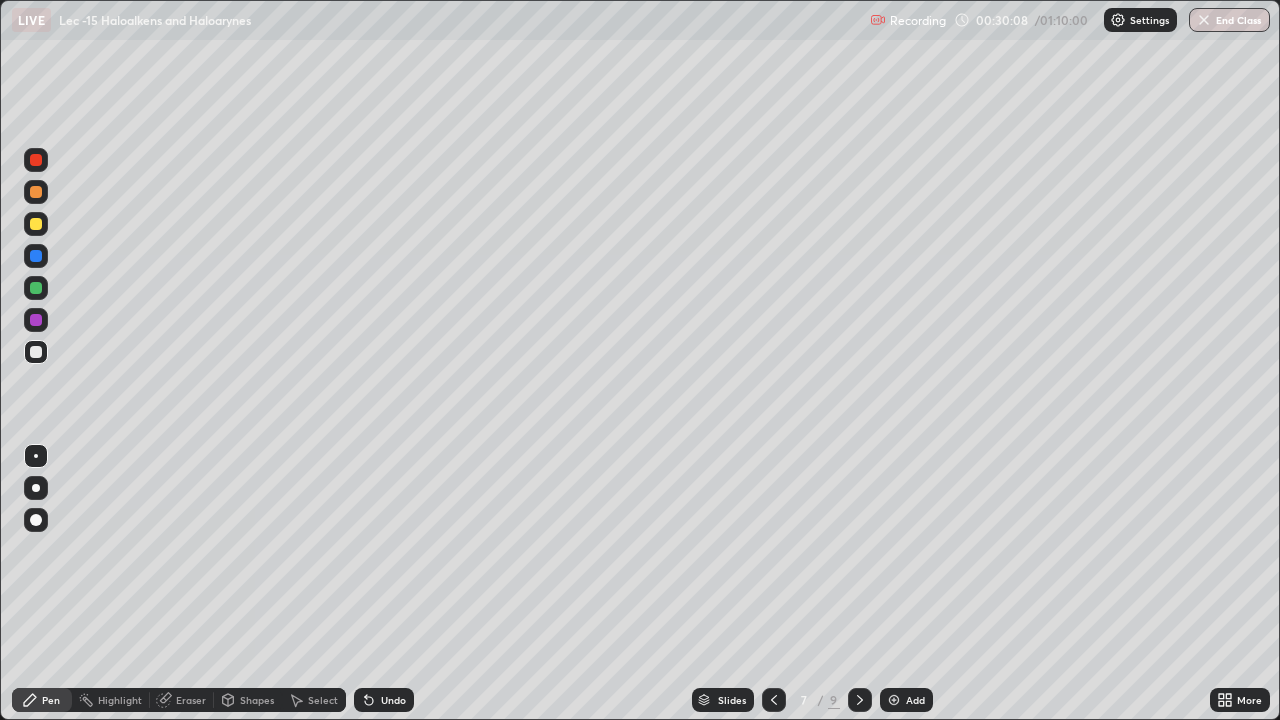 click on "Undo" at bounding box center [384, 700] 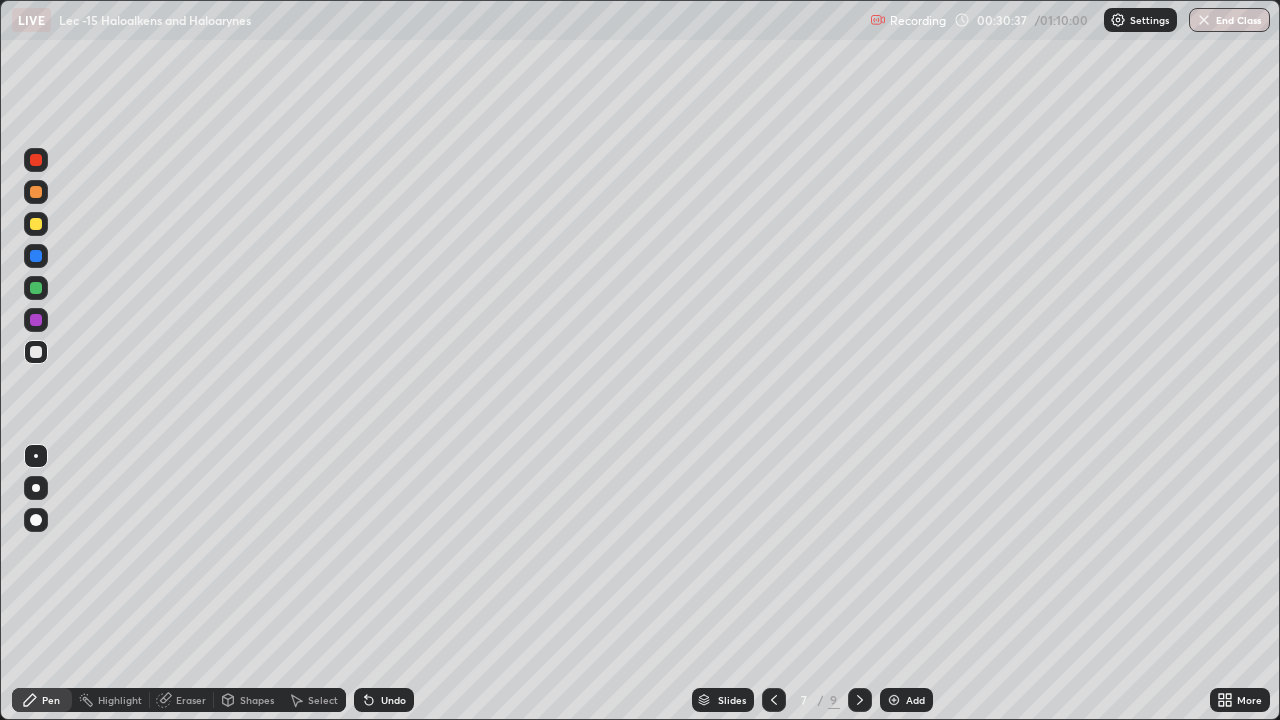 click on "Undo" at bounding box center (393, 700) 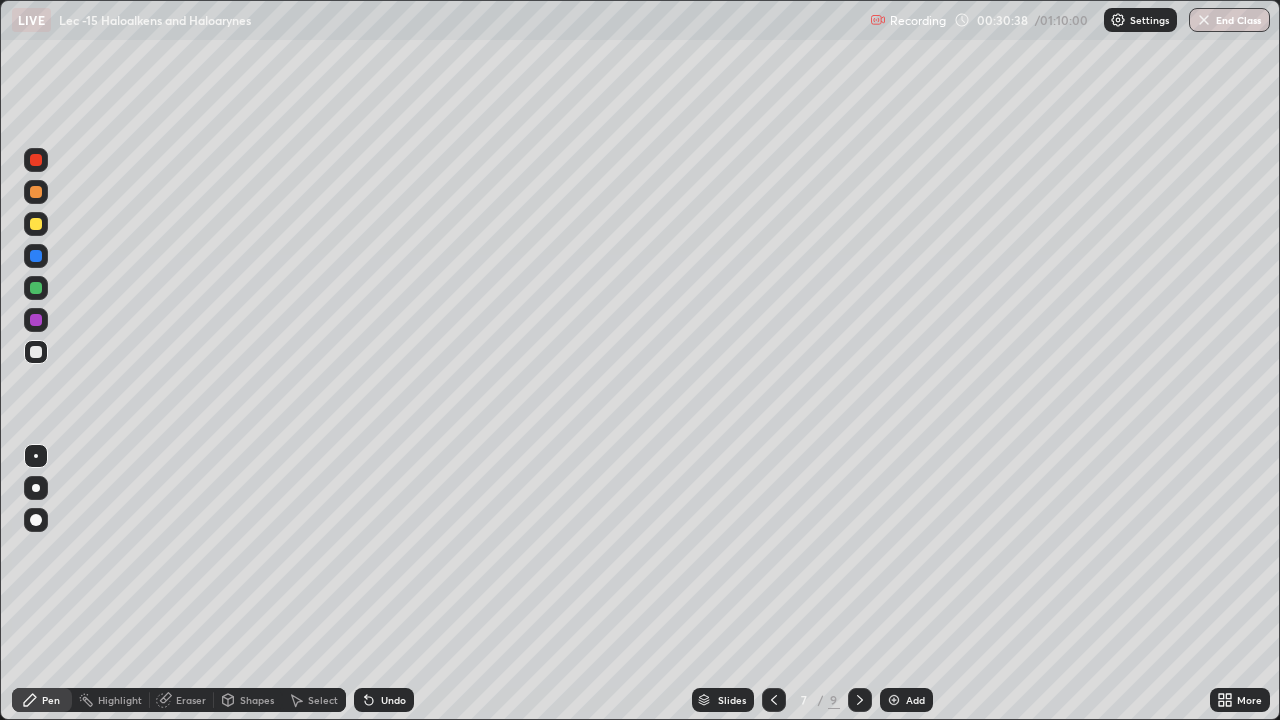 click 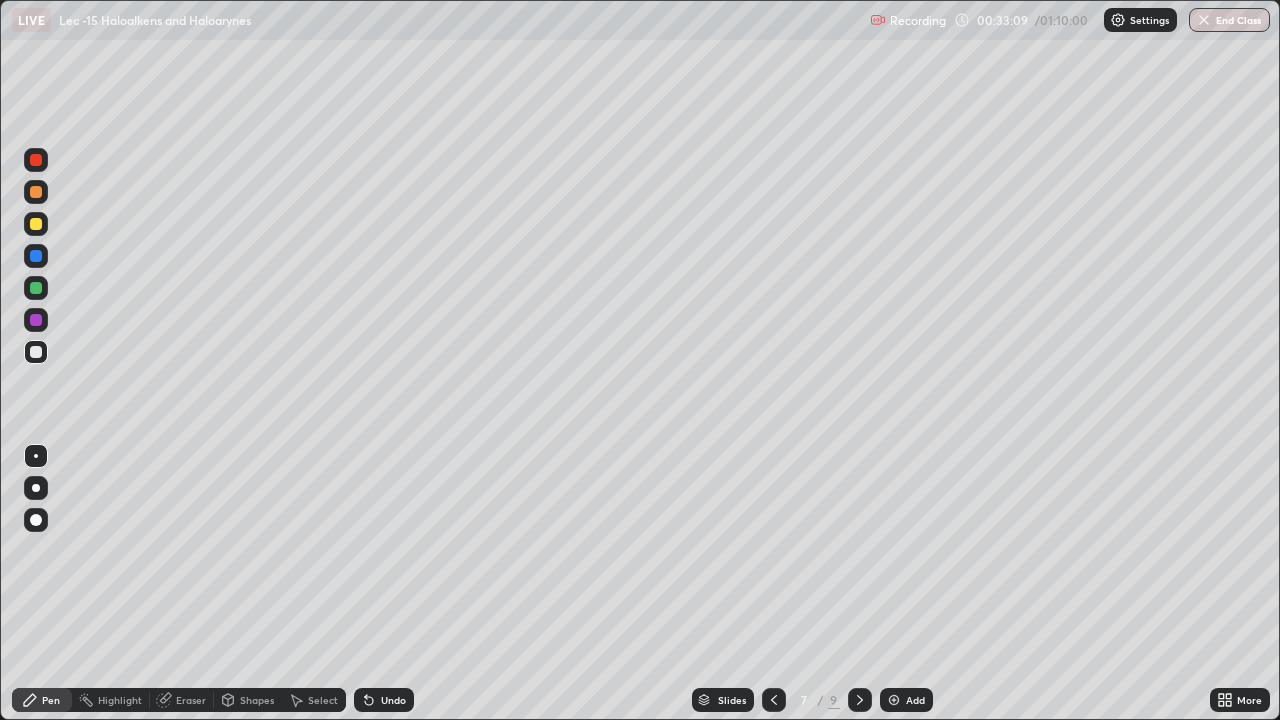 click 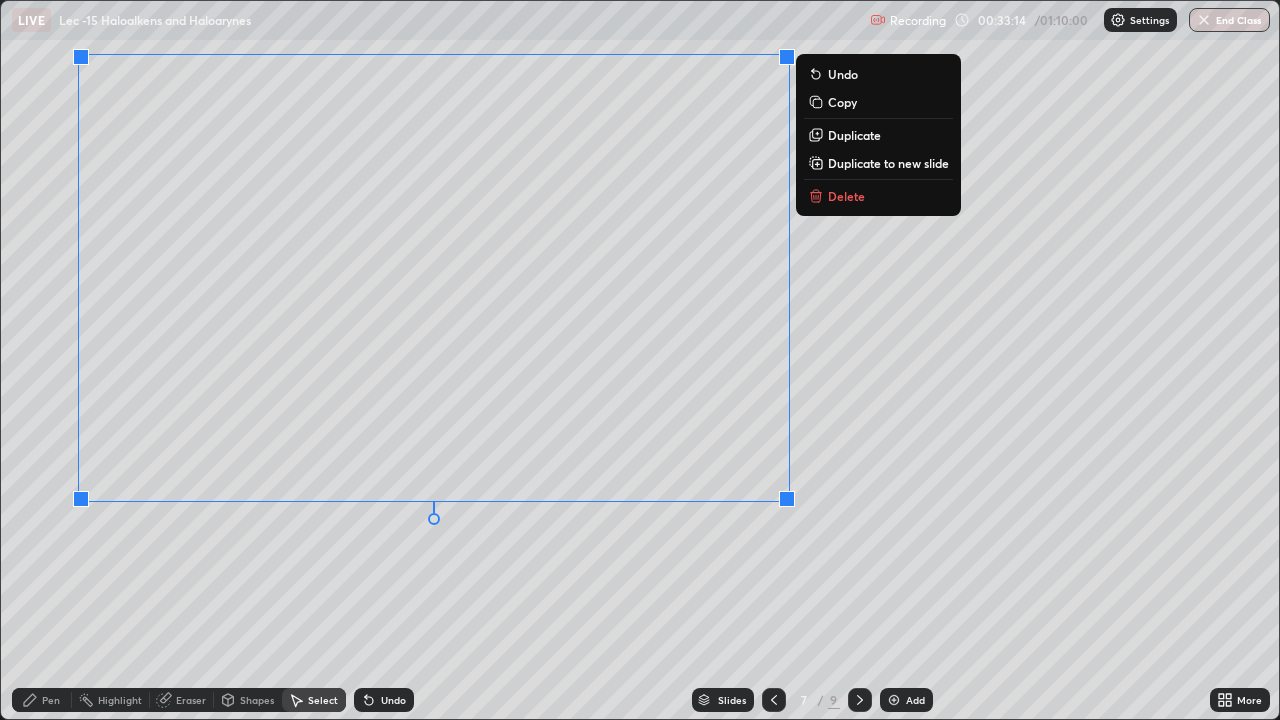 click on "Pen" at bounding box center [51, 700] 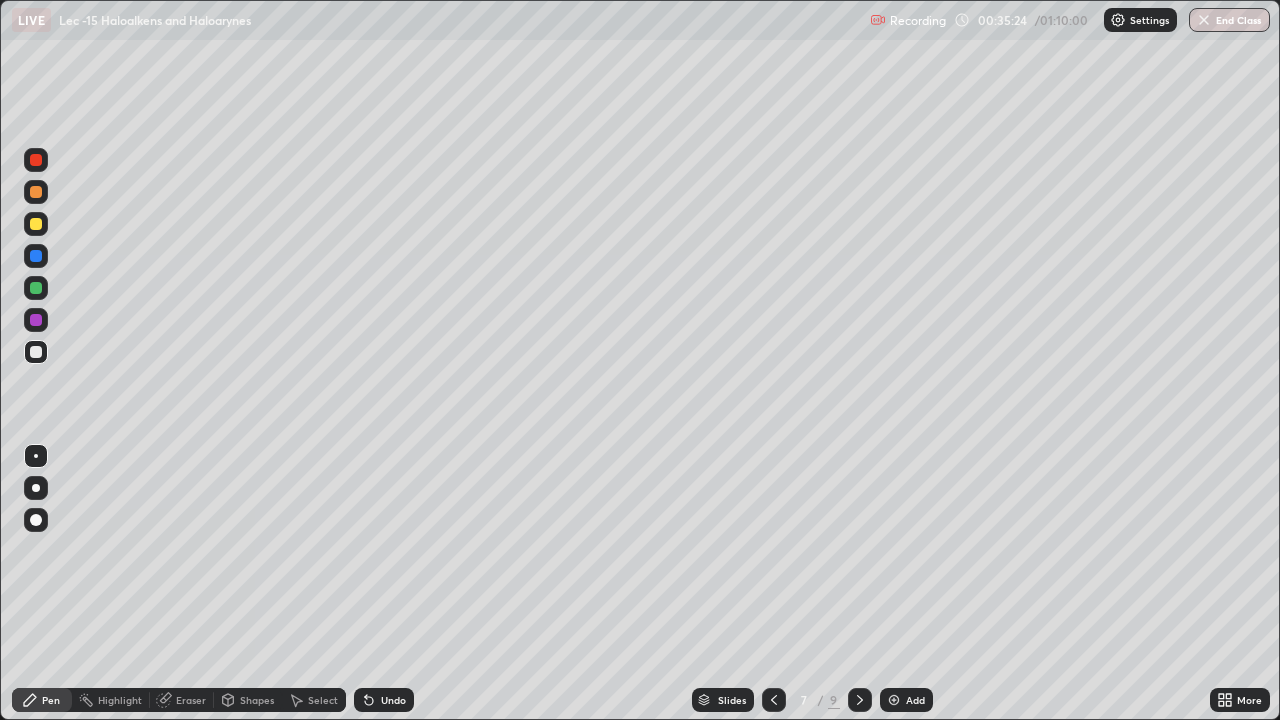 click on "Add" at bounding box center [915, 700] 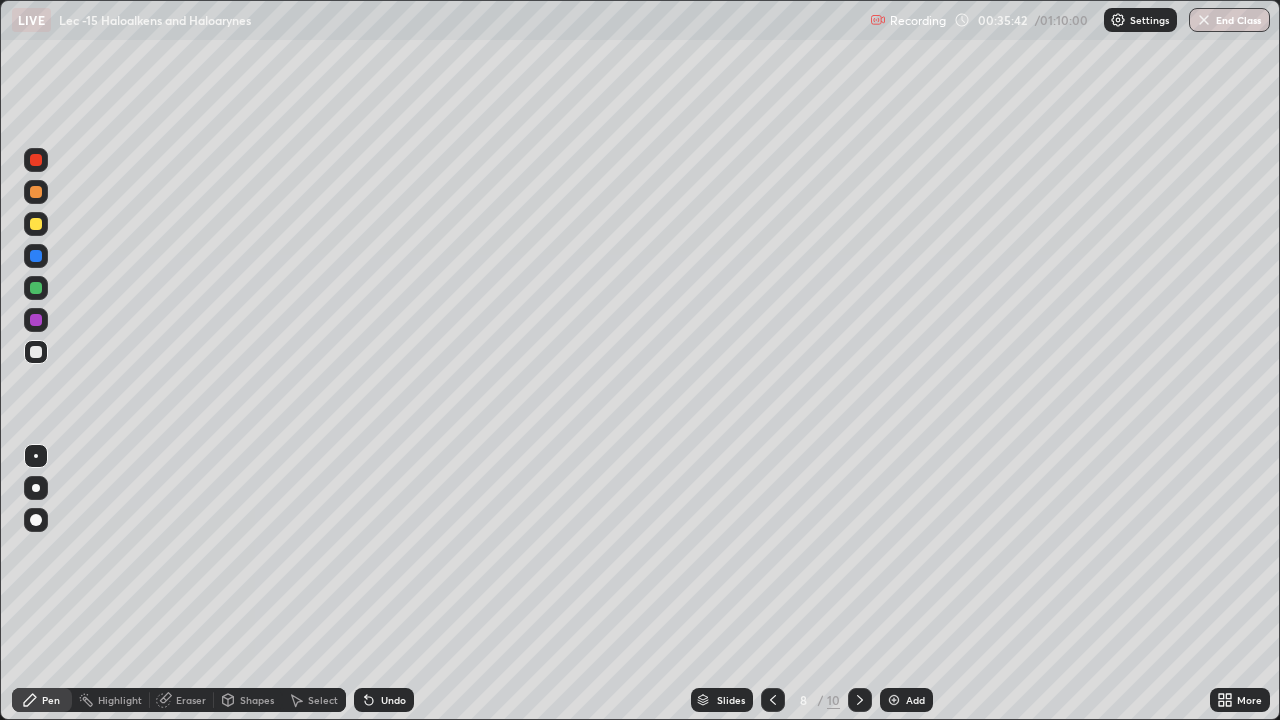click 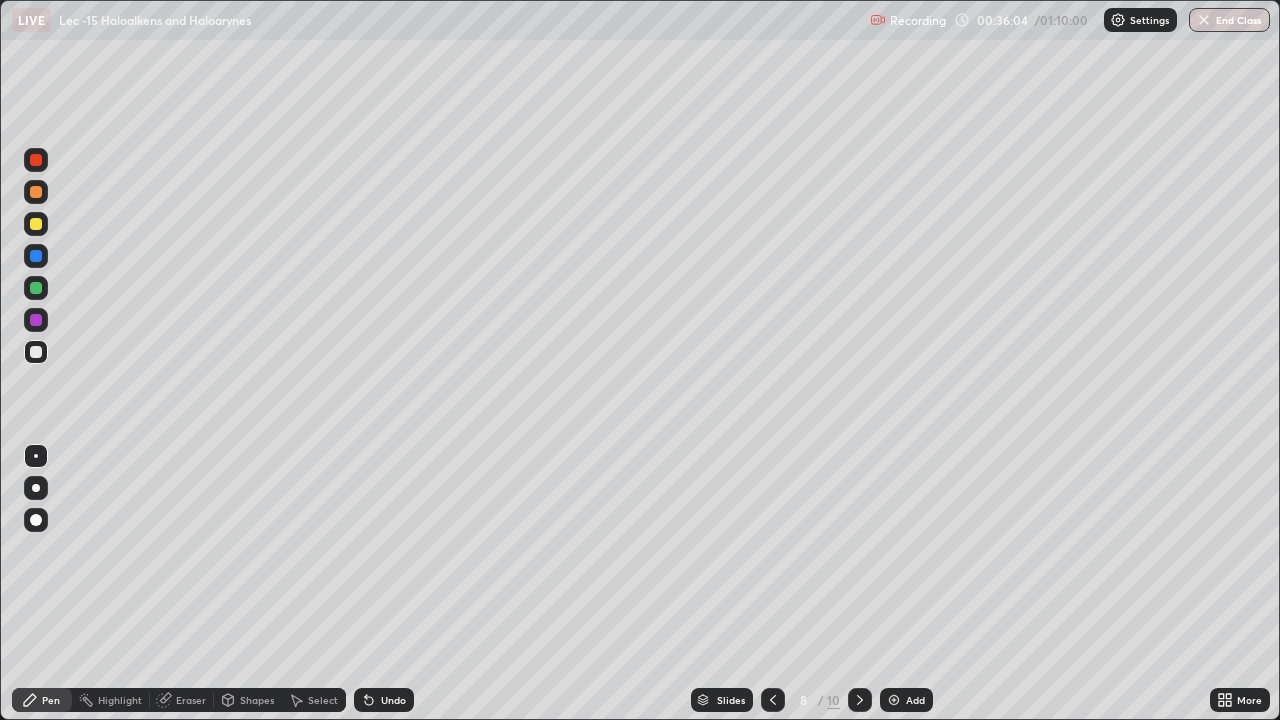 click on "Shapes" at bounding box center [257, 700] 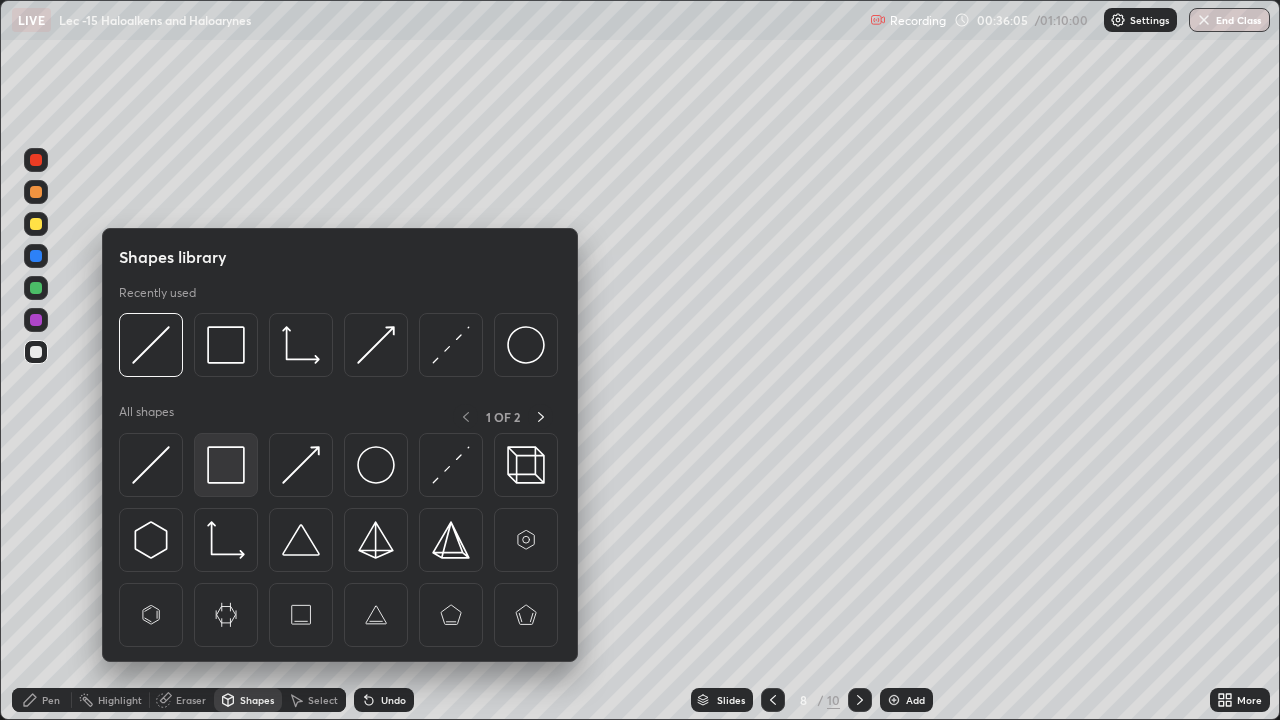 click at bounding box center (226, 465) 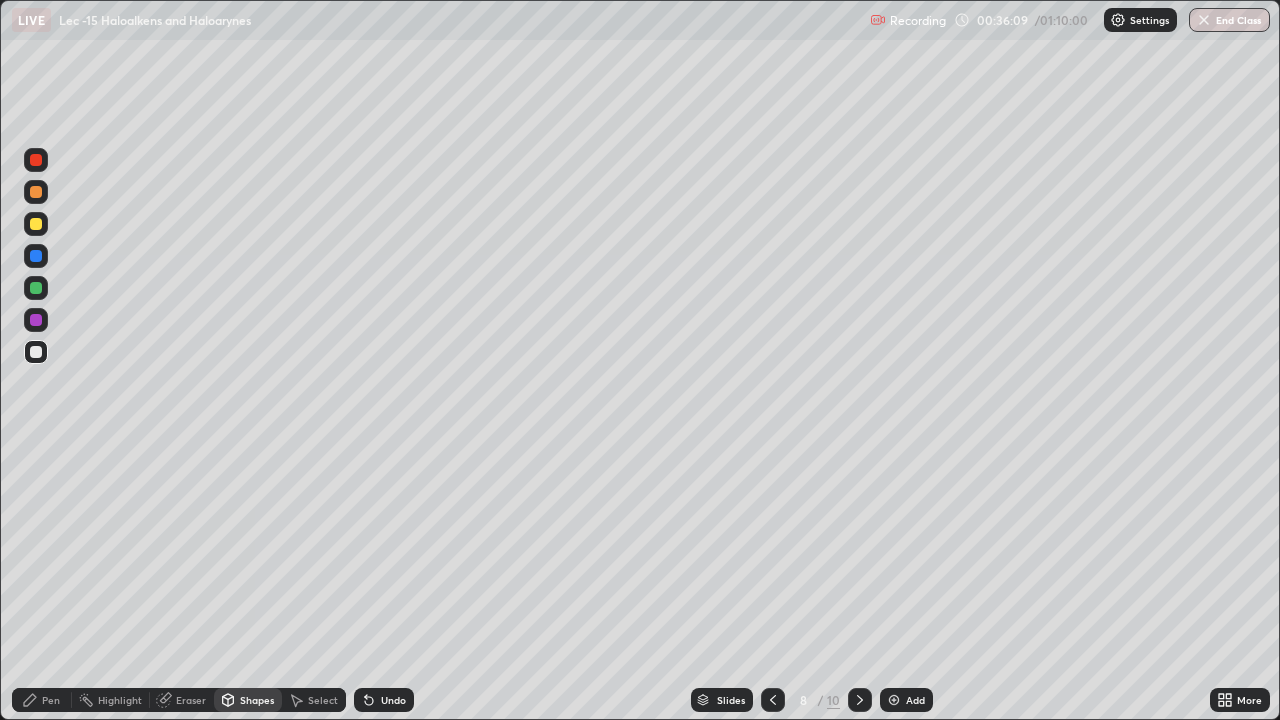 click on "Undo" at bounding box center [384, 700] 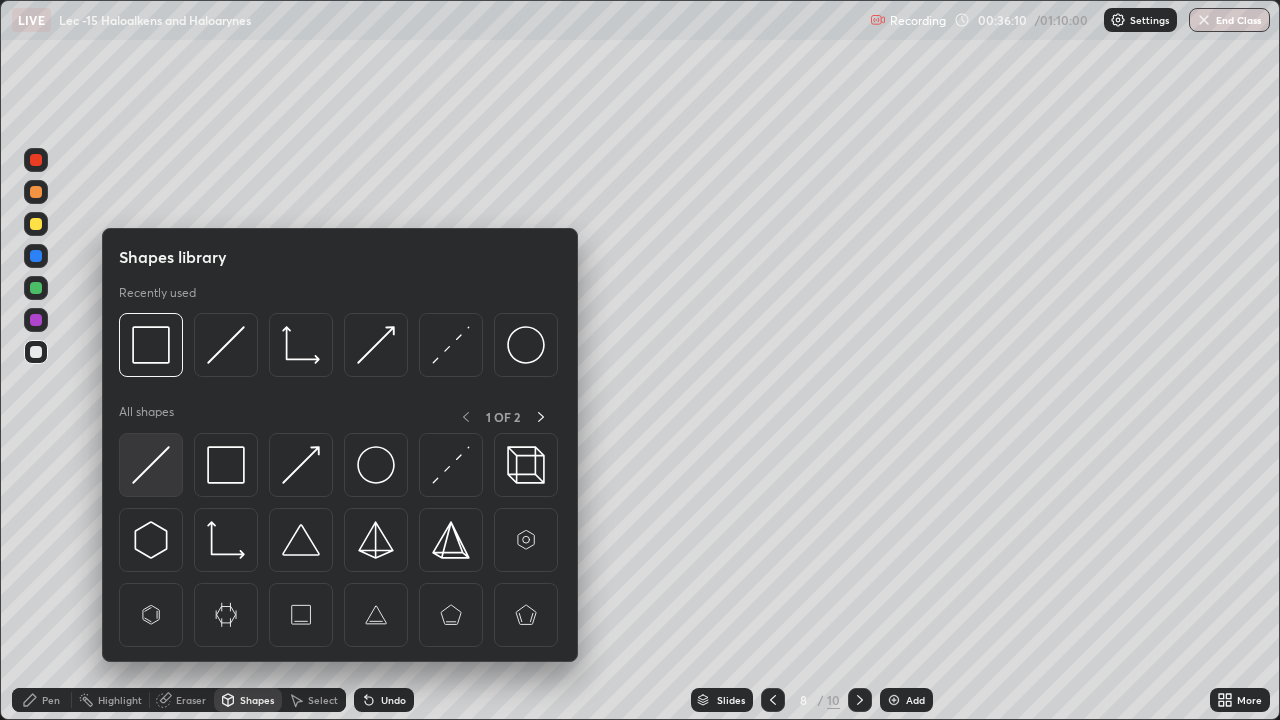 click at bounding box center [151, 465] 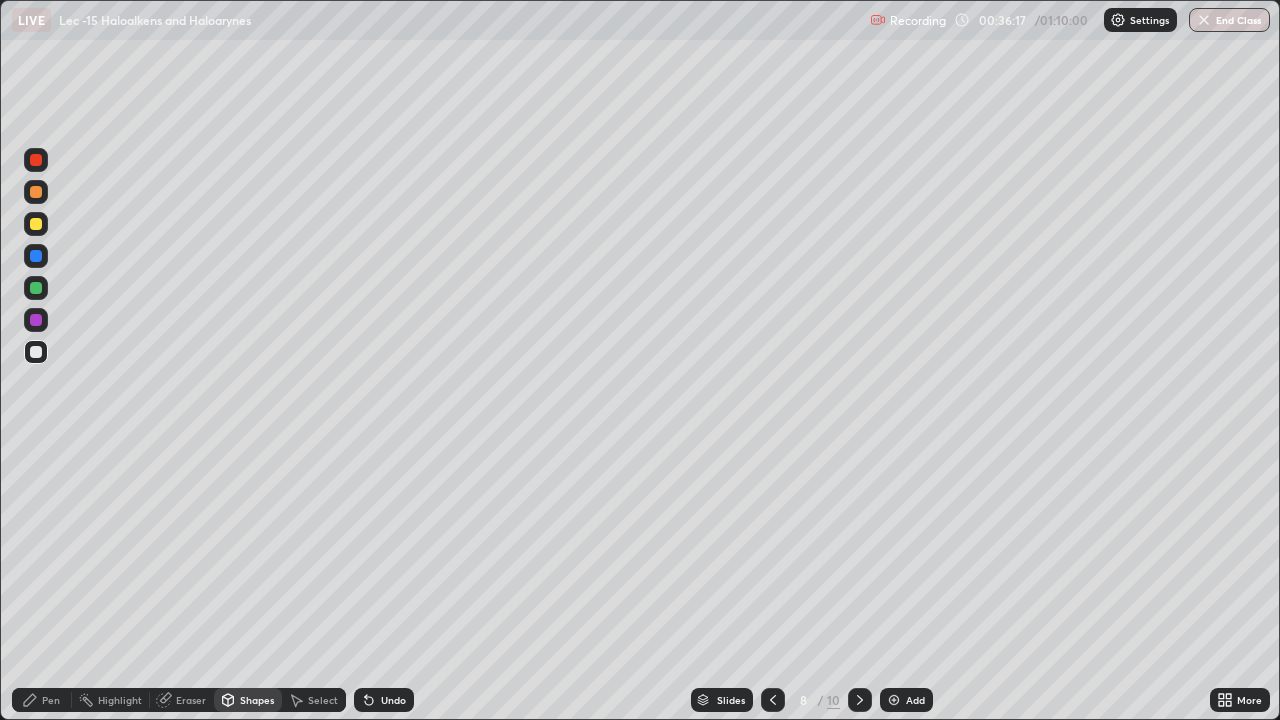 click 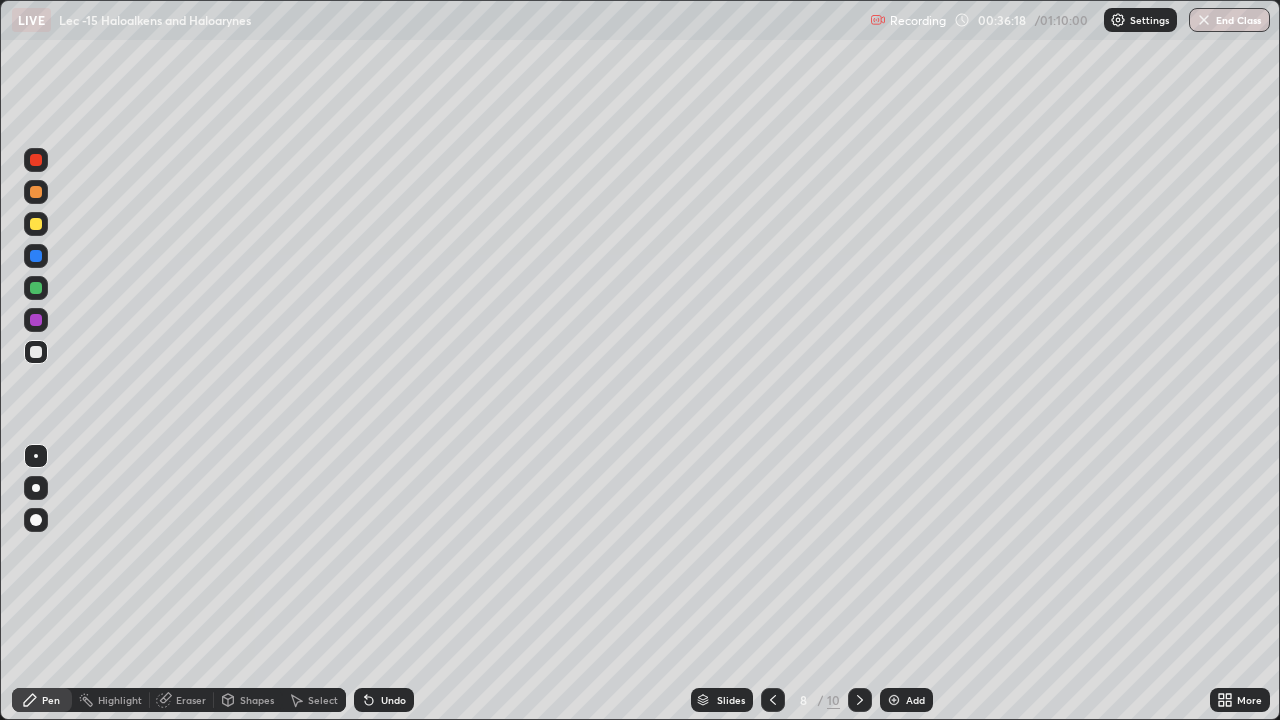 click at bounding box center (36, 288) 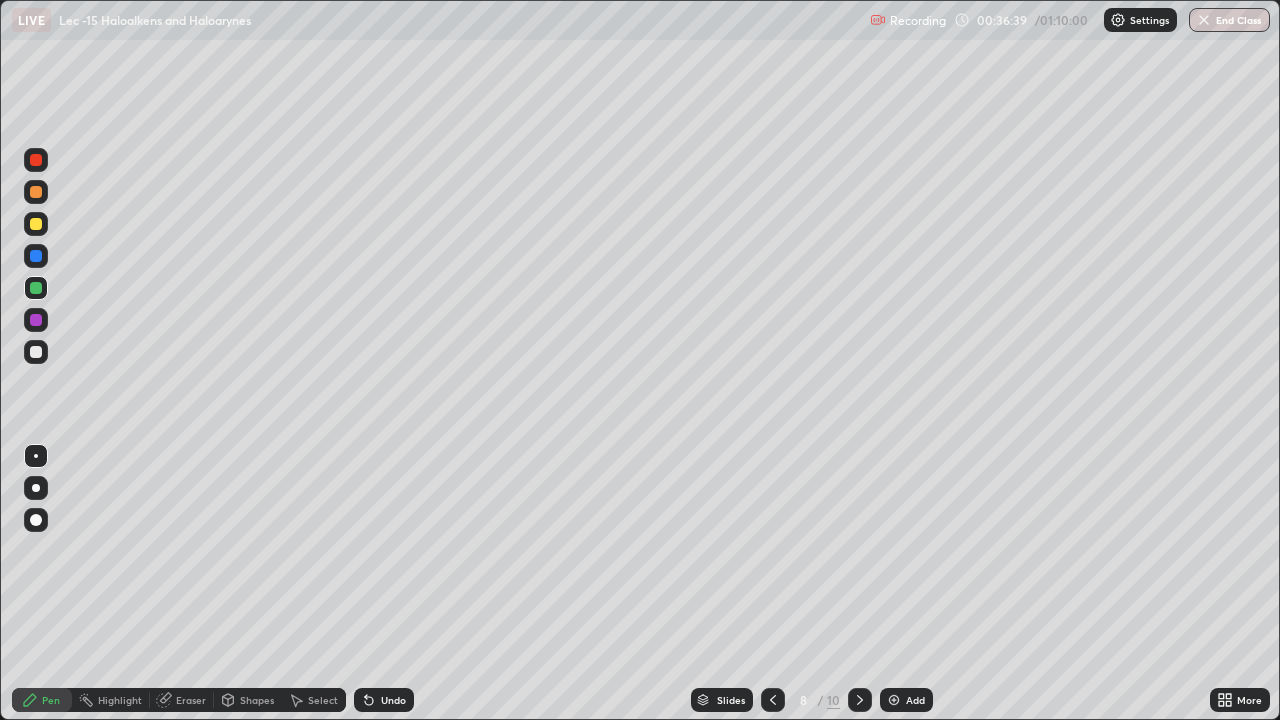 click on "Undo" at bounding box center [384, 700] 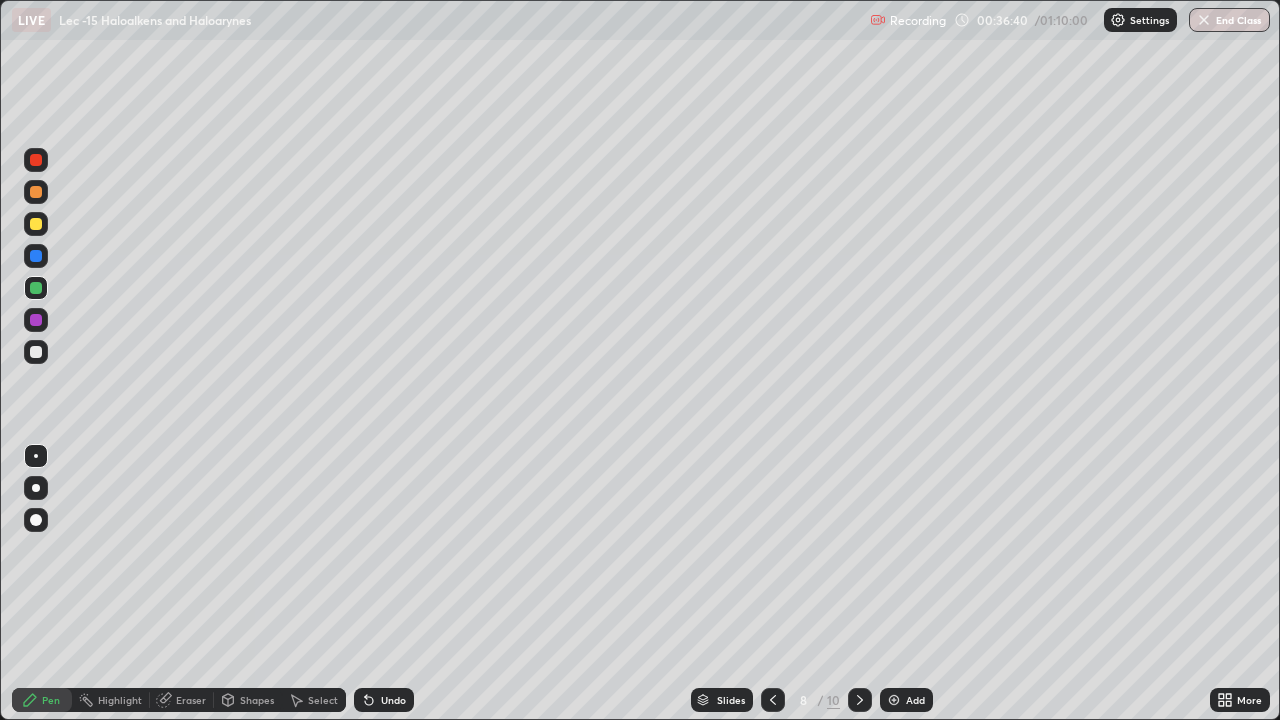 click 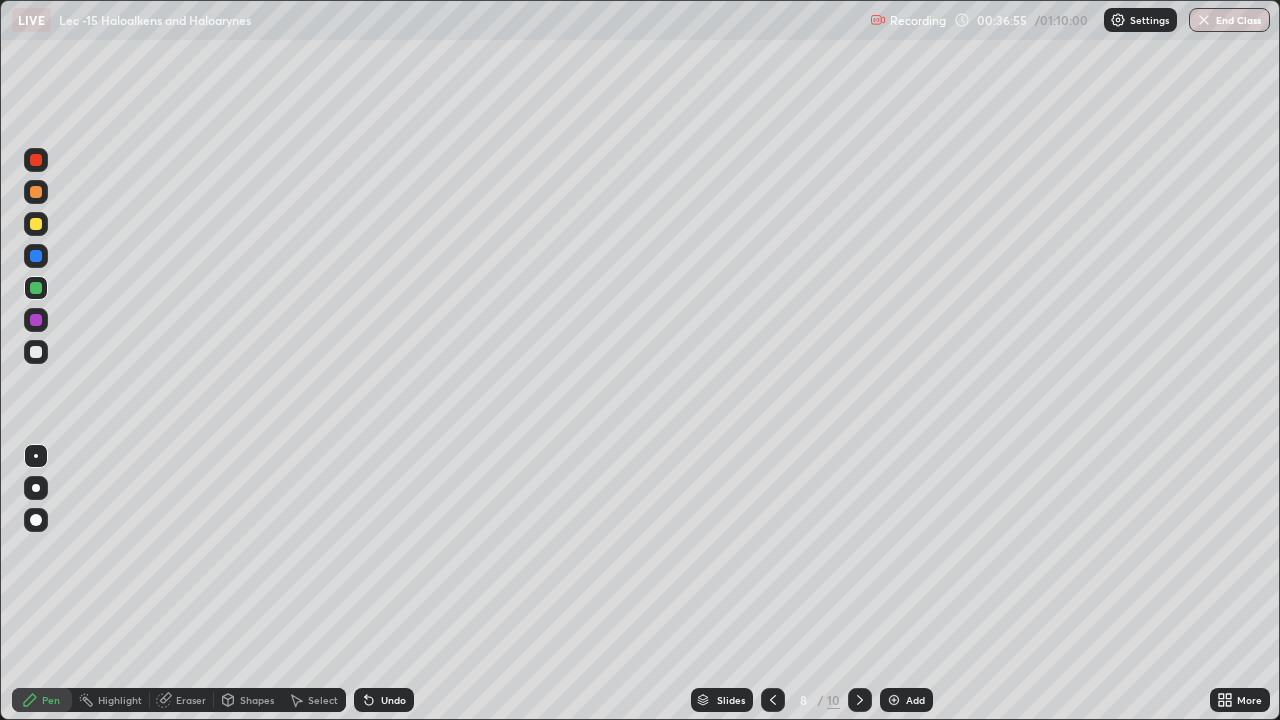 click on "Undo" at bounding box center [393, 700] 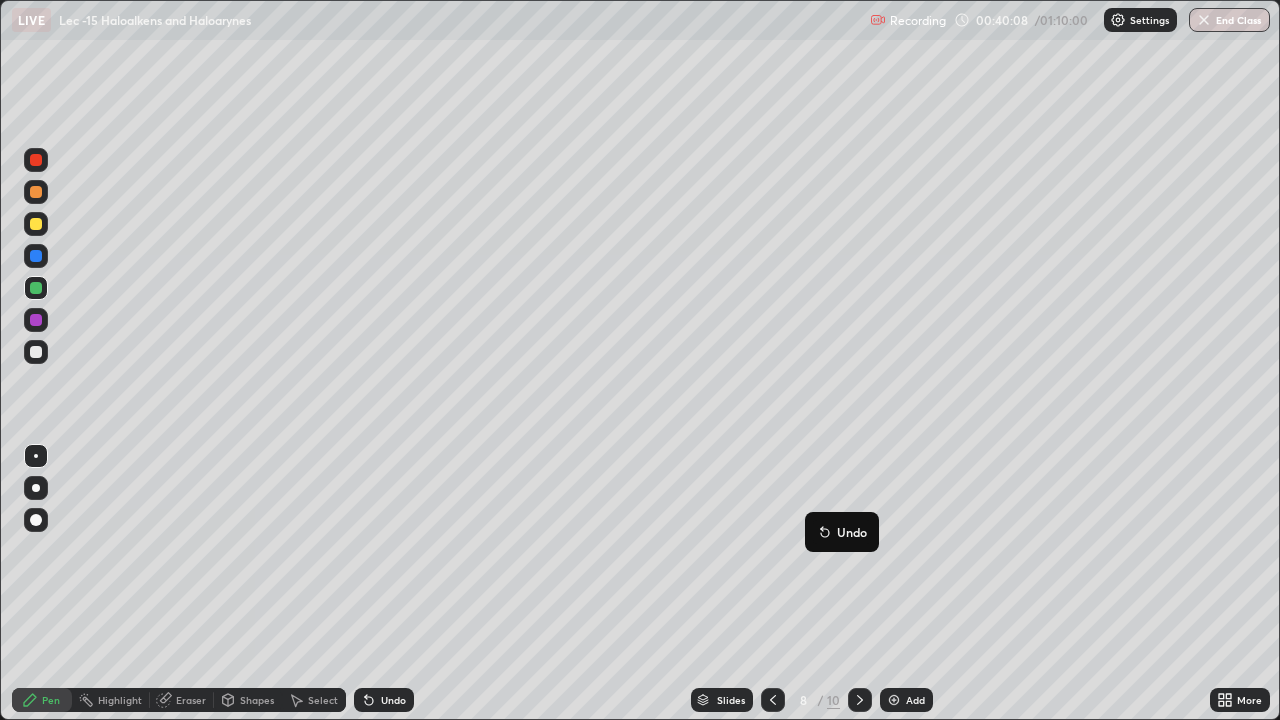click on "Add" at bounding box center (906, 700) 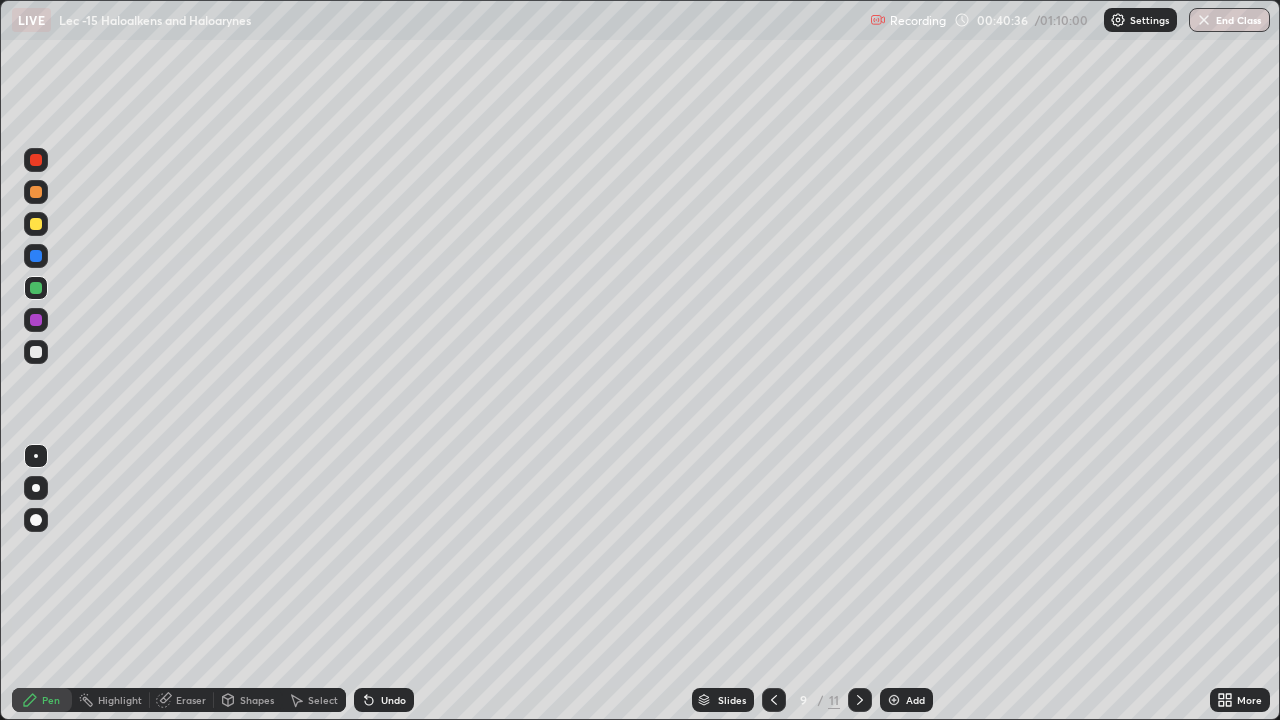 click at bounding box center (36, 352) 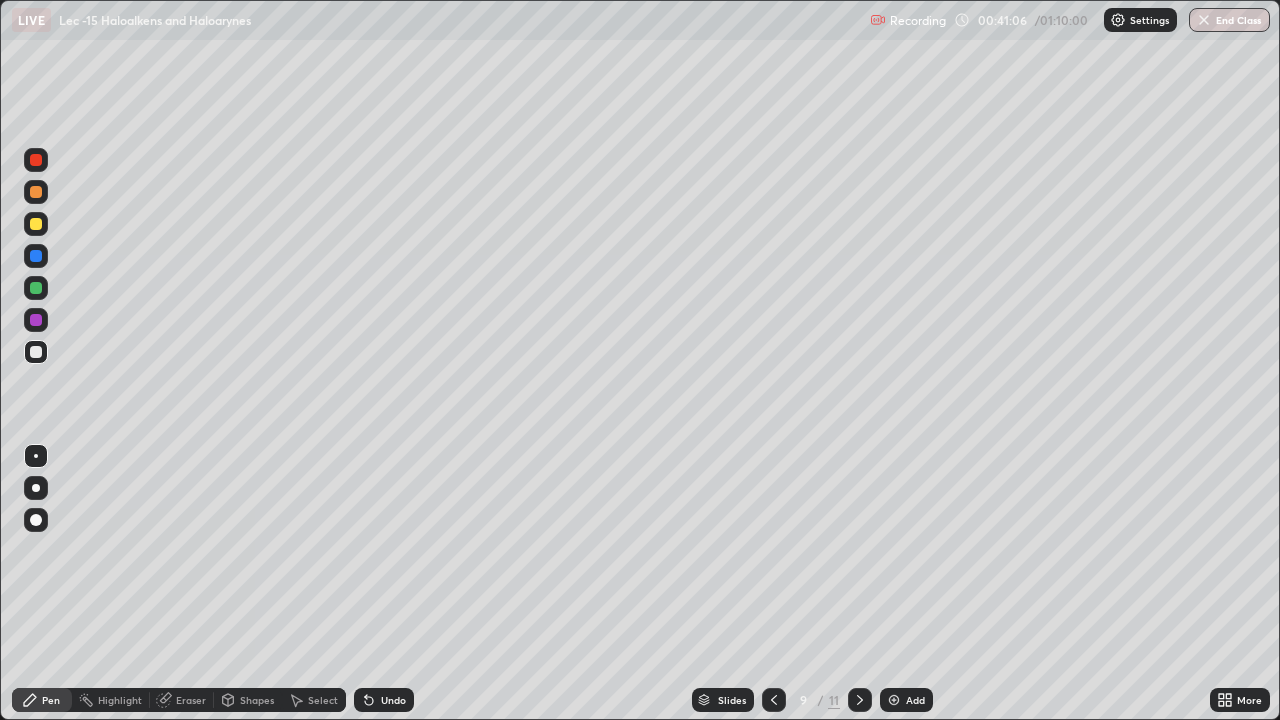 click on "Select" at bounding box center (314, 700) 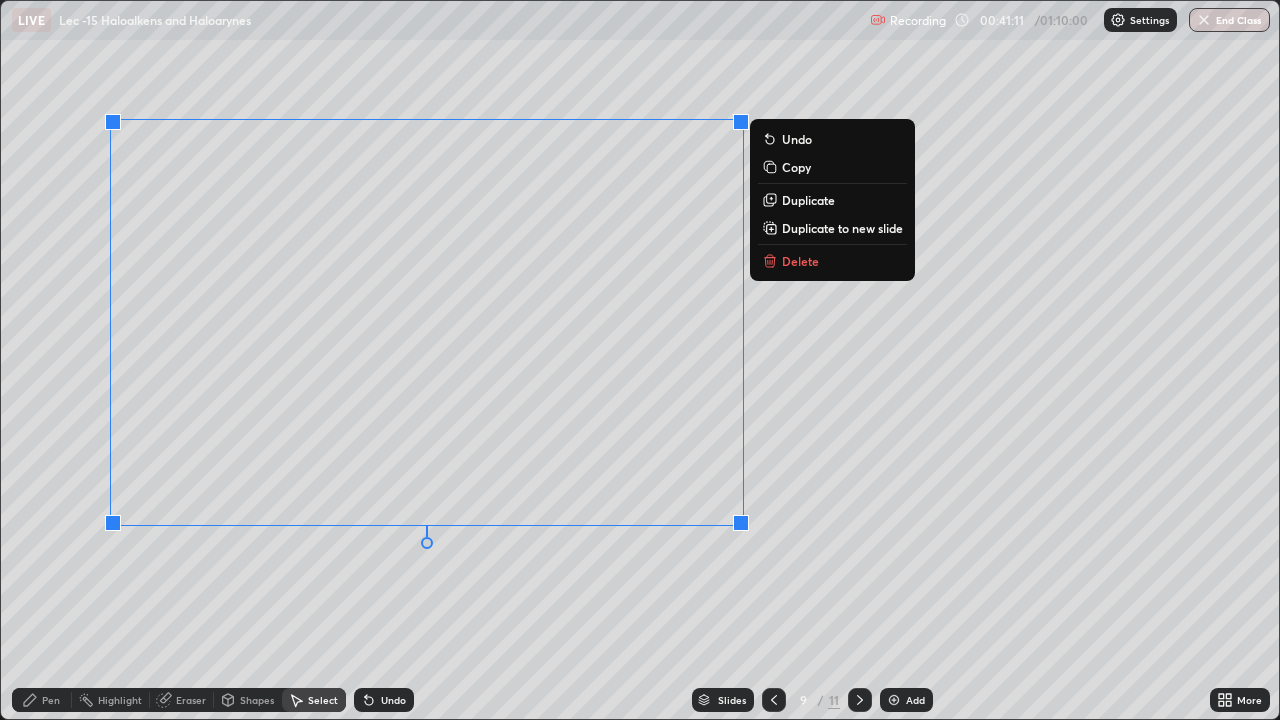 click on "Pen" at bounding box center (51, 700) 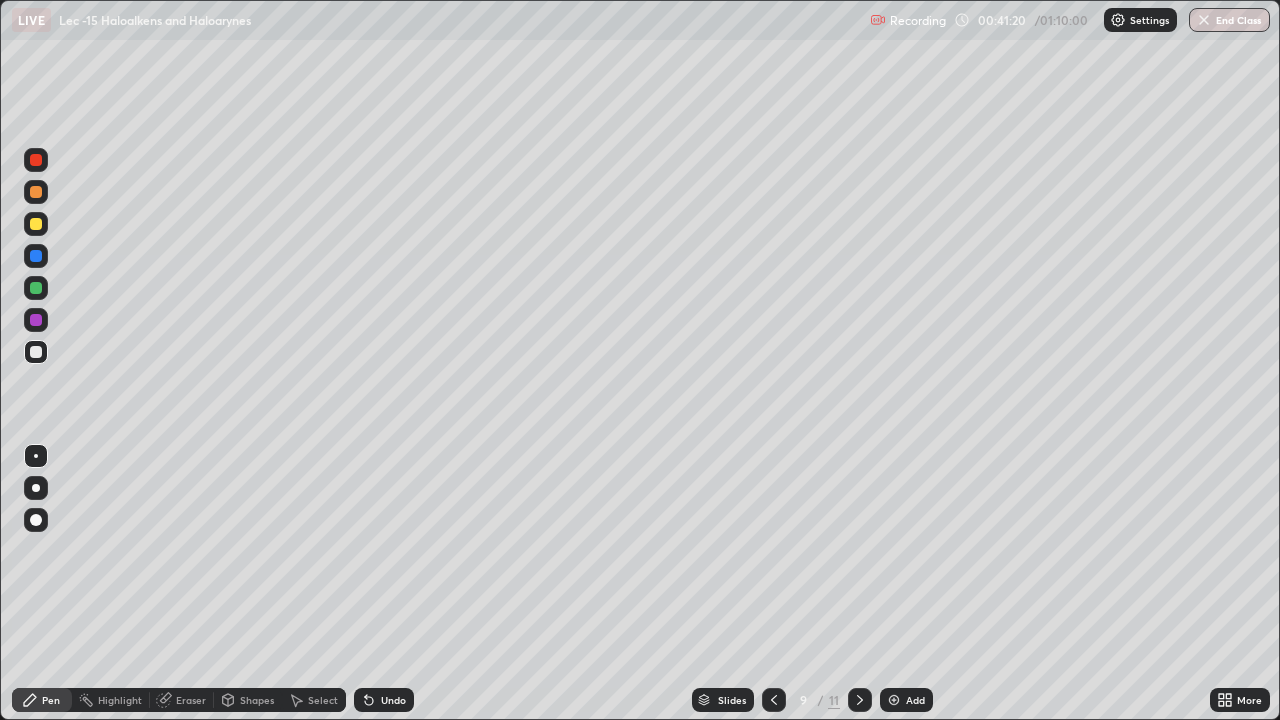 click at bounding box center [36, 224] 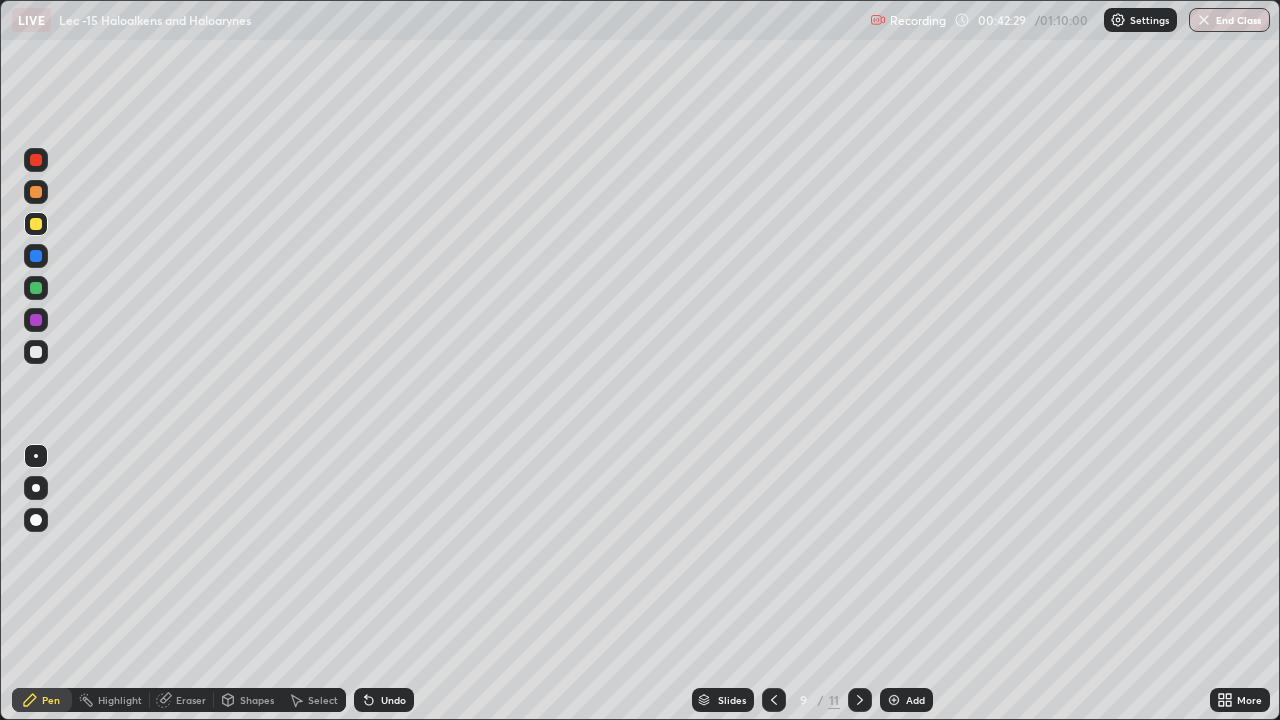 click at bounding box center (36, 352) 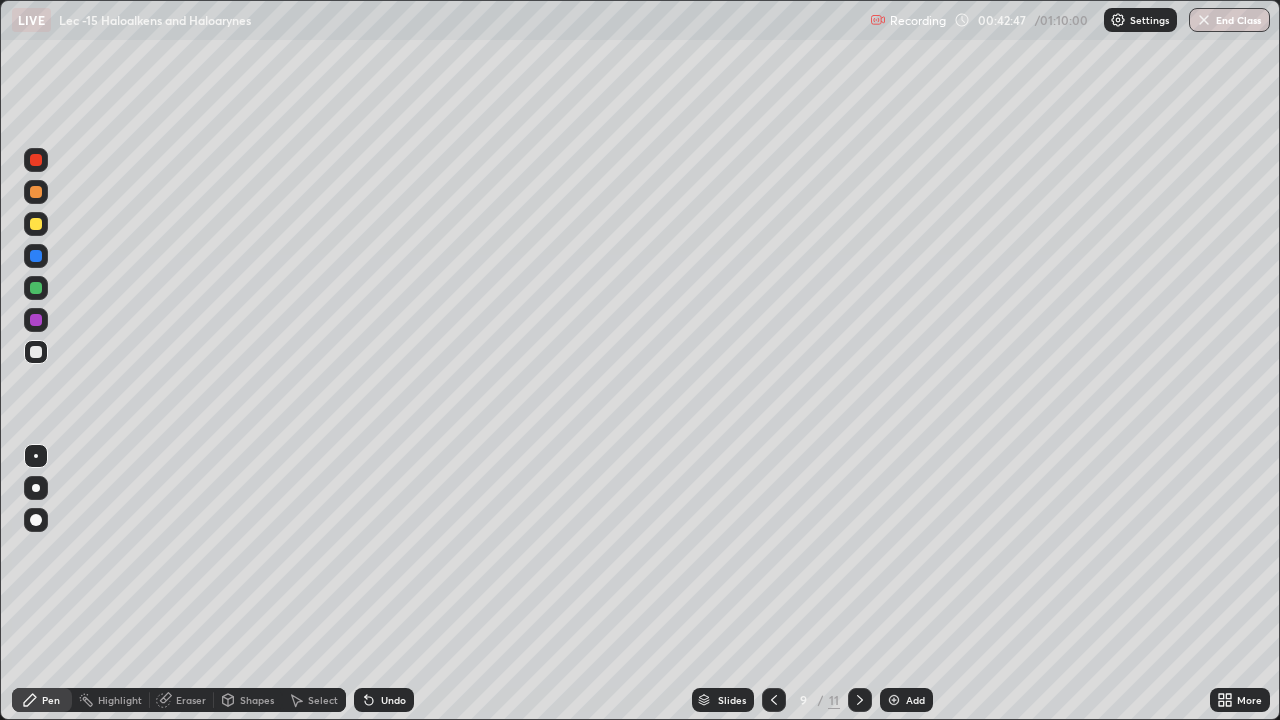 click on "Select" at bounding box center (323, 700) 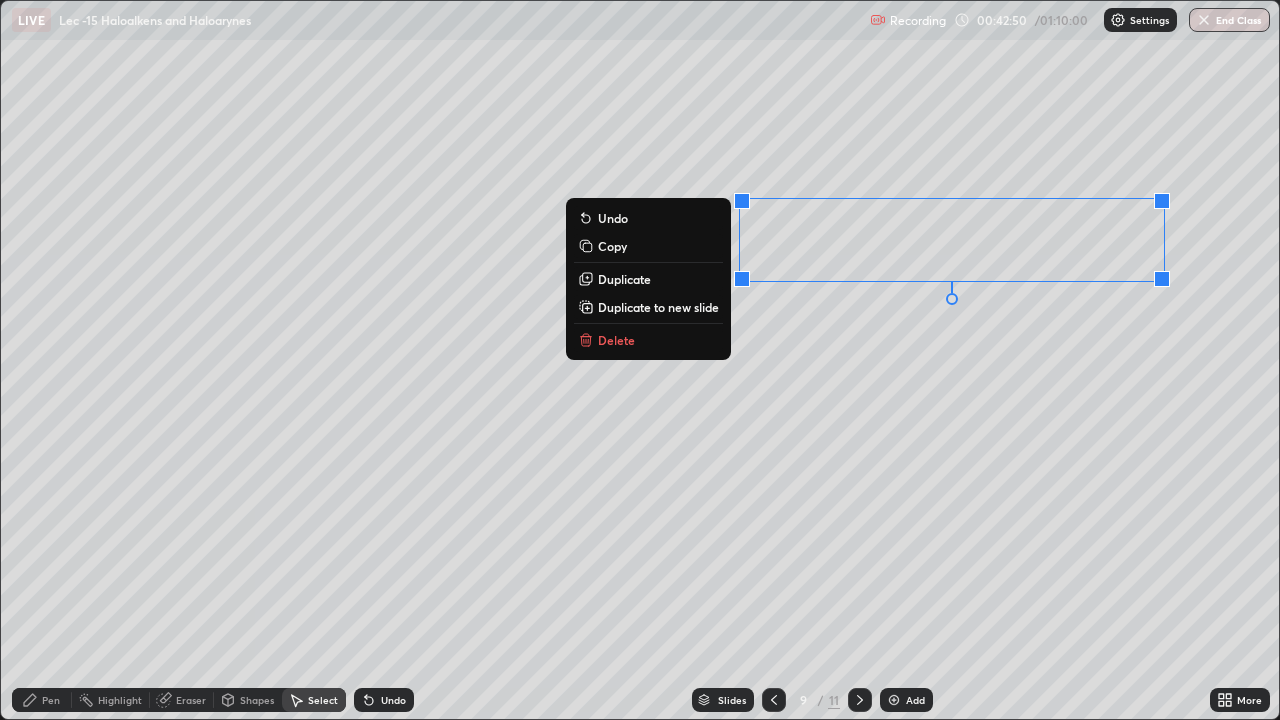 click on "Pen" at bounding box center (42, 700) 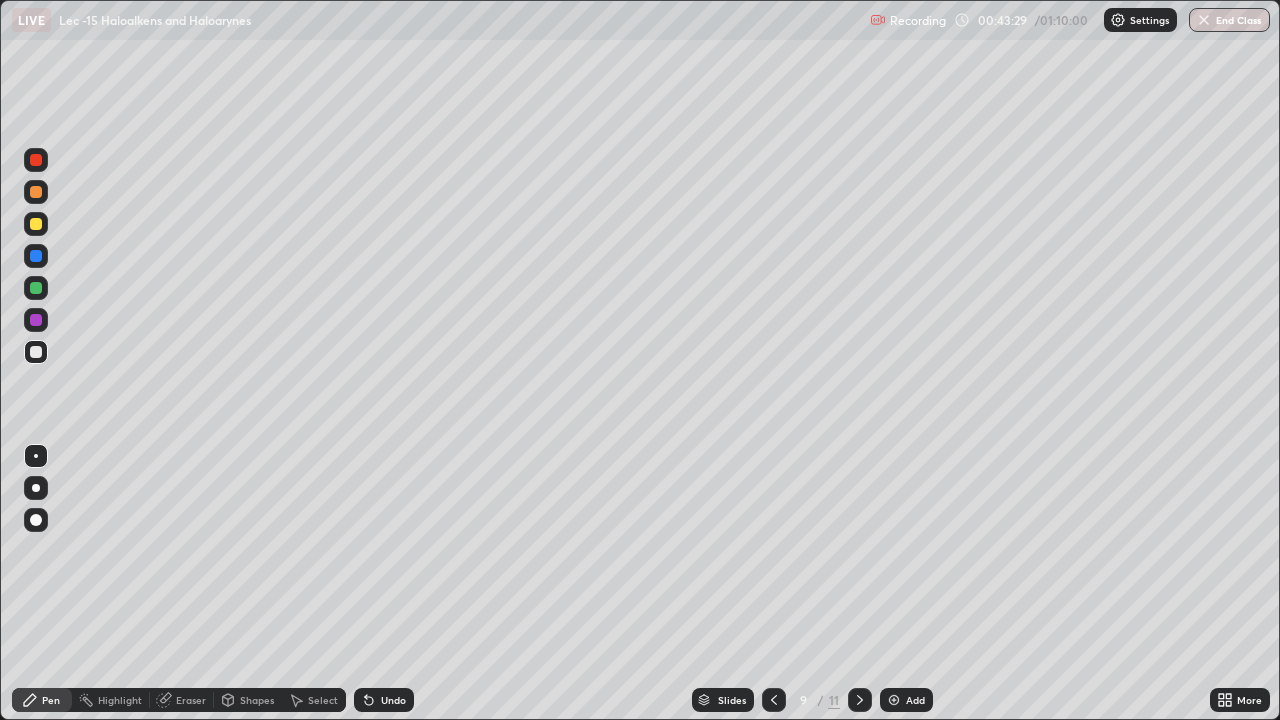 click at bounding box center [36, 224] 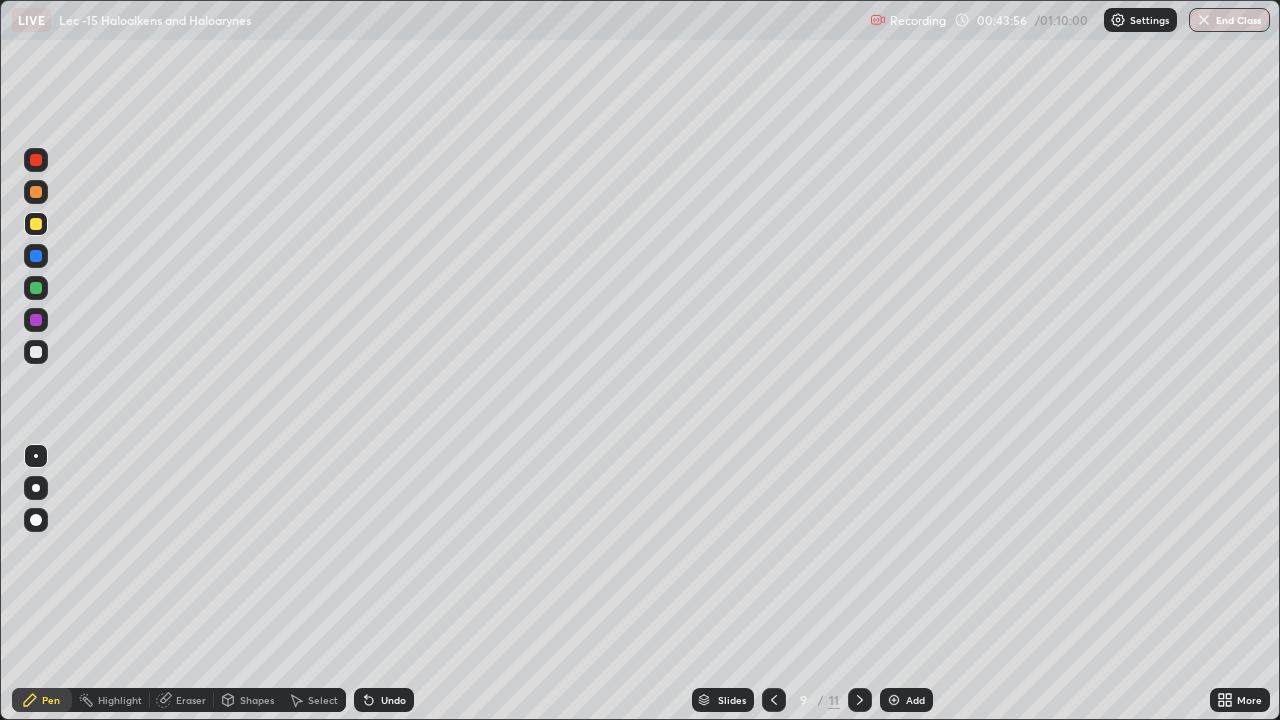 click 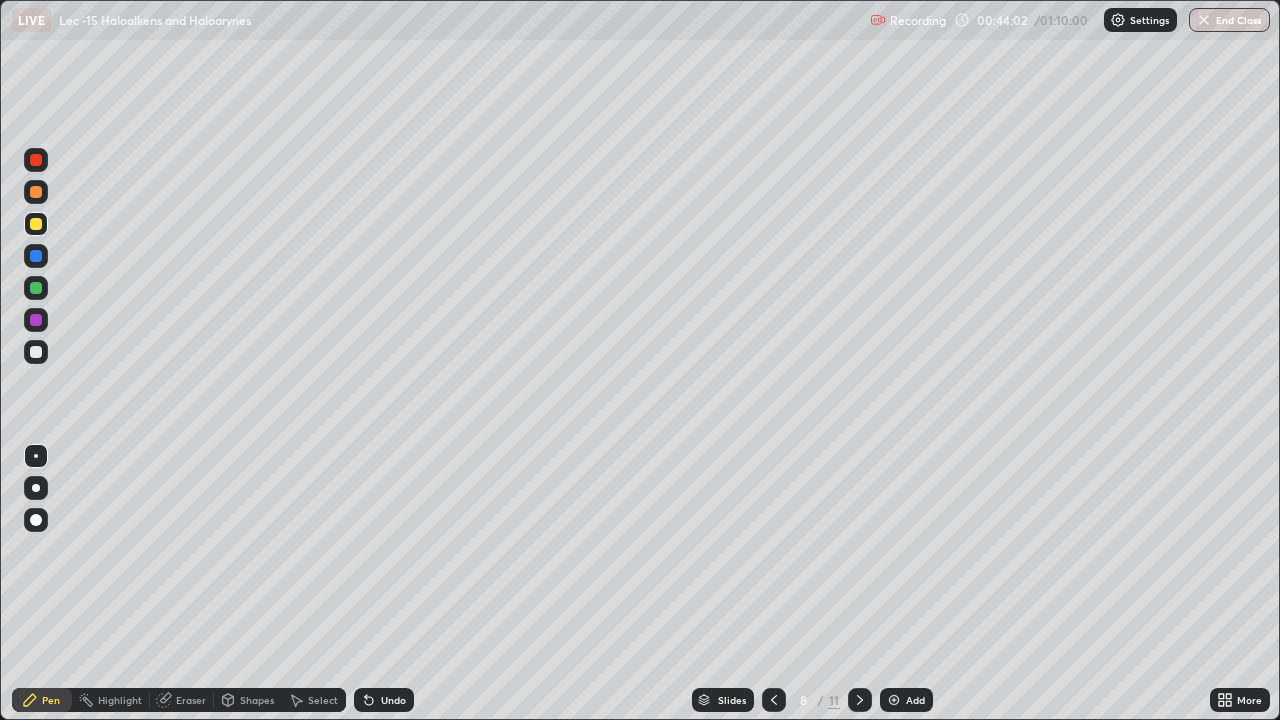 click at bounding box center (860, 700) 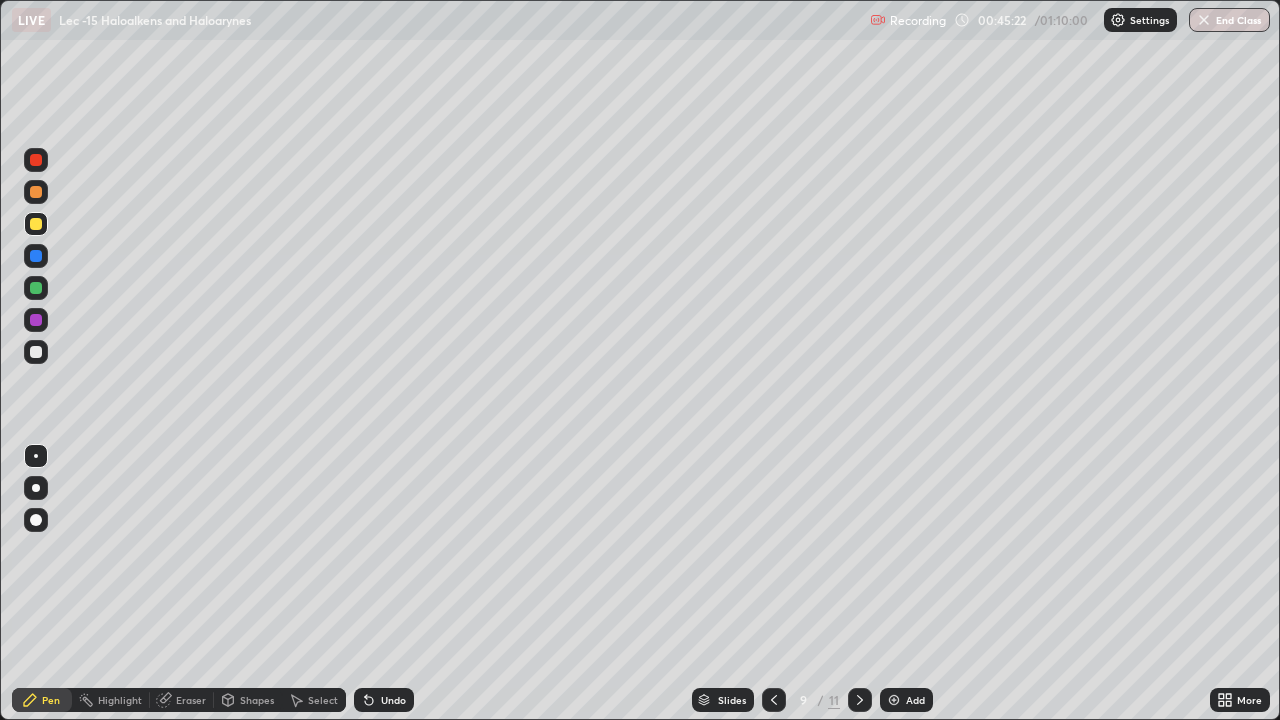 click at bounding box center [36, 352] 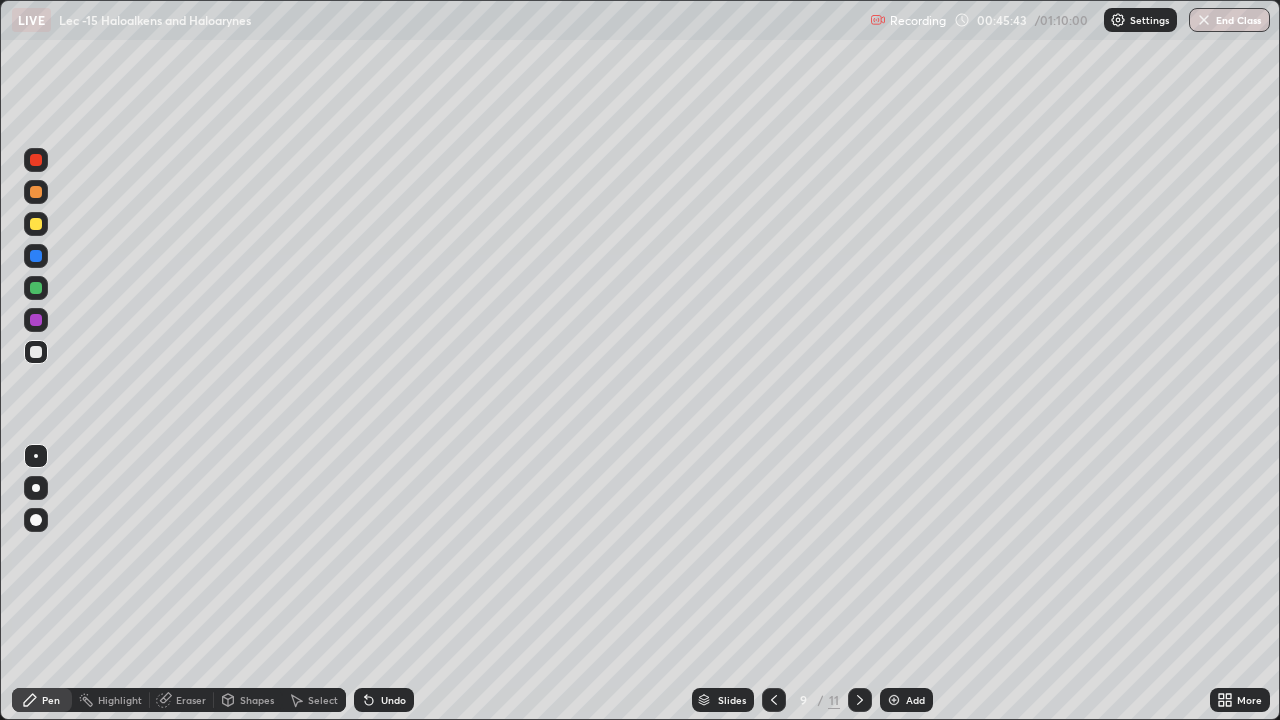 click at bounding box center [36, 224] 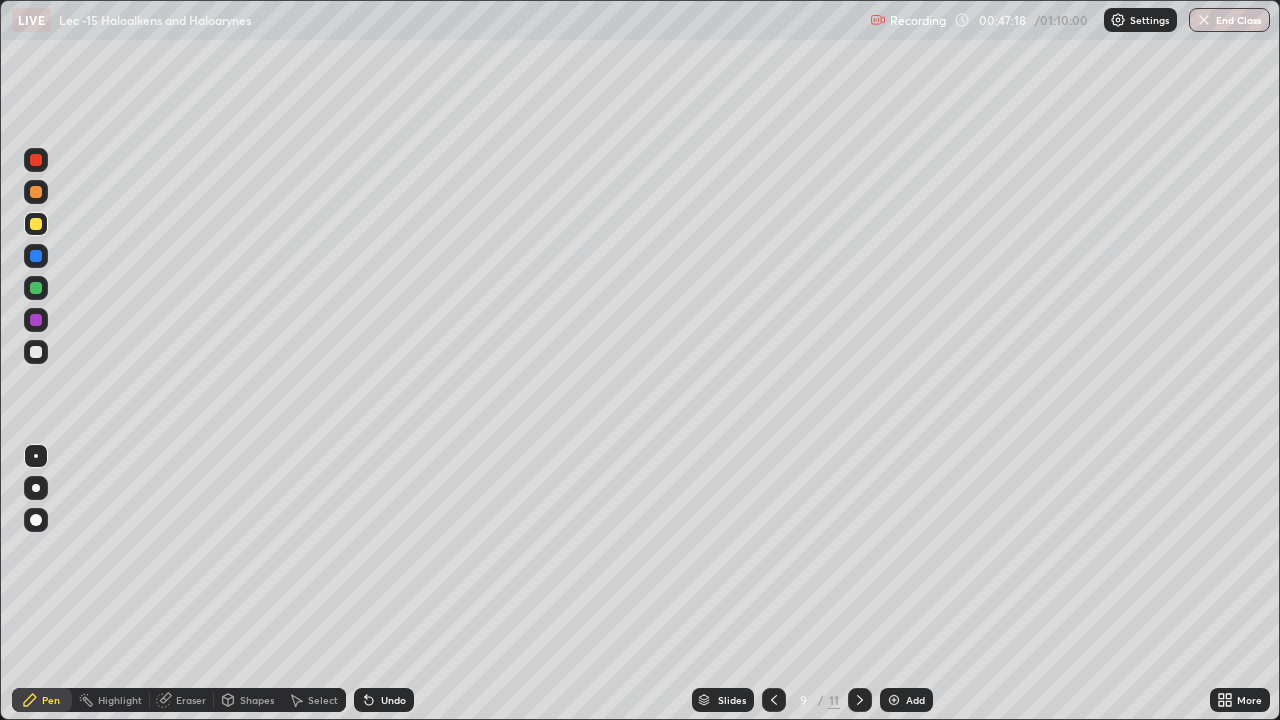 click at bounding box center [894, 700] 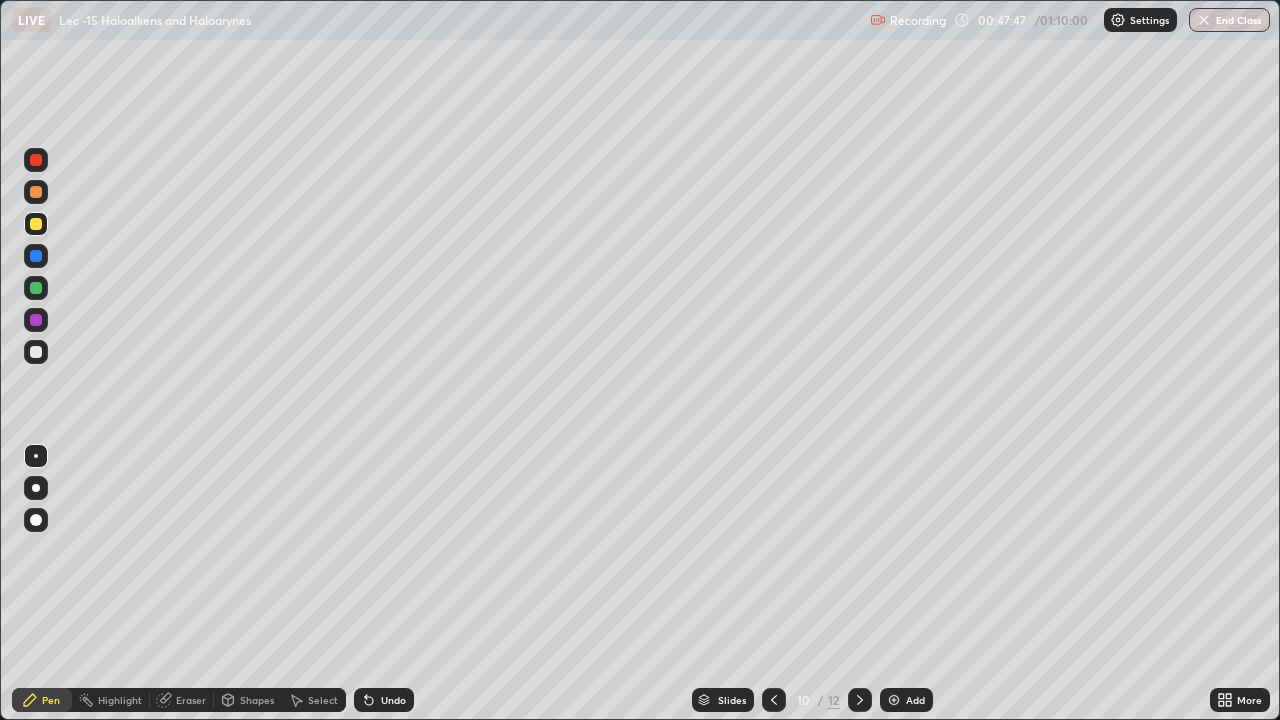 click on "Undo" at bounding box center (393, 700) 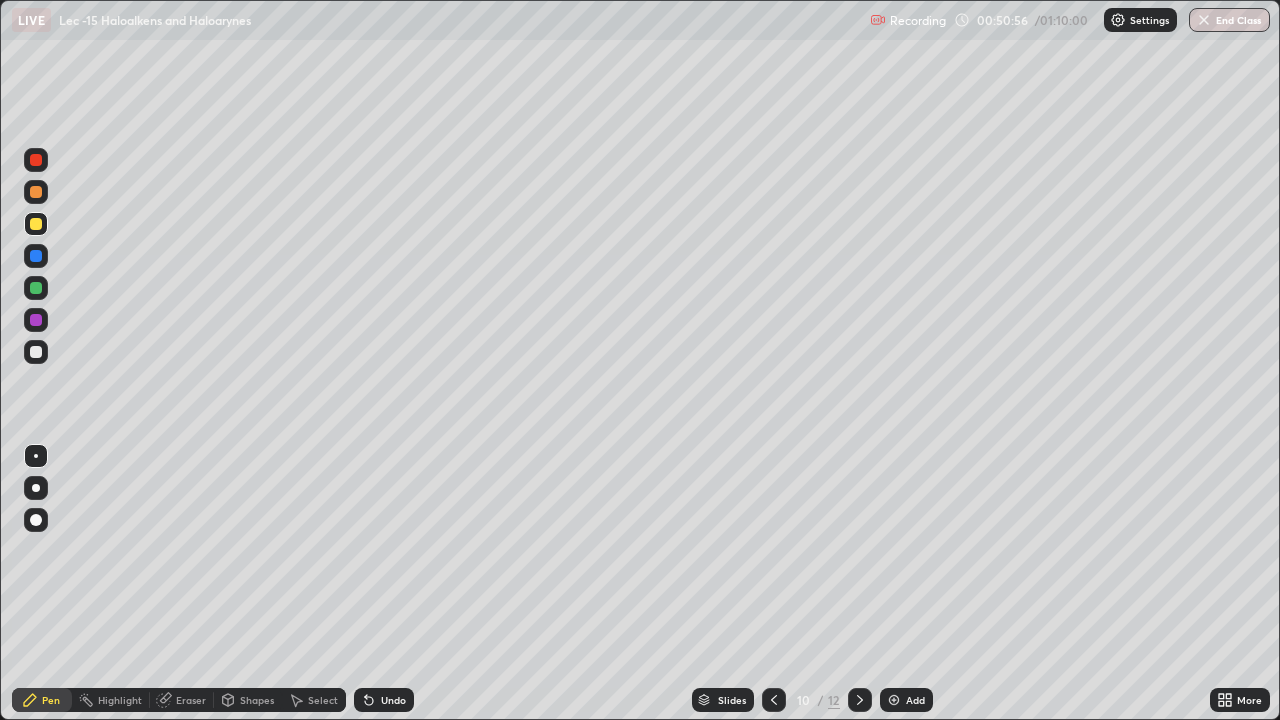click on "Add" at bounding box center (915, 700) 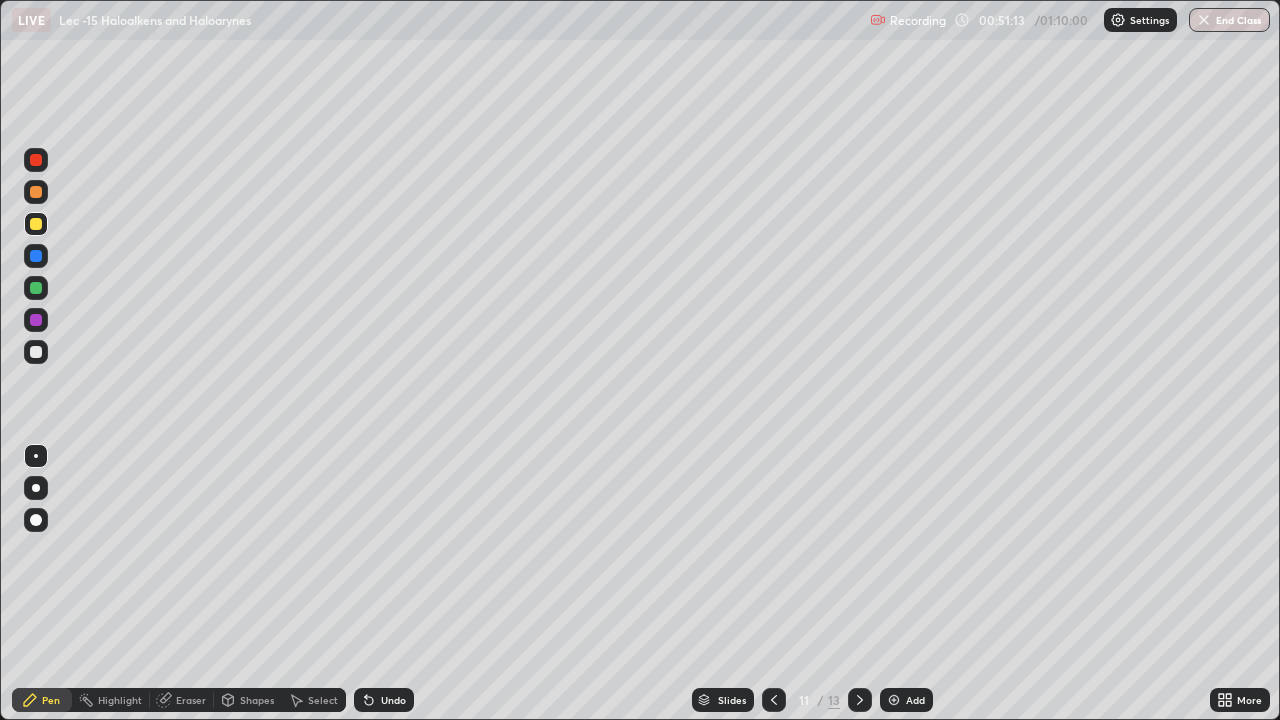 click 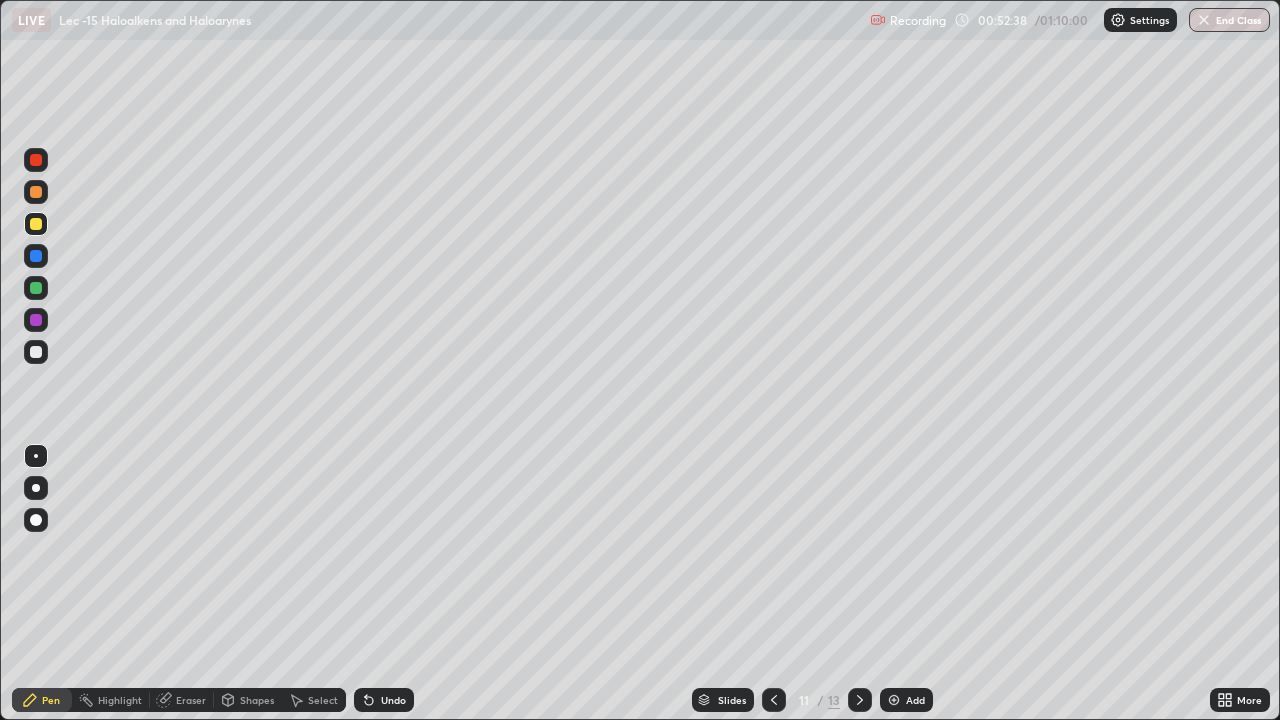 click on "Add" at bounding box center [906, 700] 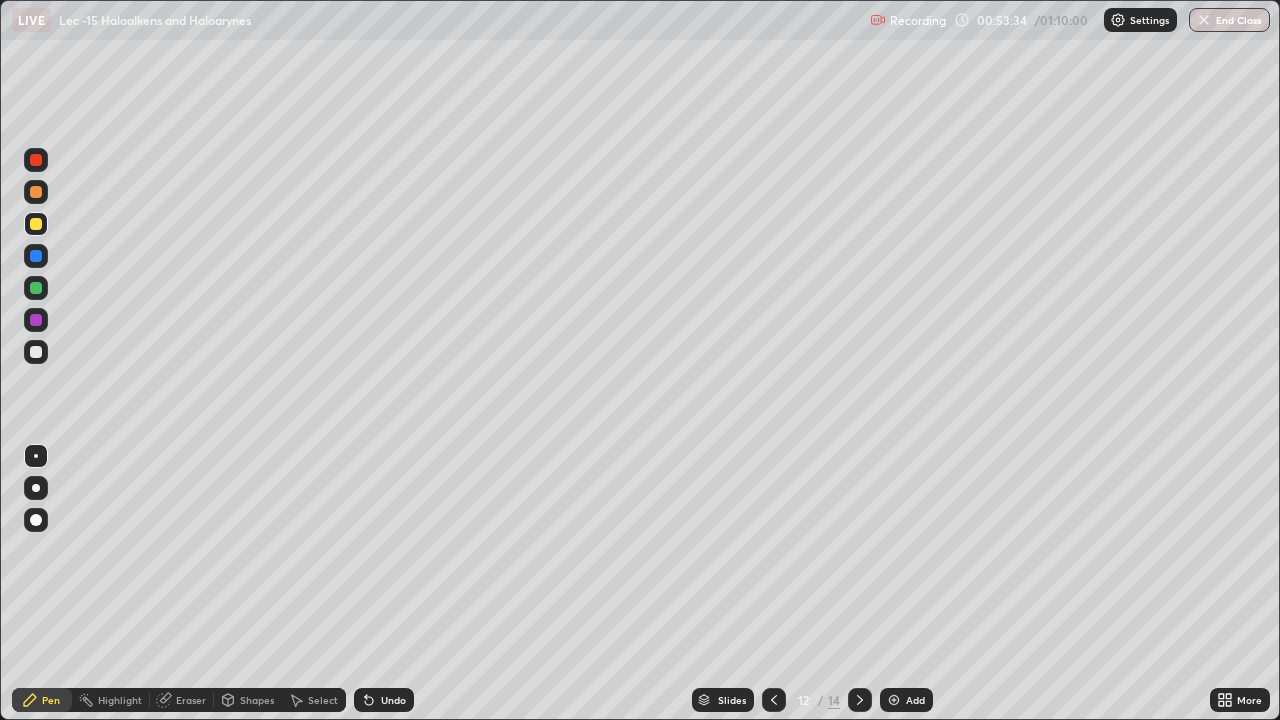 click on "Add" at bounding box center [906, 700] 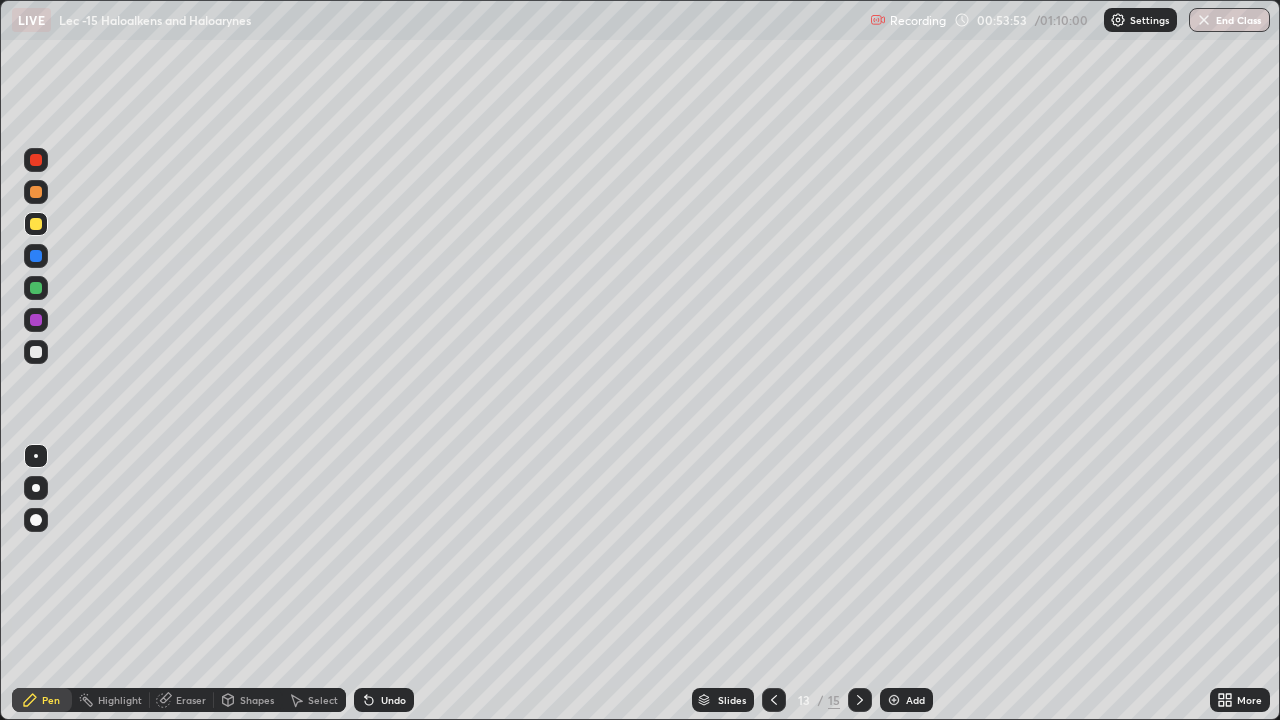 click at bounding box center (36, 352) 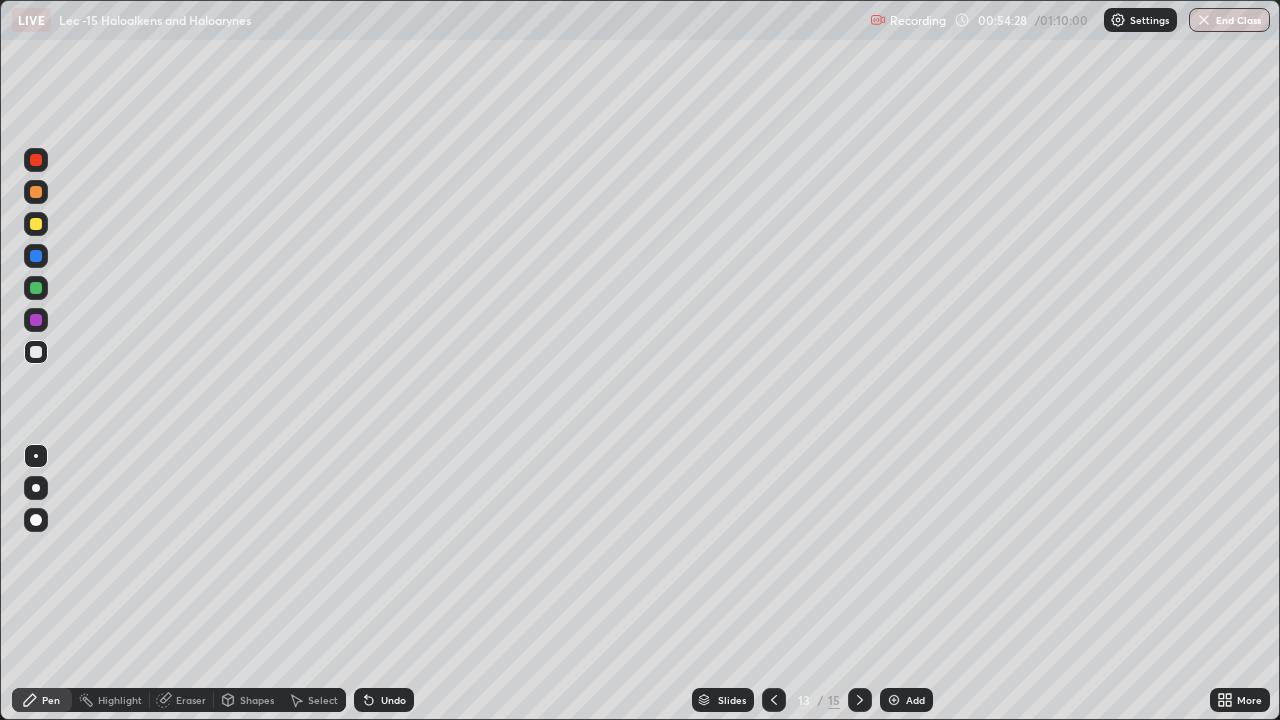 click on "Eraser" at bounding box center (191, 700) 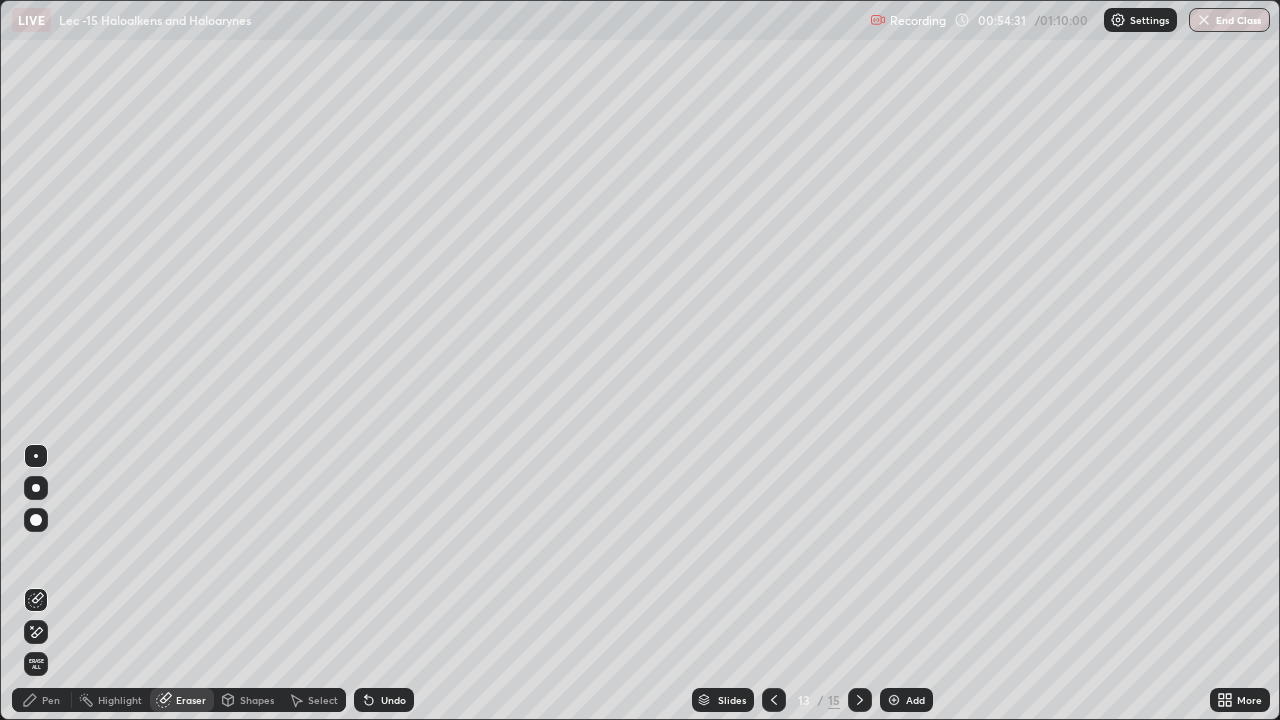 click on "Pen" at bounding box center (51, 700) 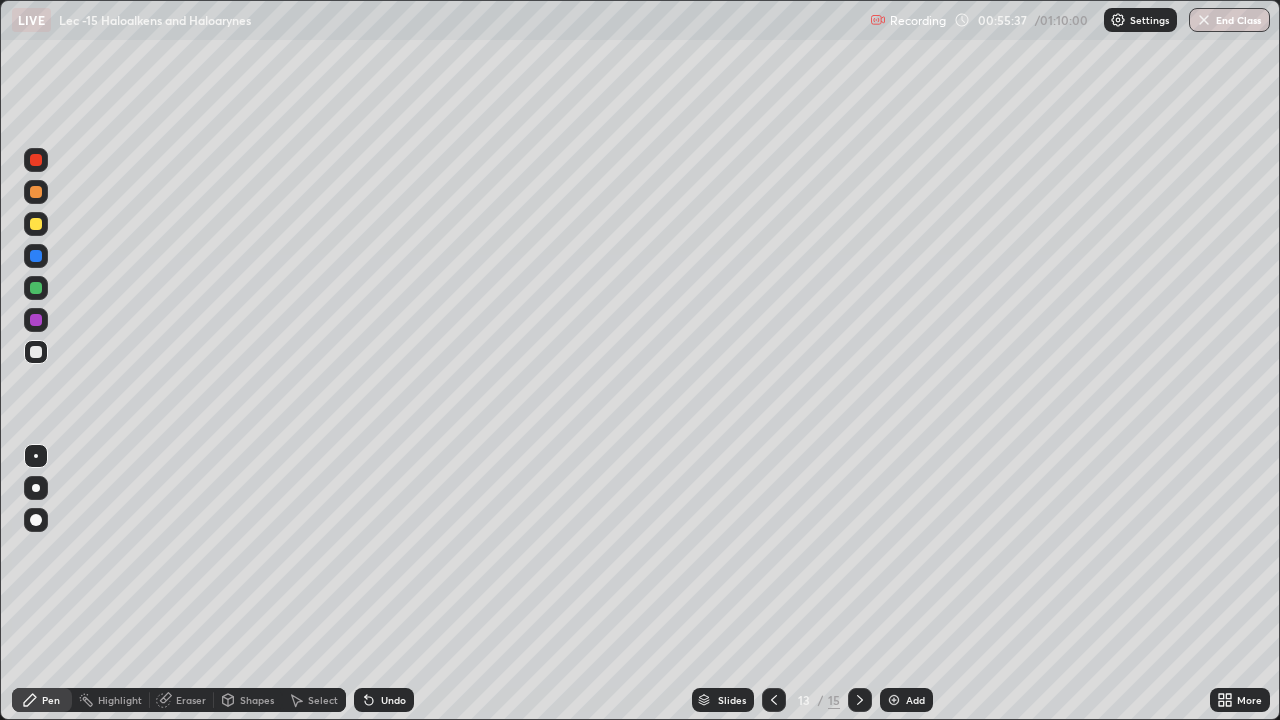 click on "Add" at bounding box center (915, 700) 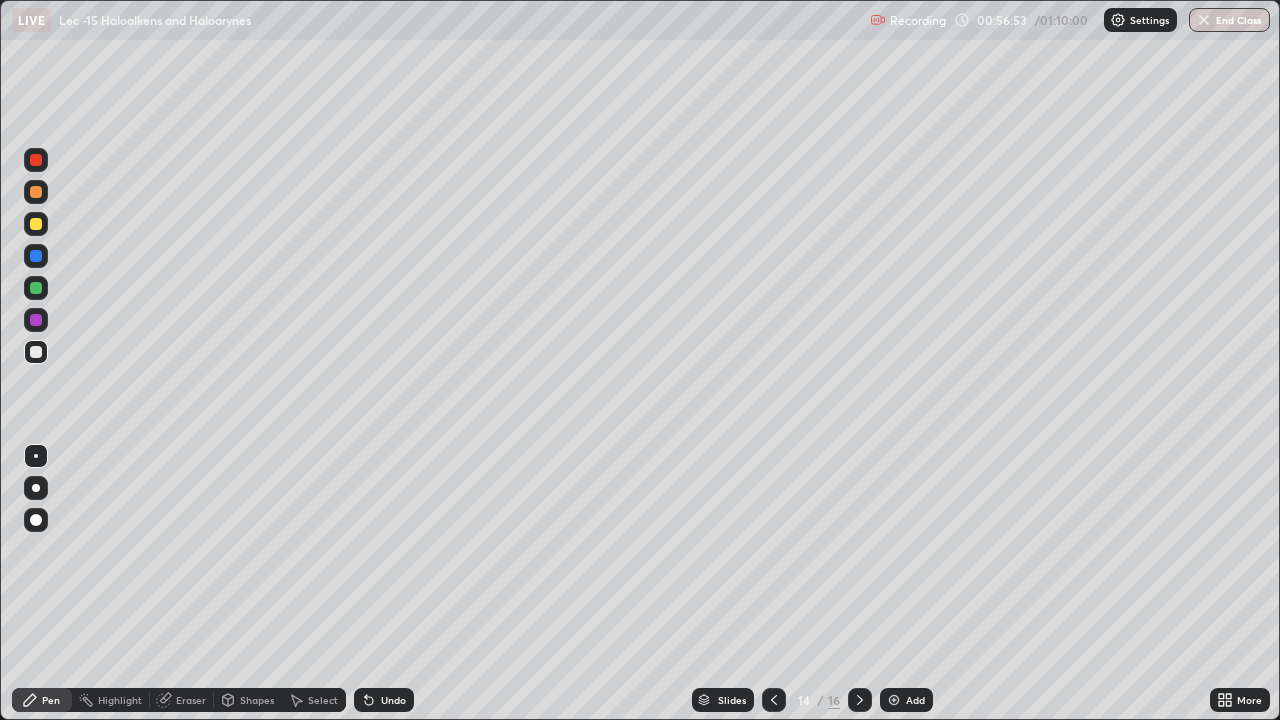 click on "Add" at bounding box center [915, 700] 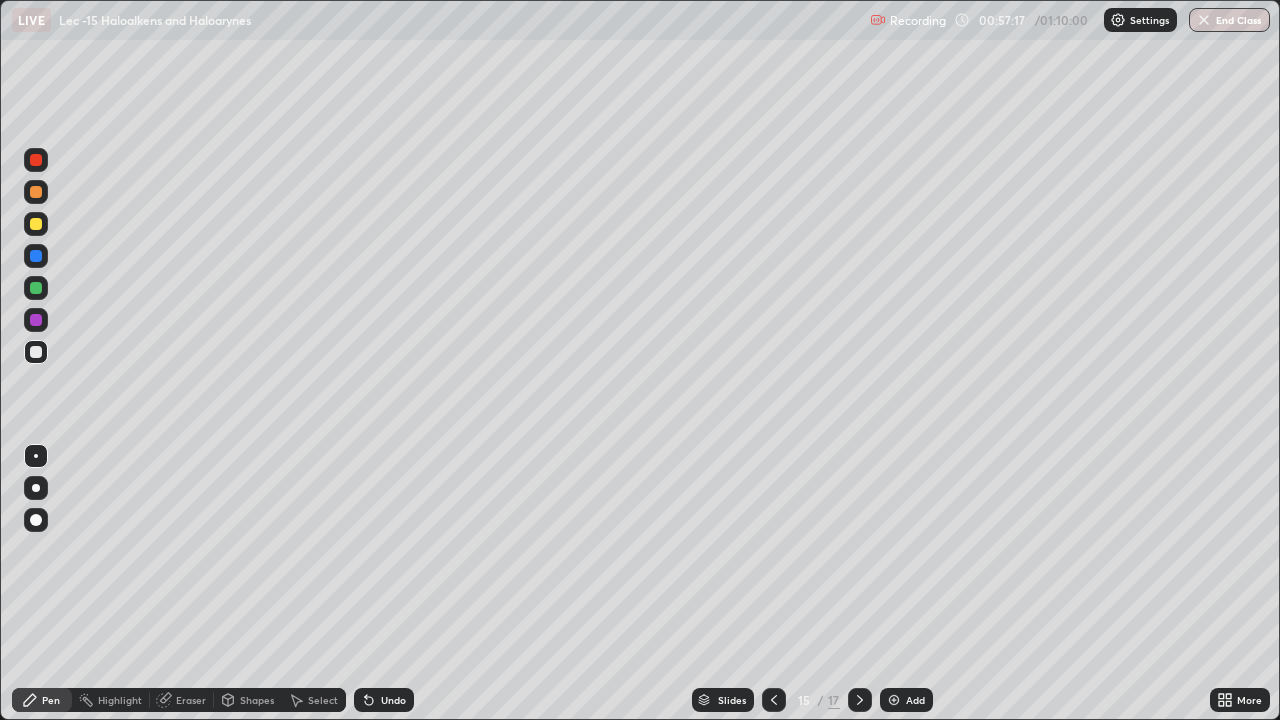 click at bounding box center [36, 224] 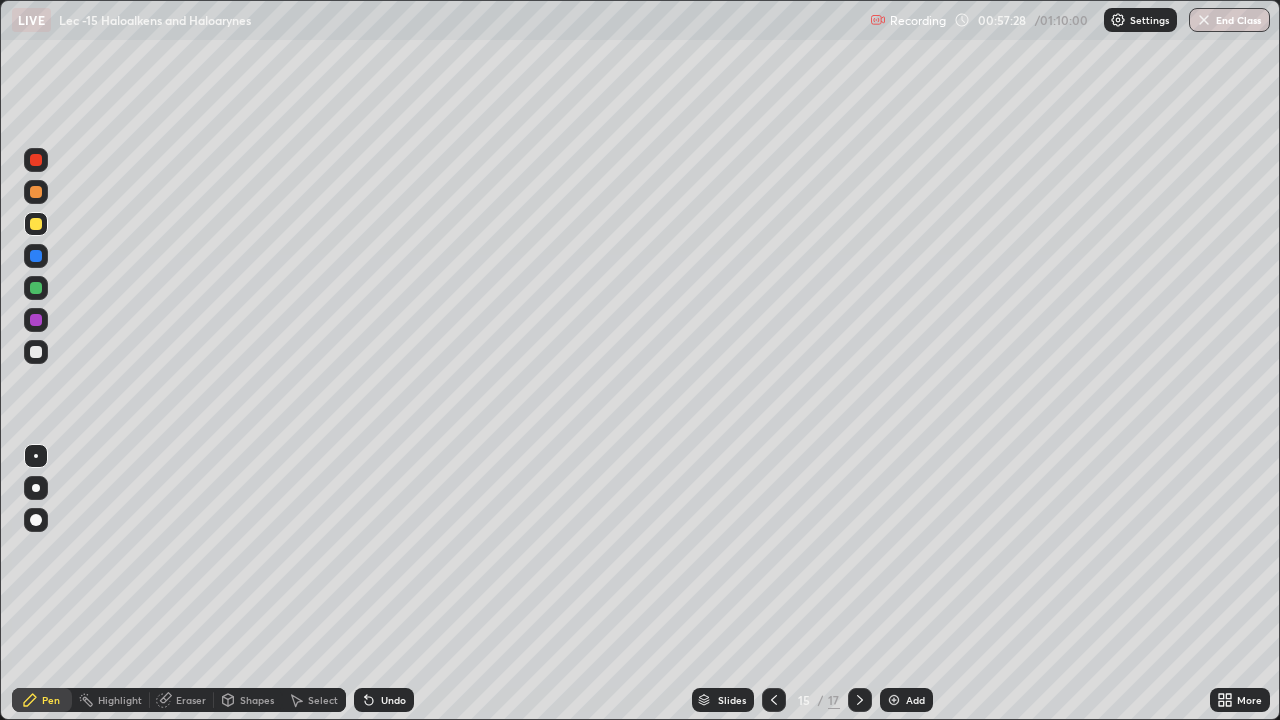 click on "Undo" at bounding box center (393, 700) 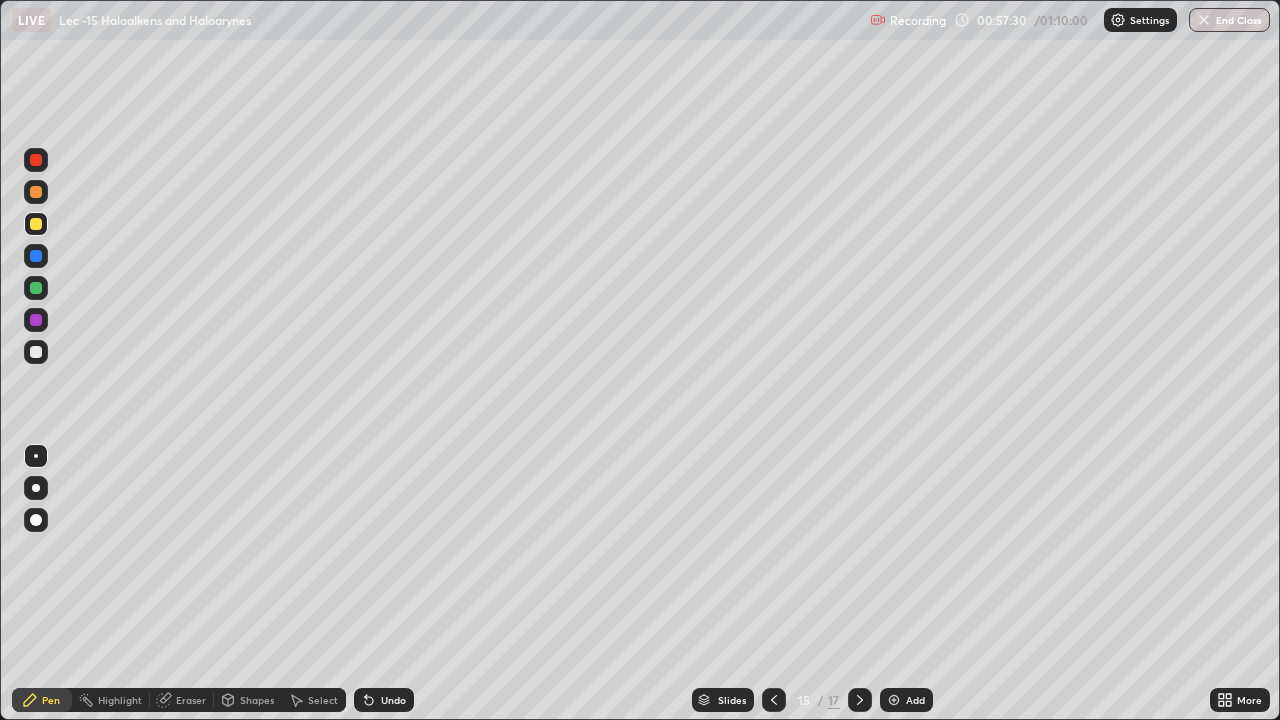 click on "Eraser" at bounding box center (191, 700) 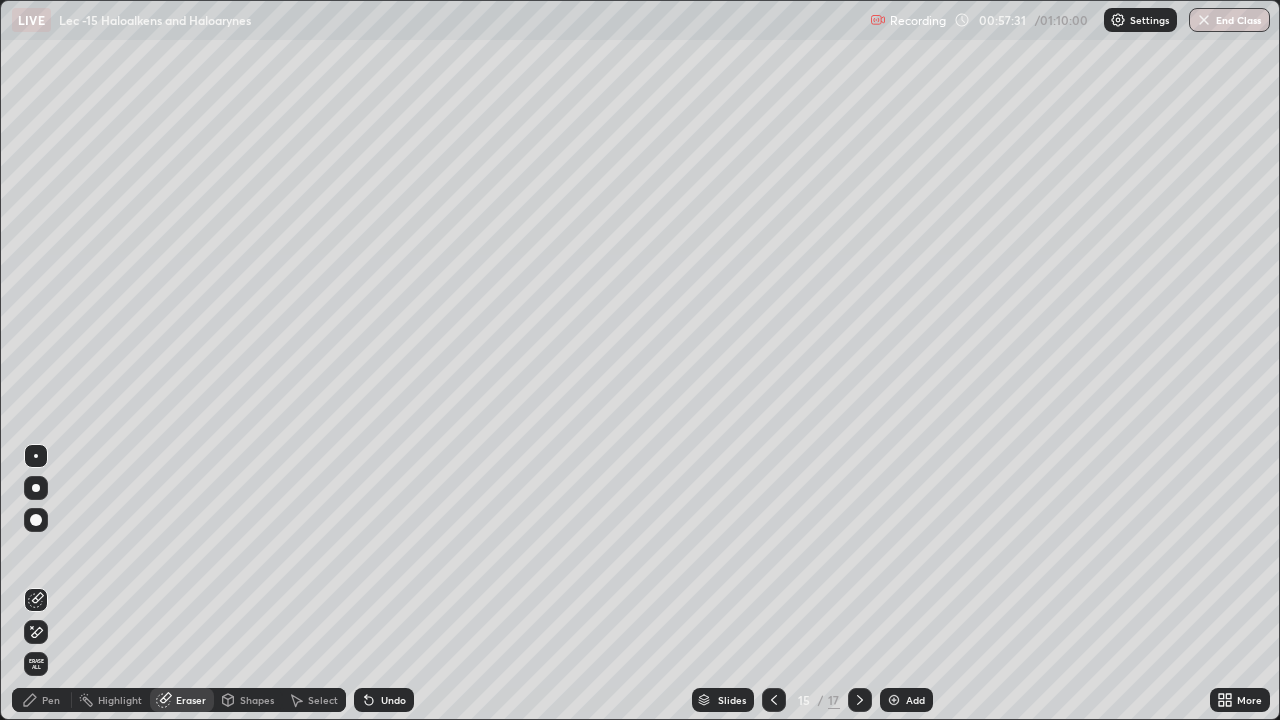 click on "Pen" at bounding box center [51, 700] 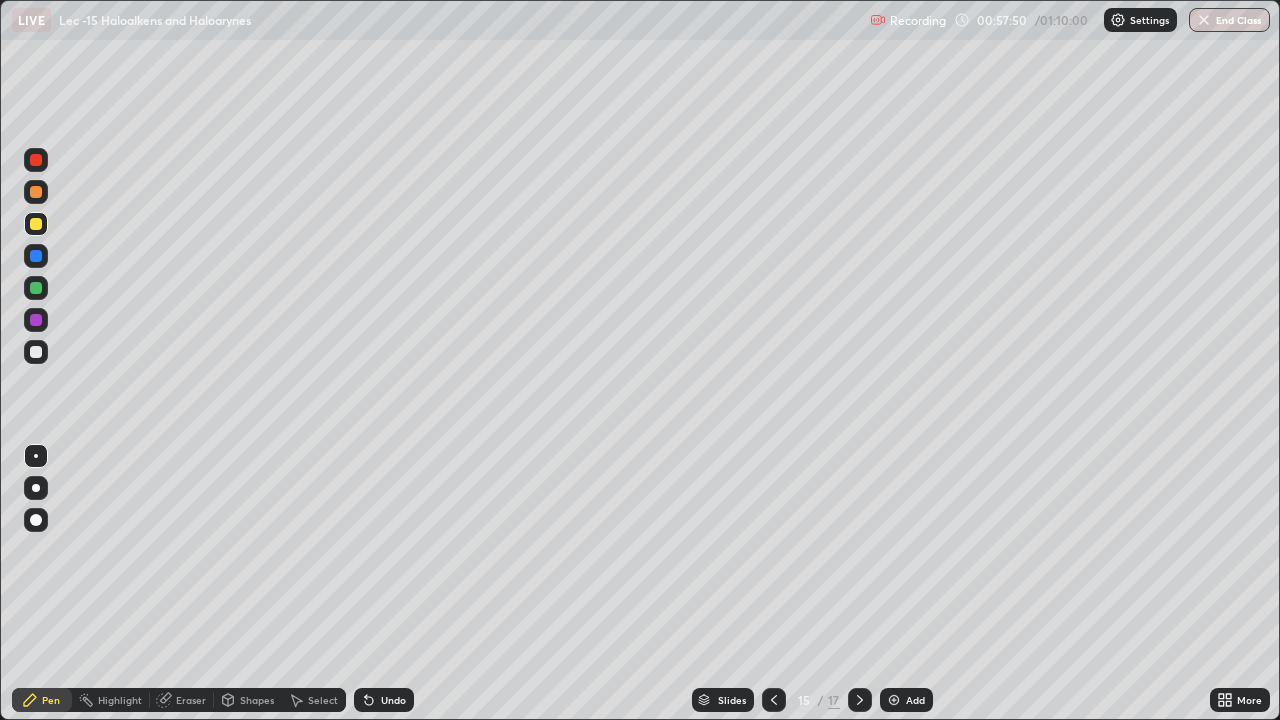 click at bounding box center [36, 288] 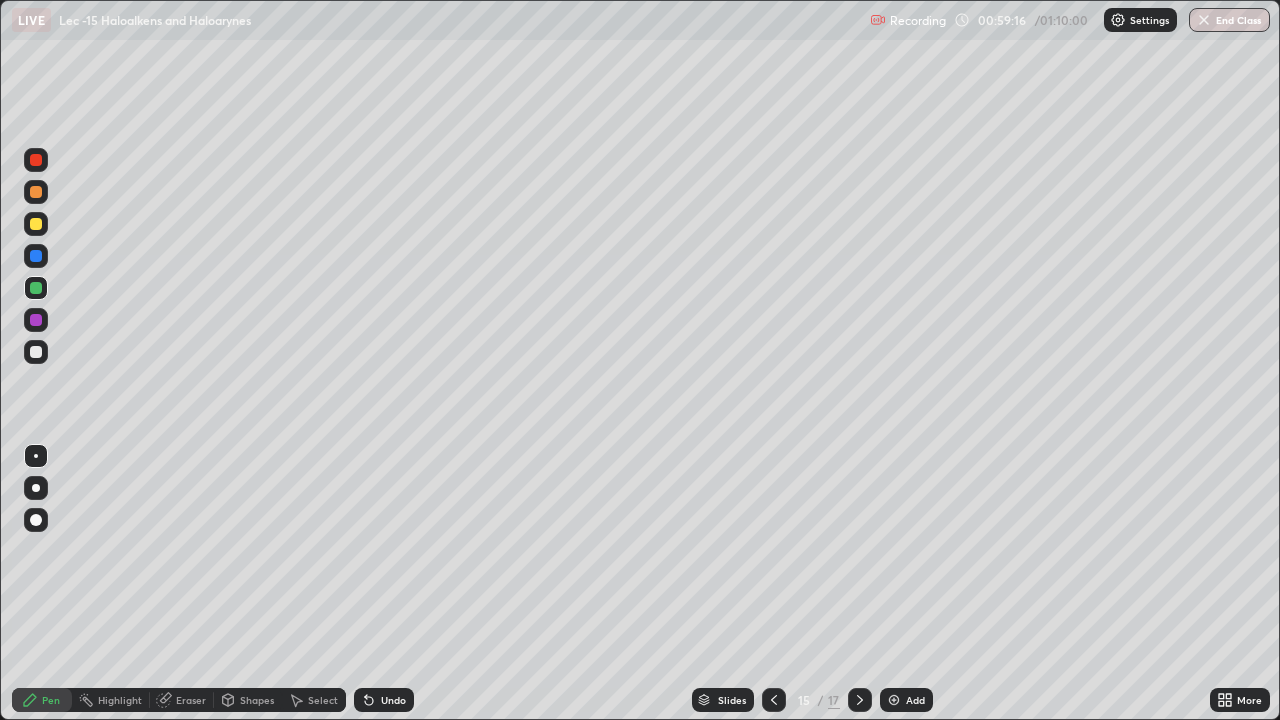 click at bounding box center [894, 700] 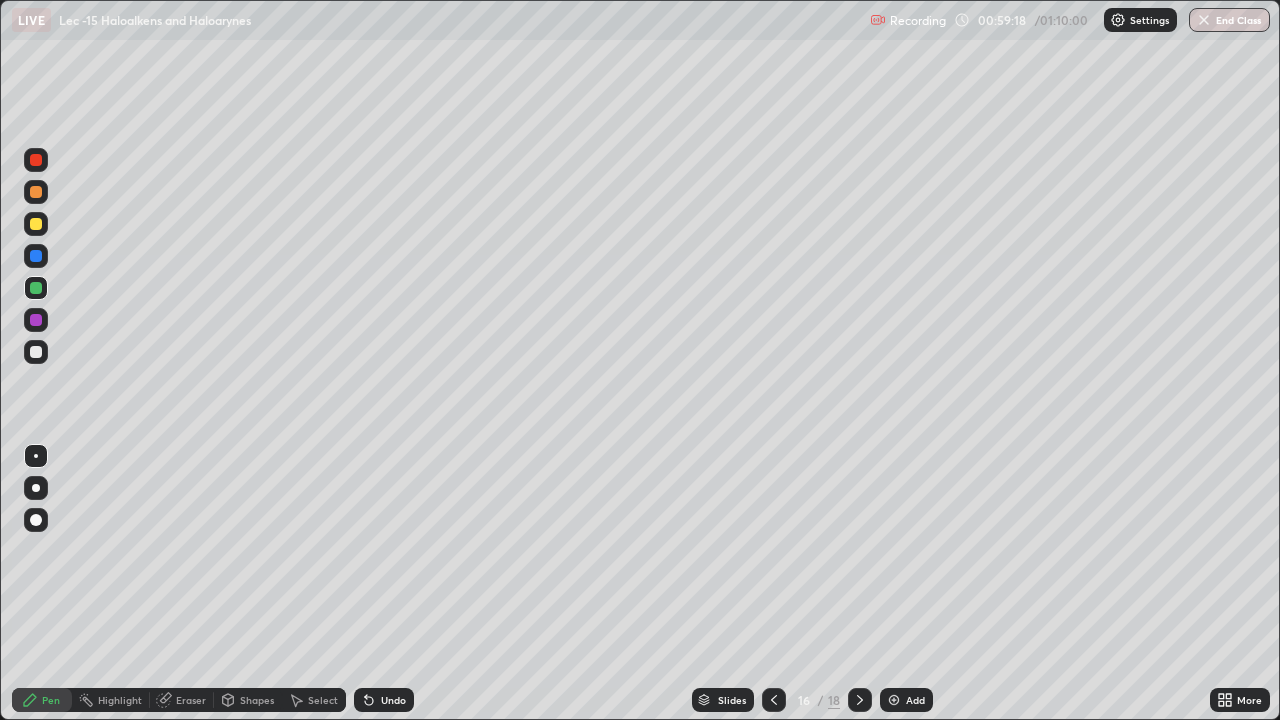 click at bounding box center (36, 352) 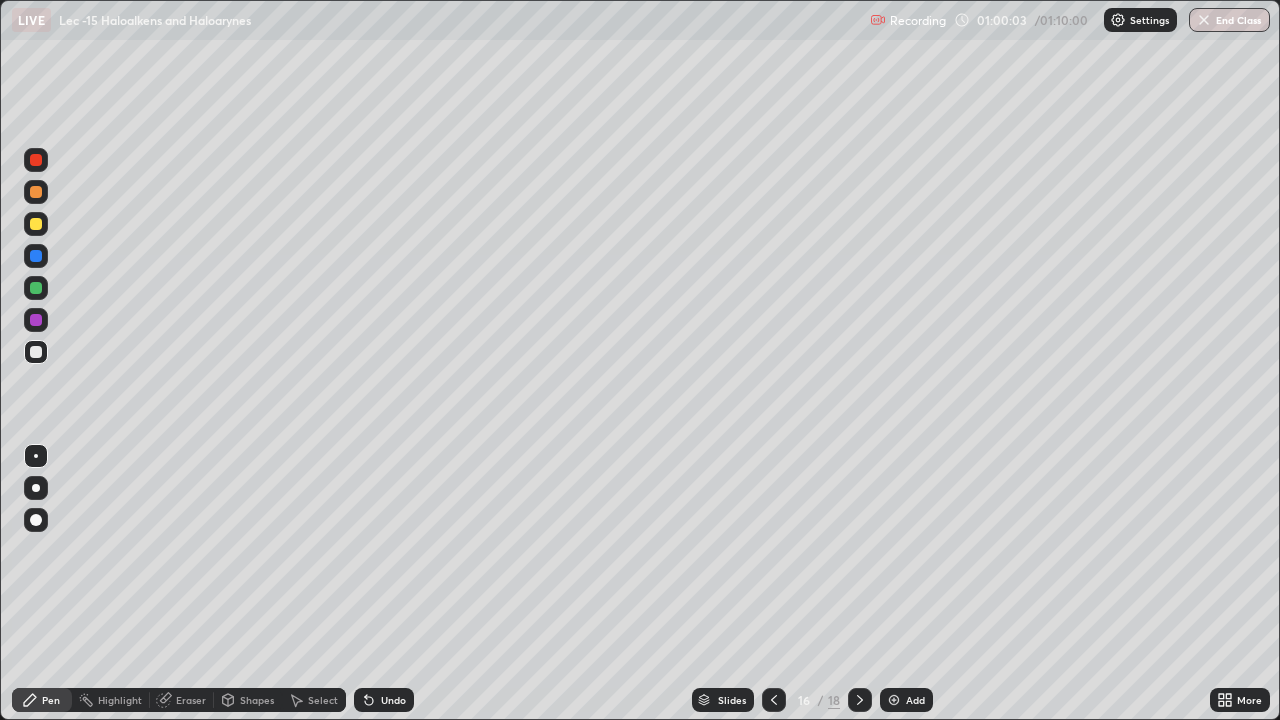 click on "Undo" at bounding box center [393, 700] 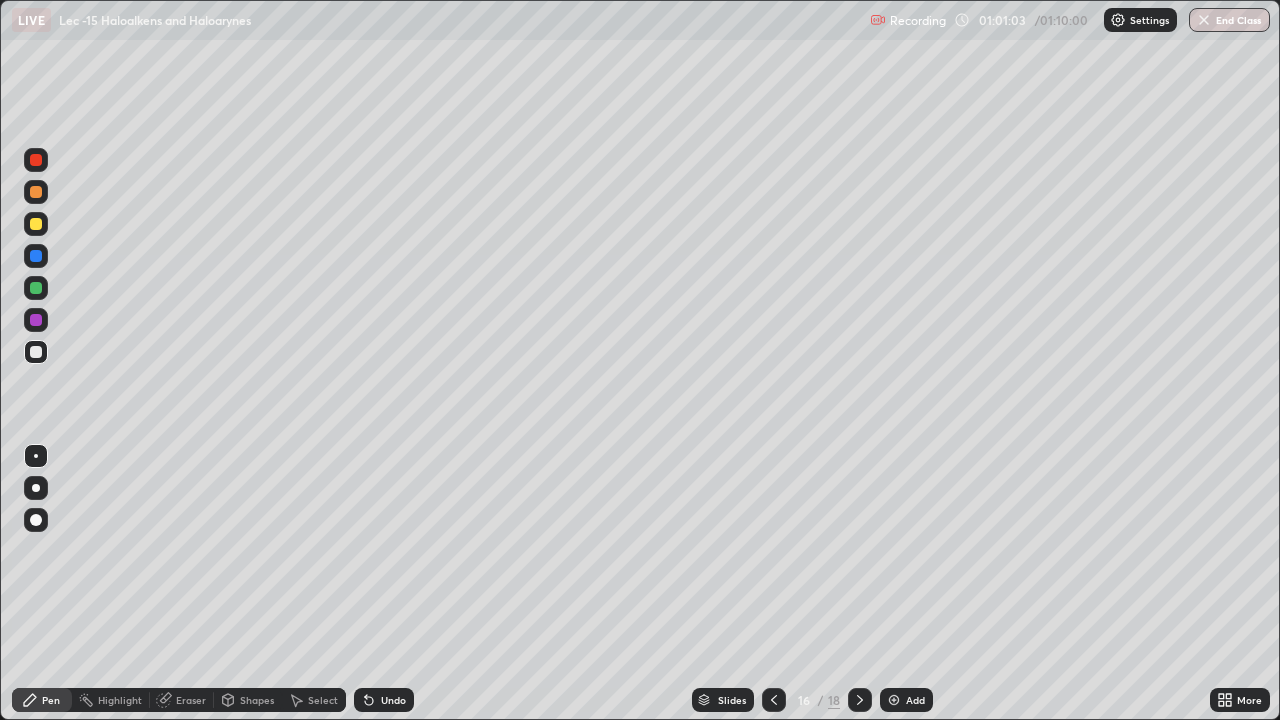 click 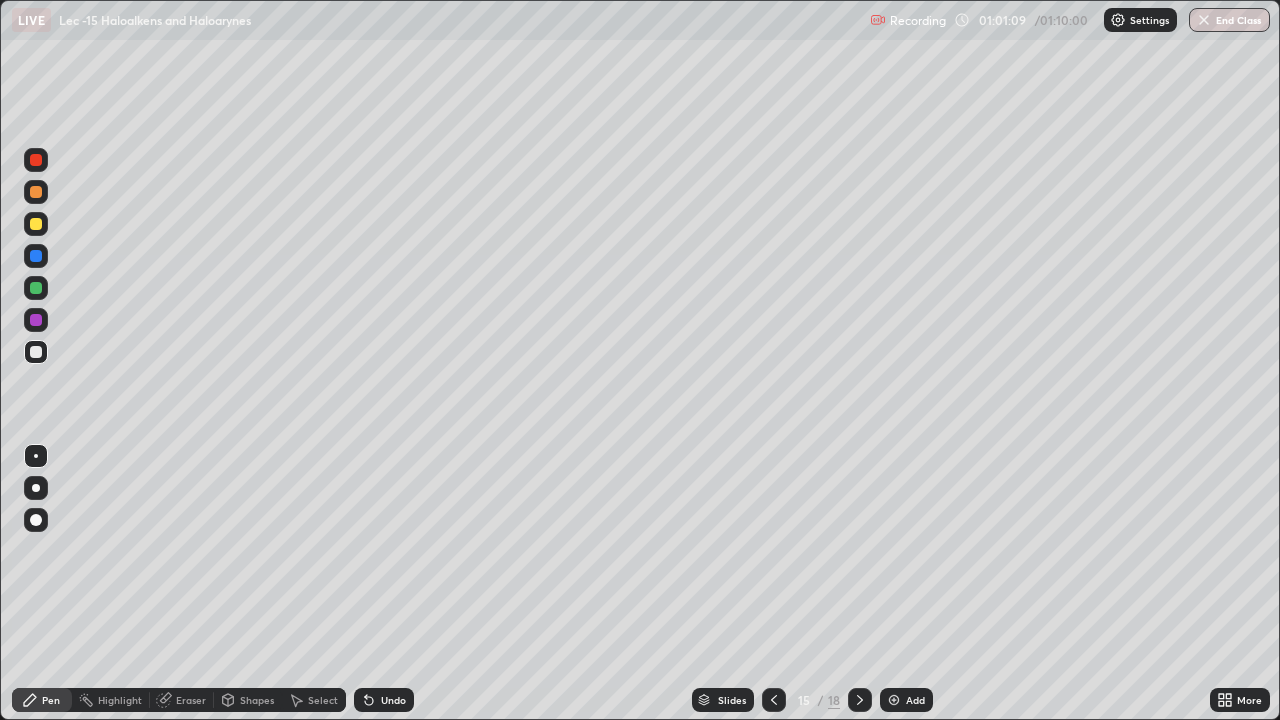 click 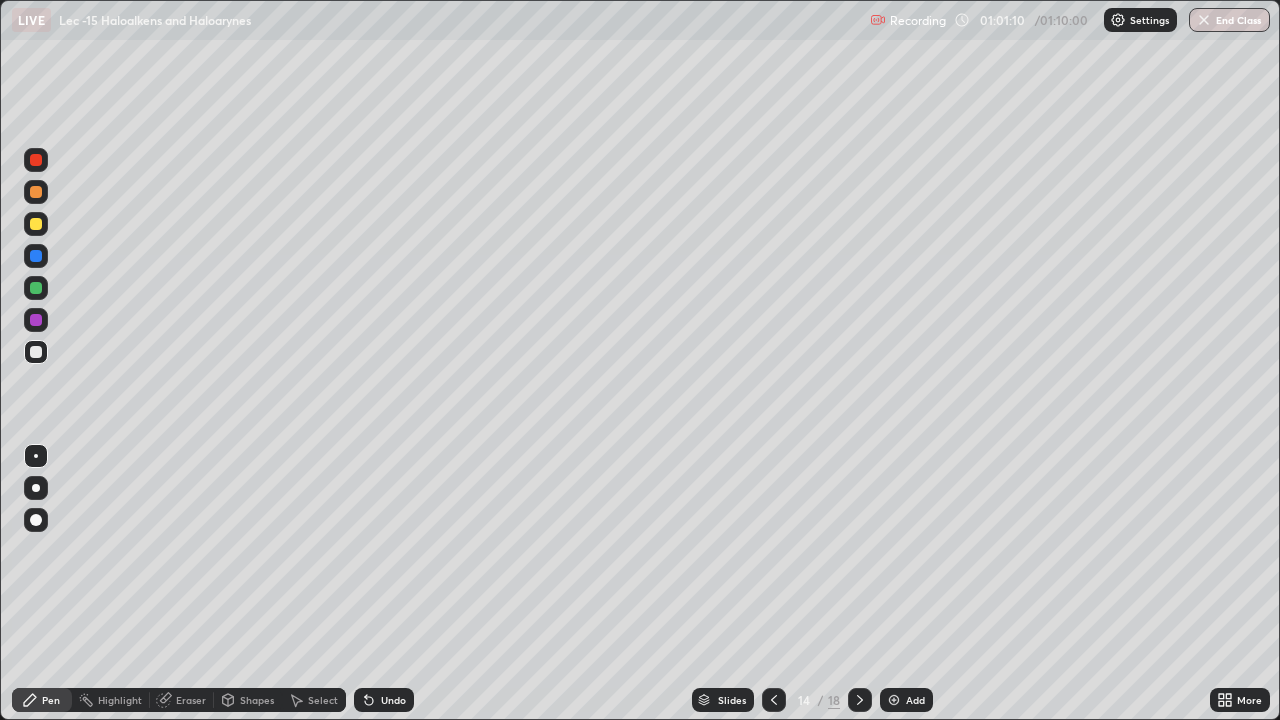 click at bounding box center (774, 700) 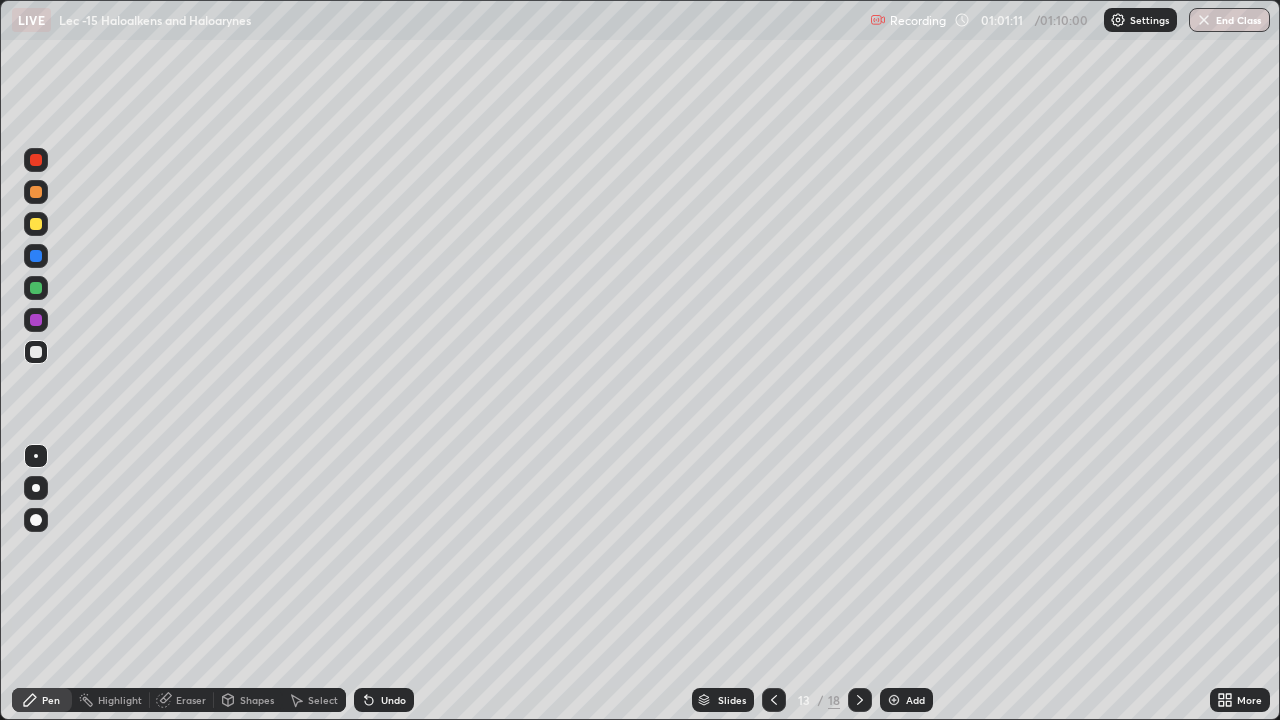 click 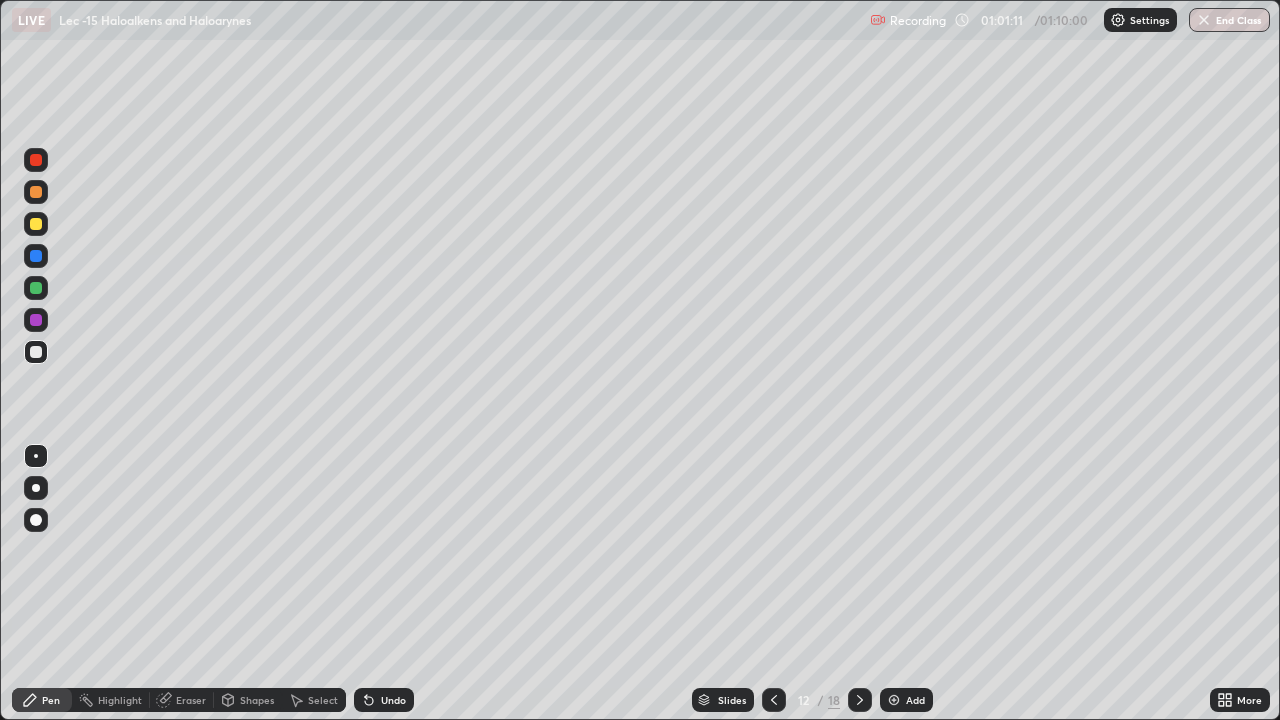 click at bounding box center (774, 700) 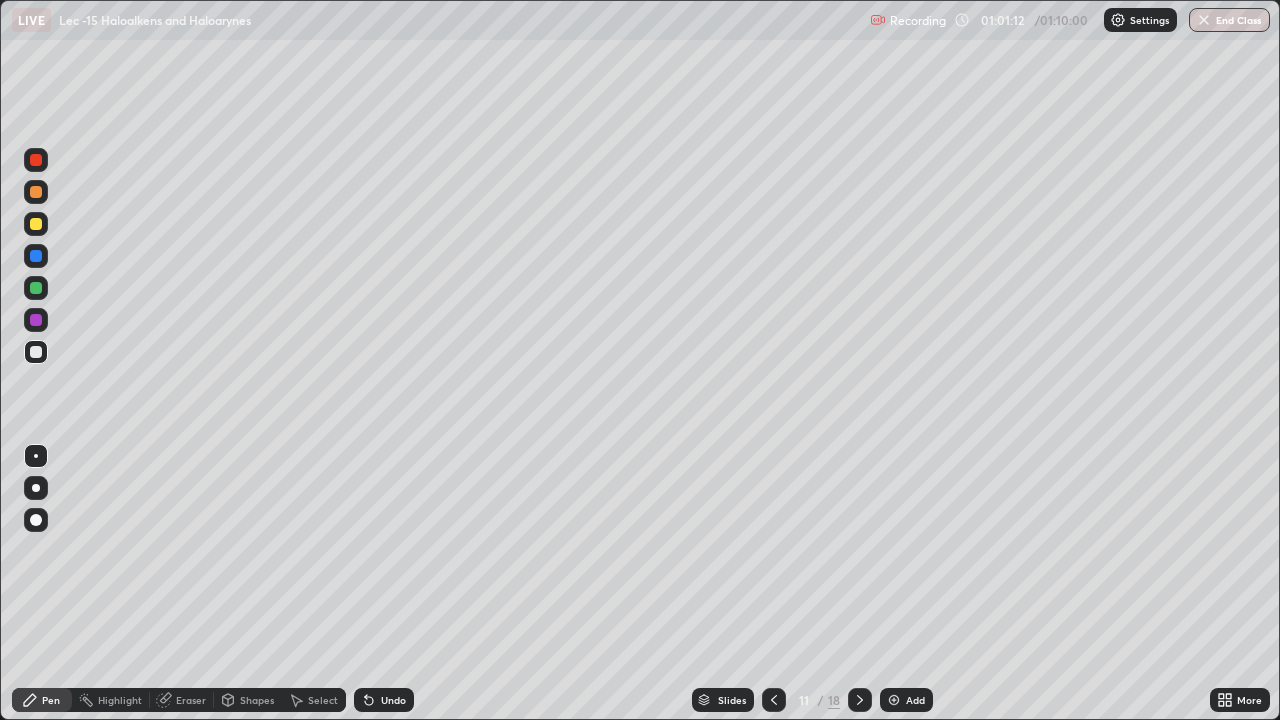 click at bounding box center (774, 700) 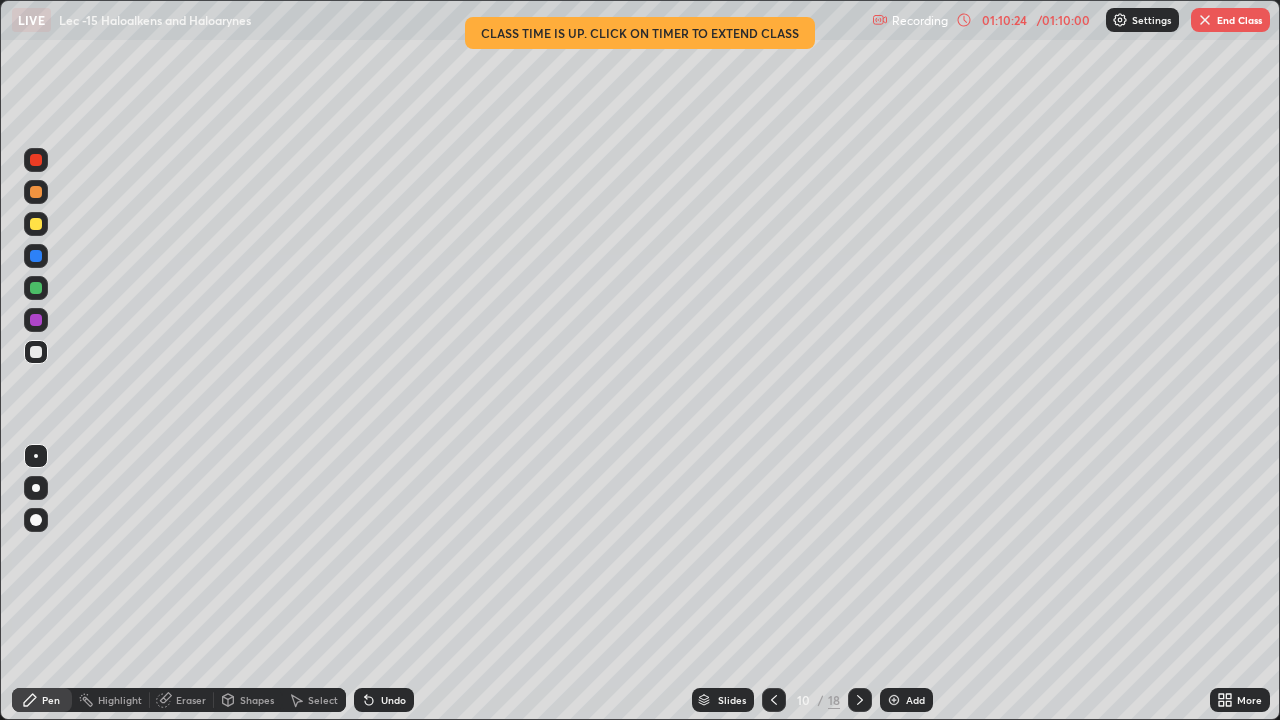 click on "More" at bounding box center [1249, 700] 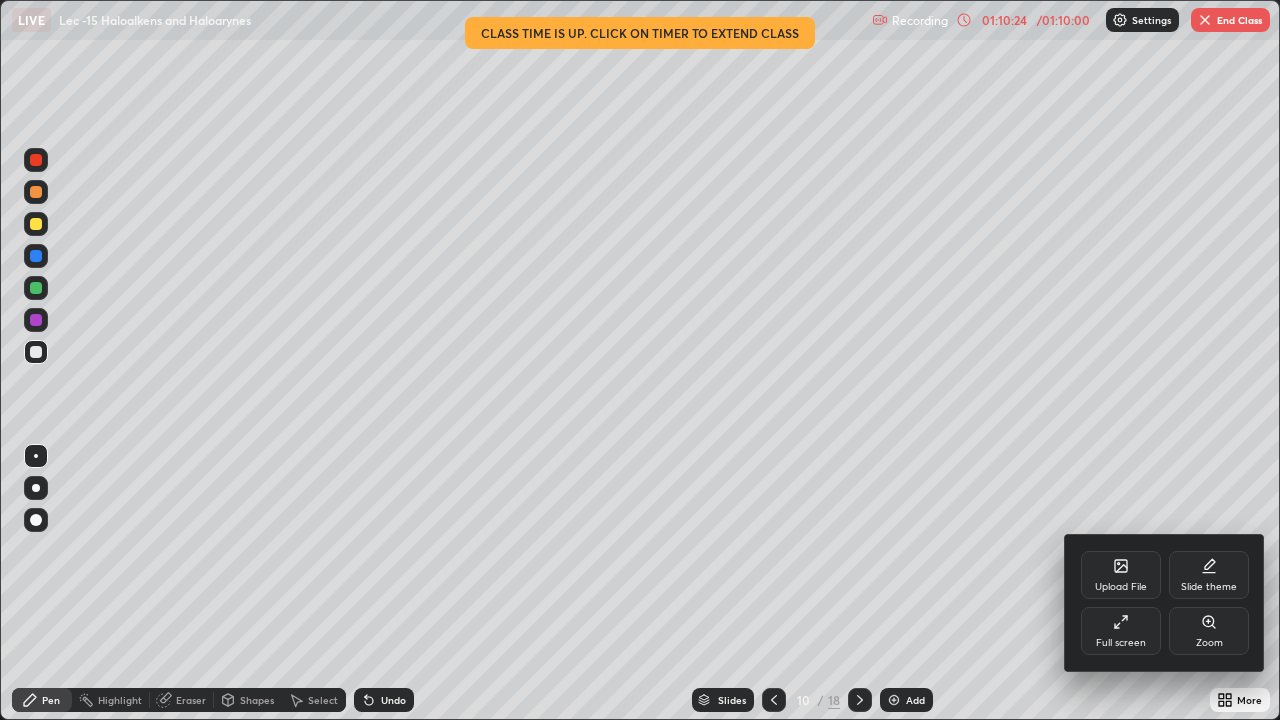 click 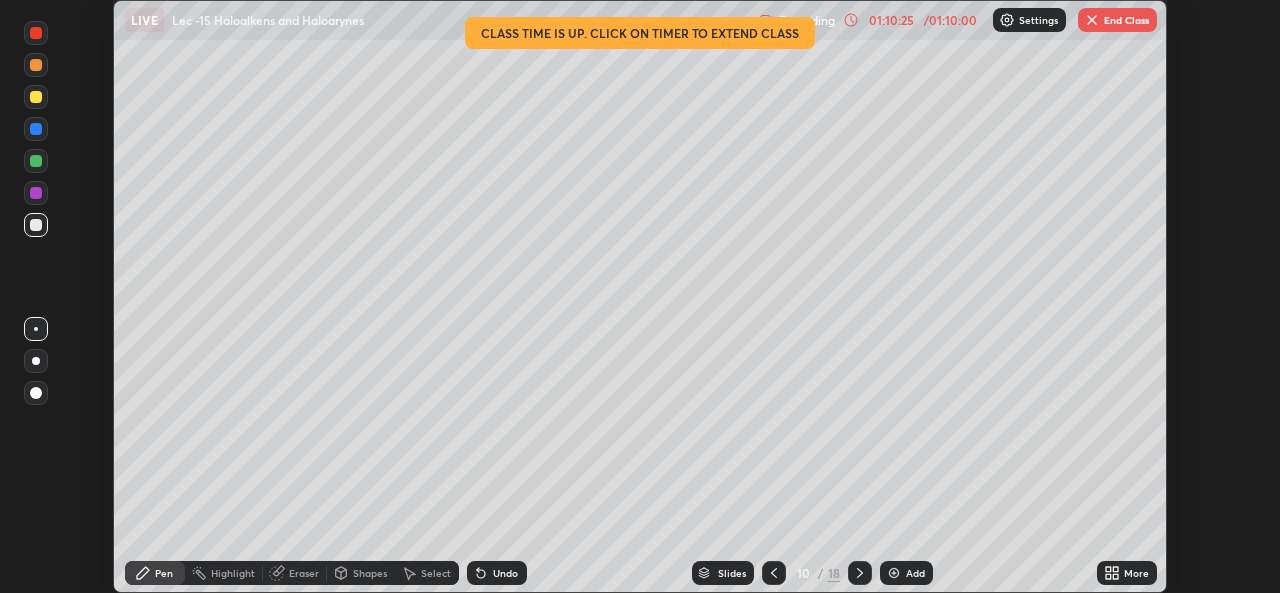 scroll, scrollTop: 593, scrollLeft: 1280, axis: both 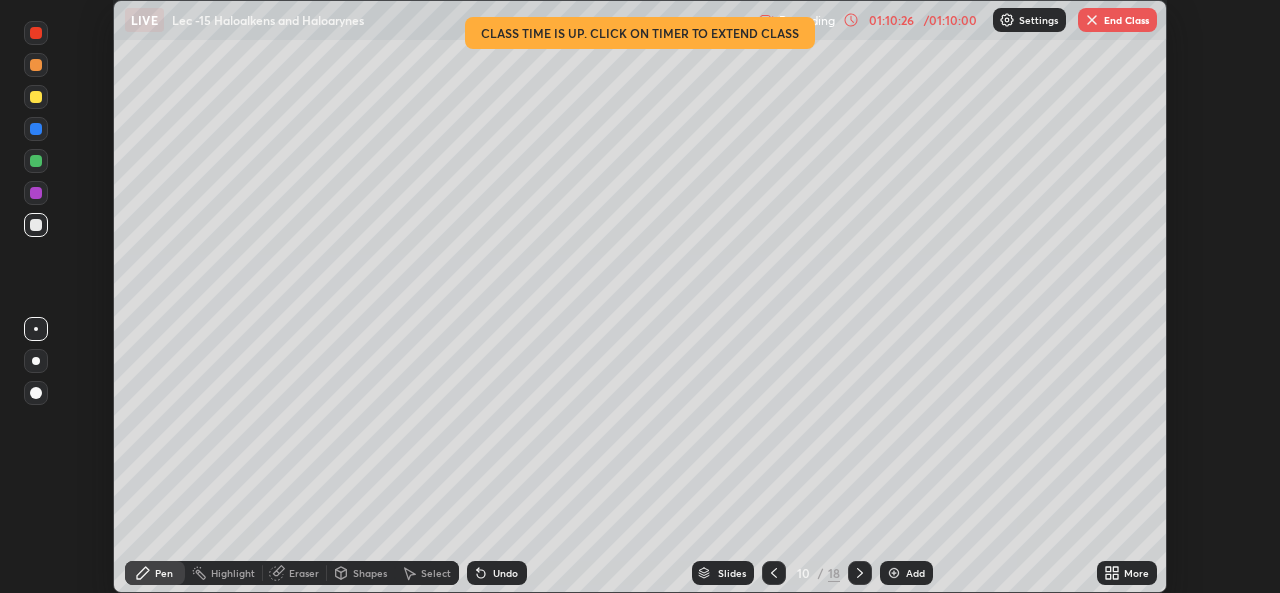 click on "End Class" at bounding box center [1117, 20] 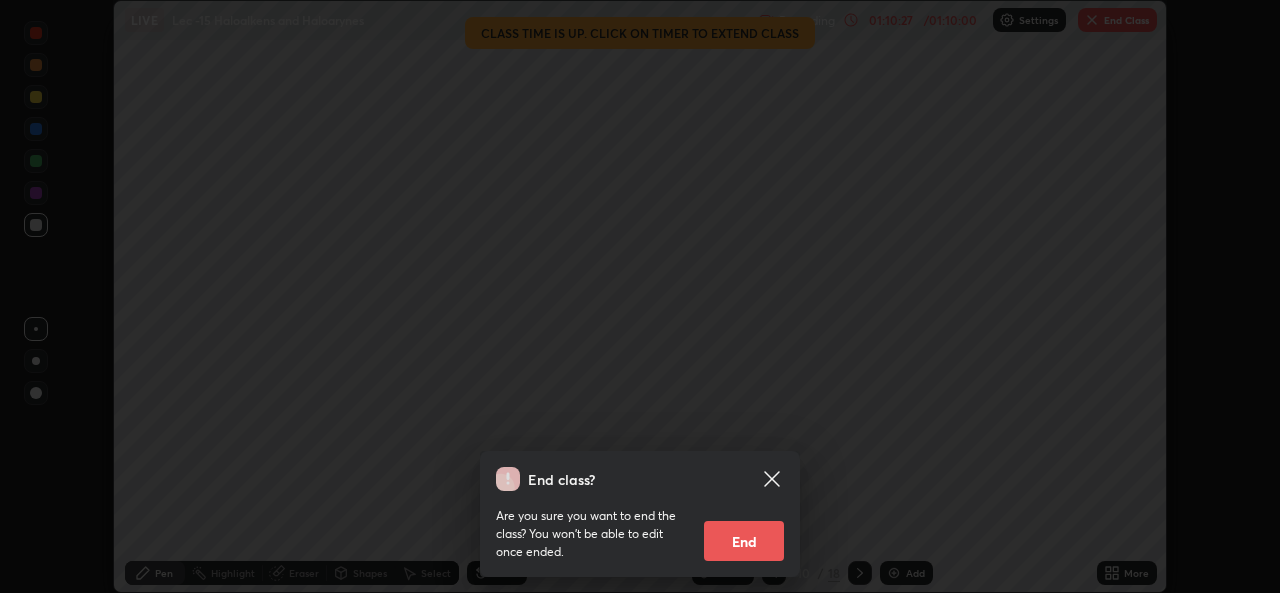 click on "End" at bounding box center (744, 541) 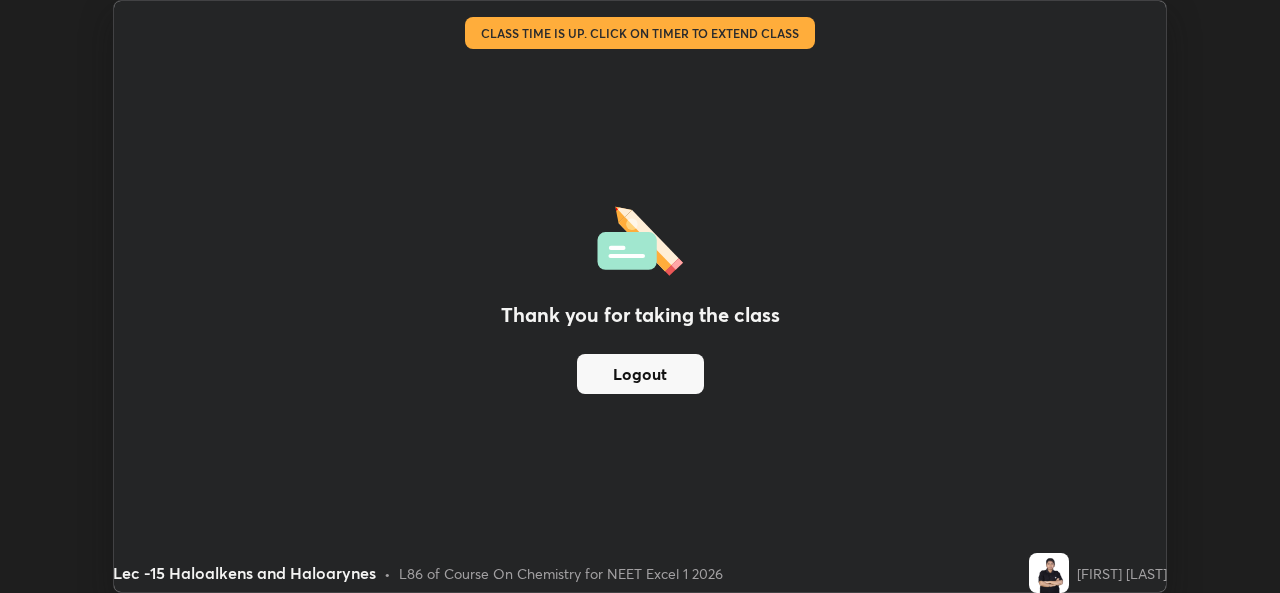 click on "Logout" at bounding box center [640, 374] 